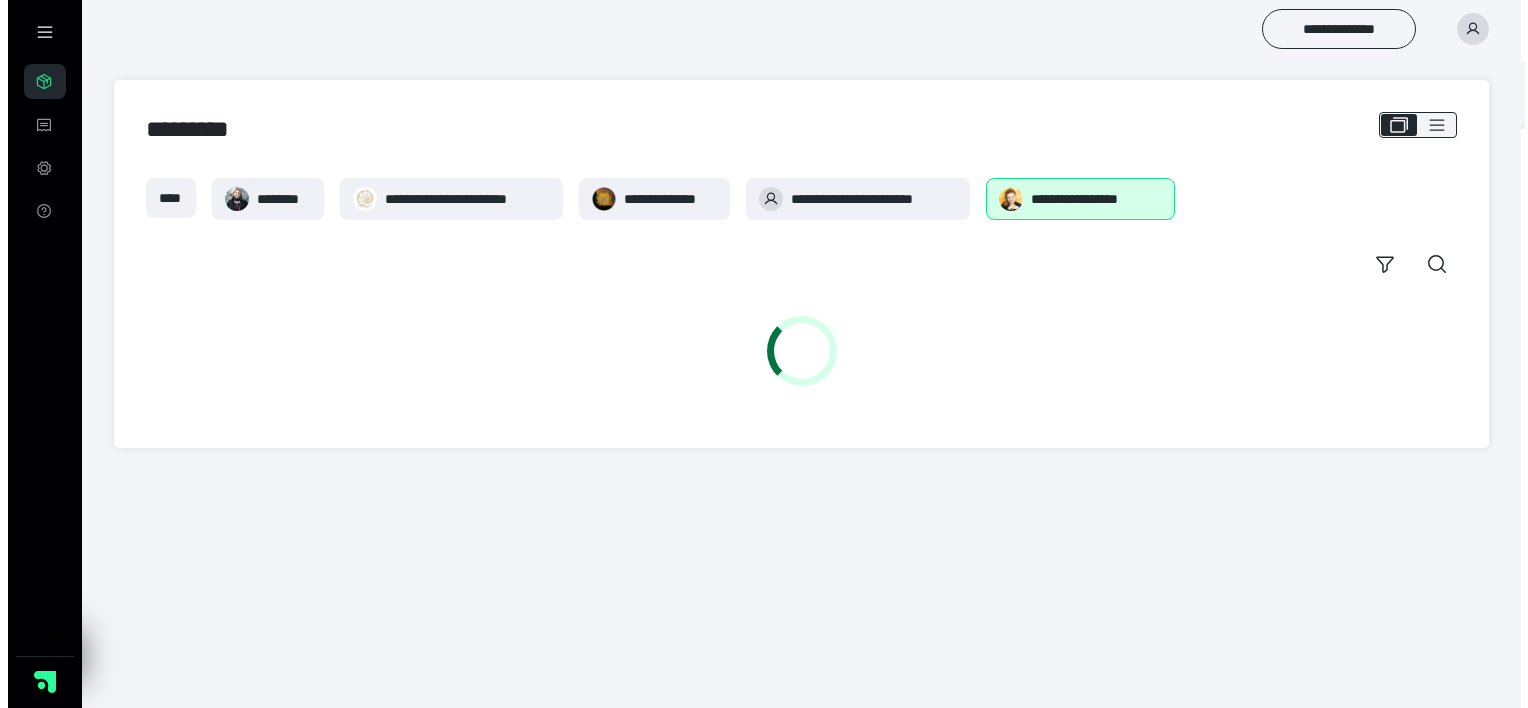 scroll, scrollTop: 0, scrollLeft: 0, axis: both 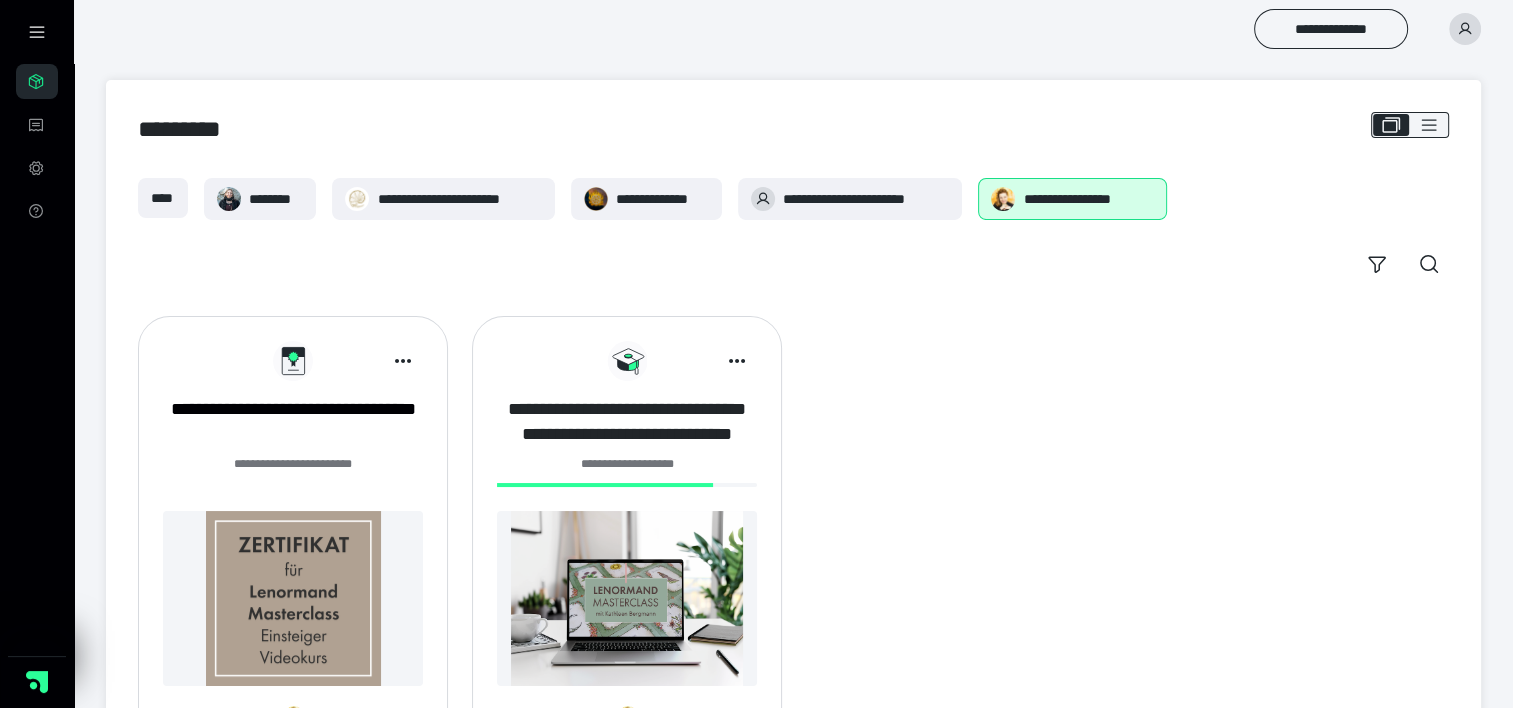 click on "**********" at bounding box center [627, 422] 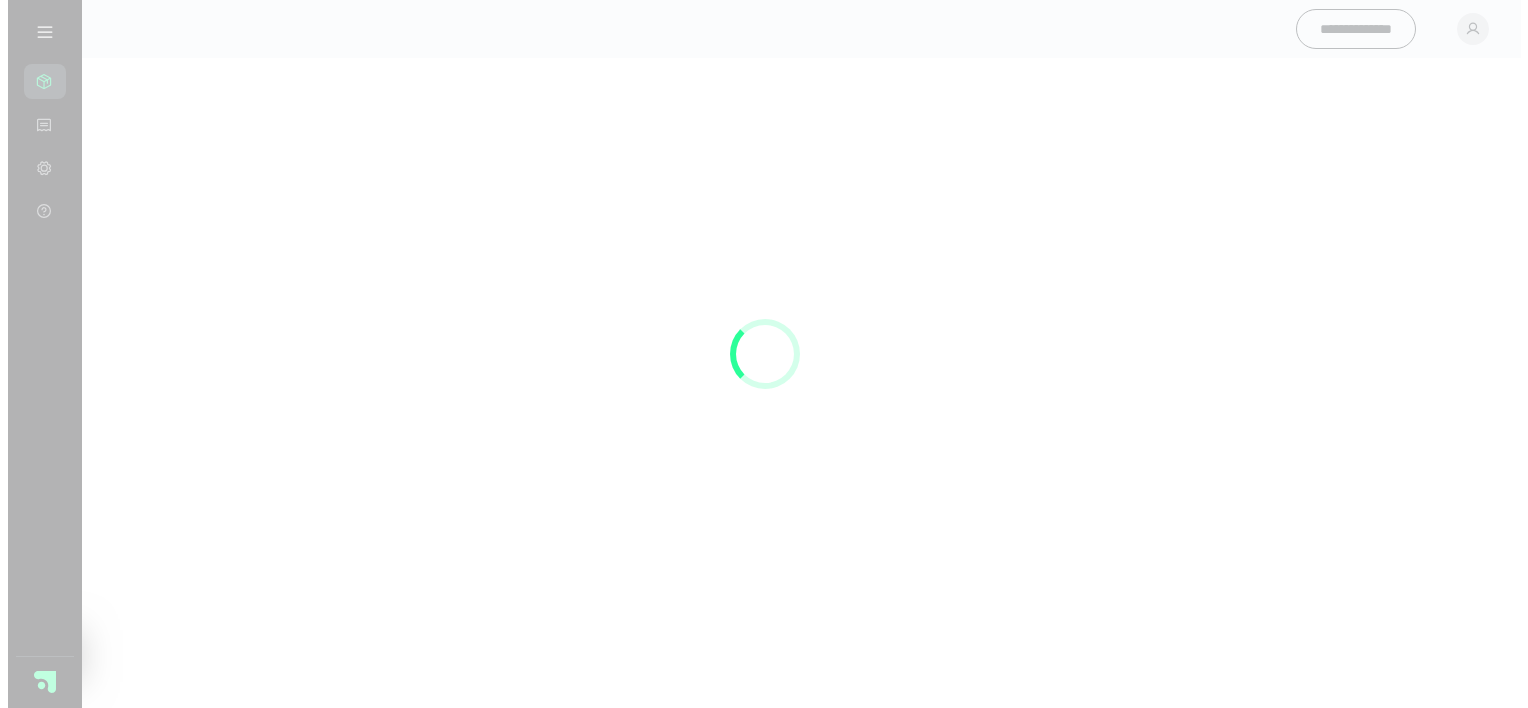 scroll, scrollTop: 0, scrollLeft: 0, axis: both 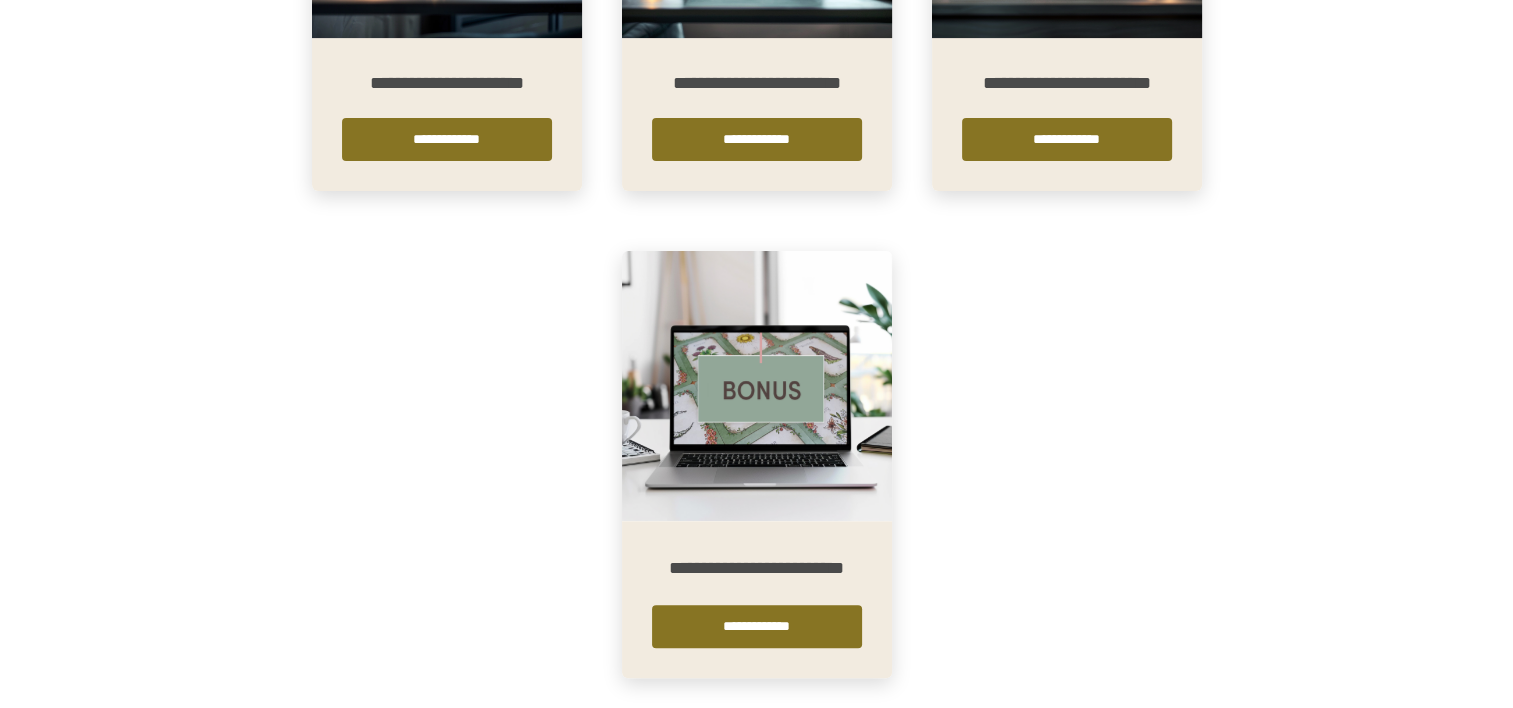 click at bounding box center [757, 386] 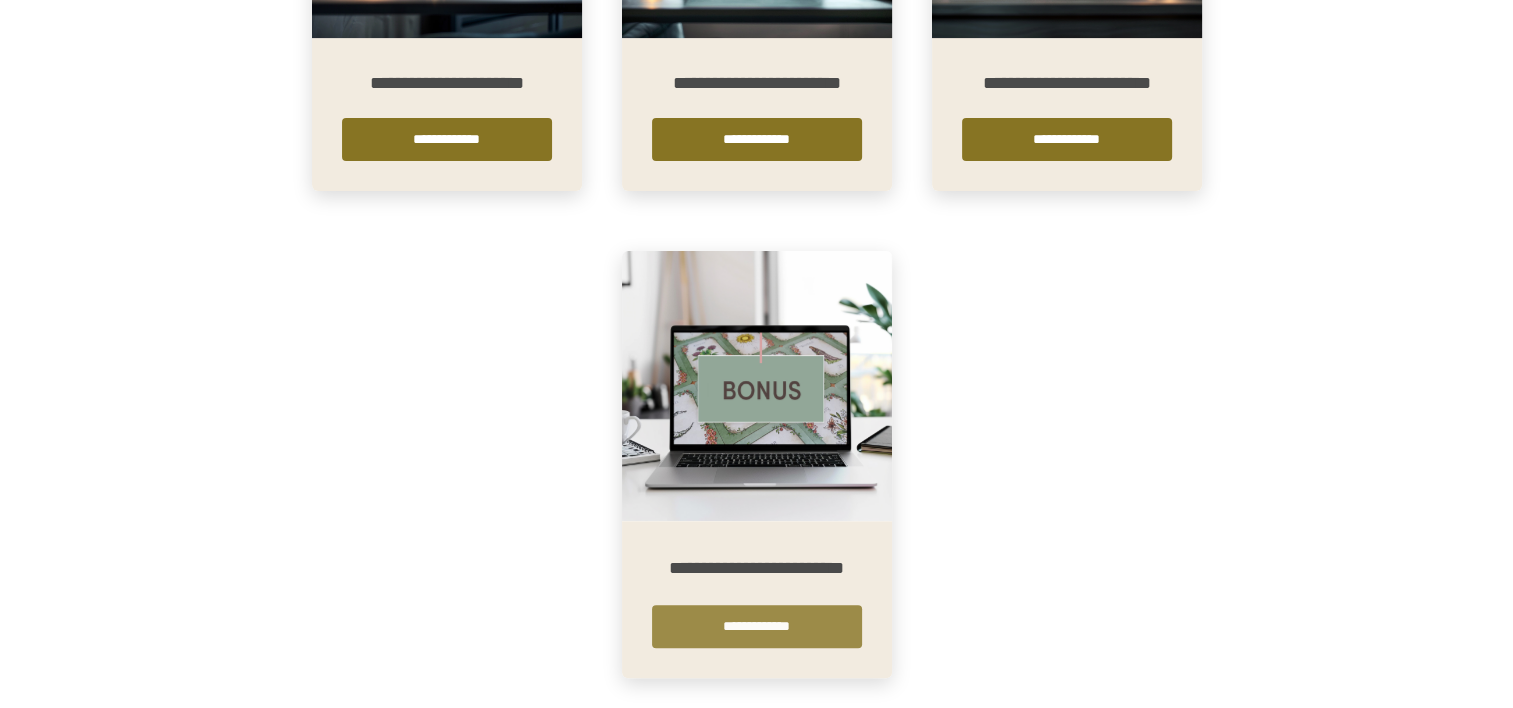 click on "**********" at bounding box center [757, 626] 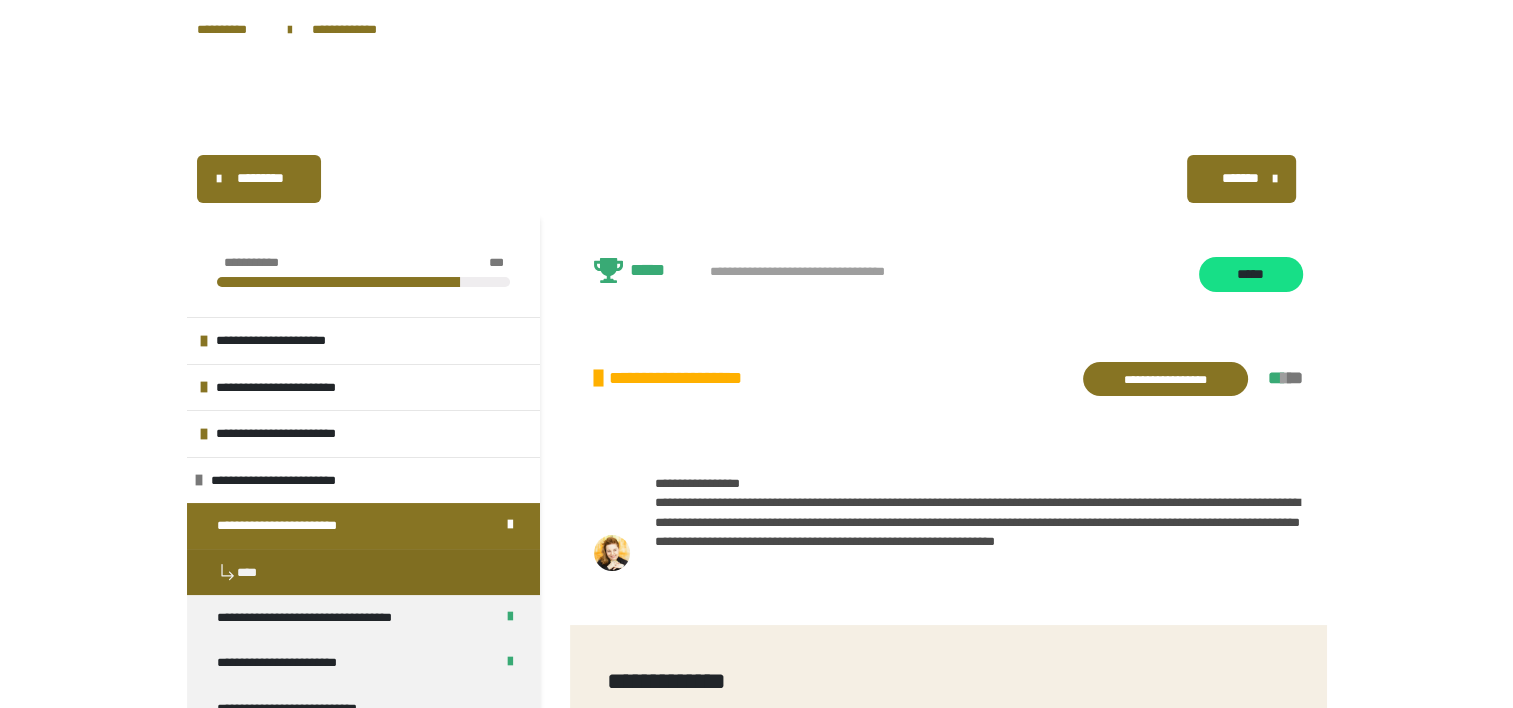 scroll, scrollTop: 300, scrollLeft: 0, axis: vertical 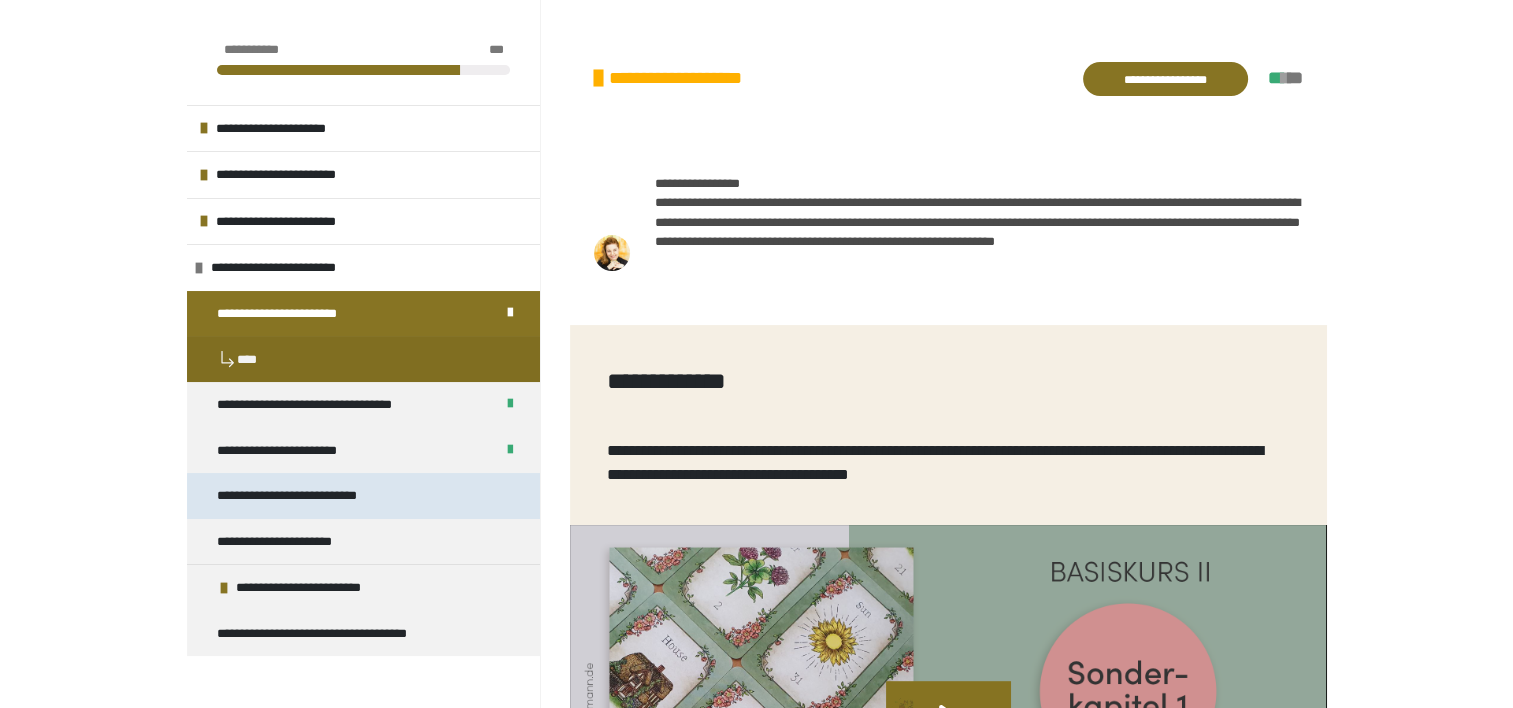 click on "**********" at bounding box center [307, 496] 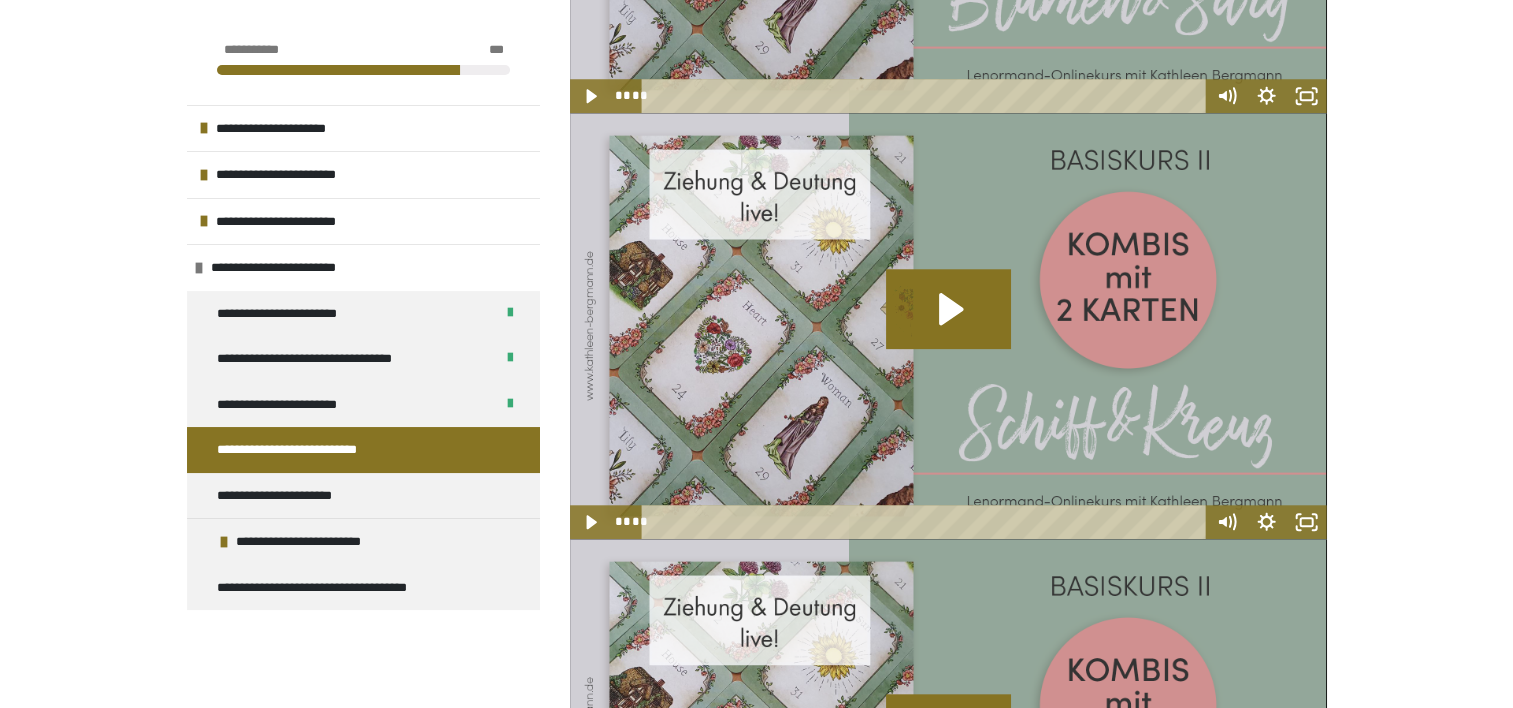 scroll, scrollTop: 2023, scrollLeft: 0, axis: vertical 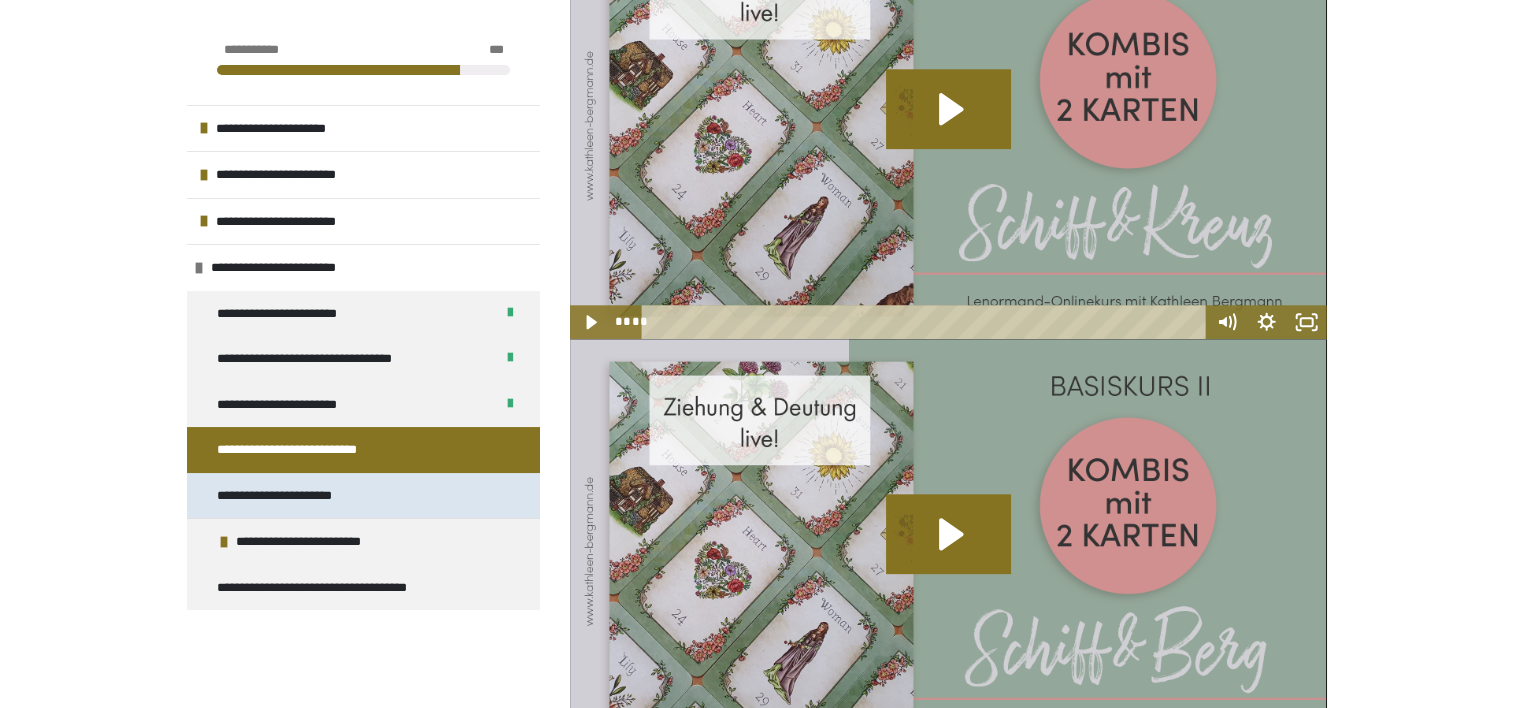 click on "**********" at bounding box center [289, 496] 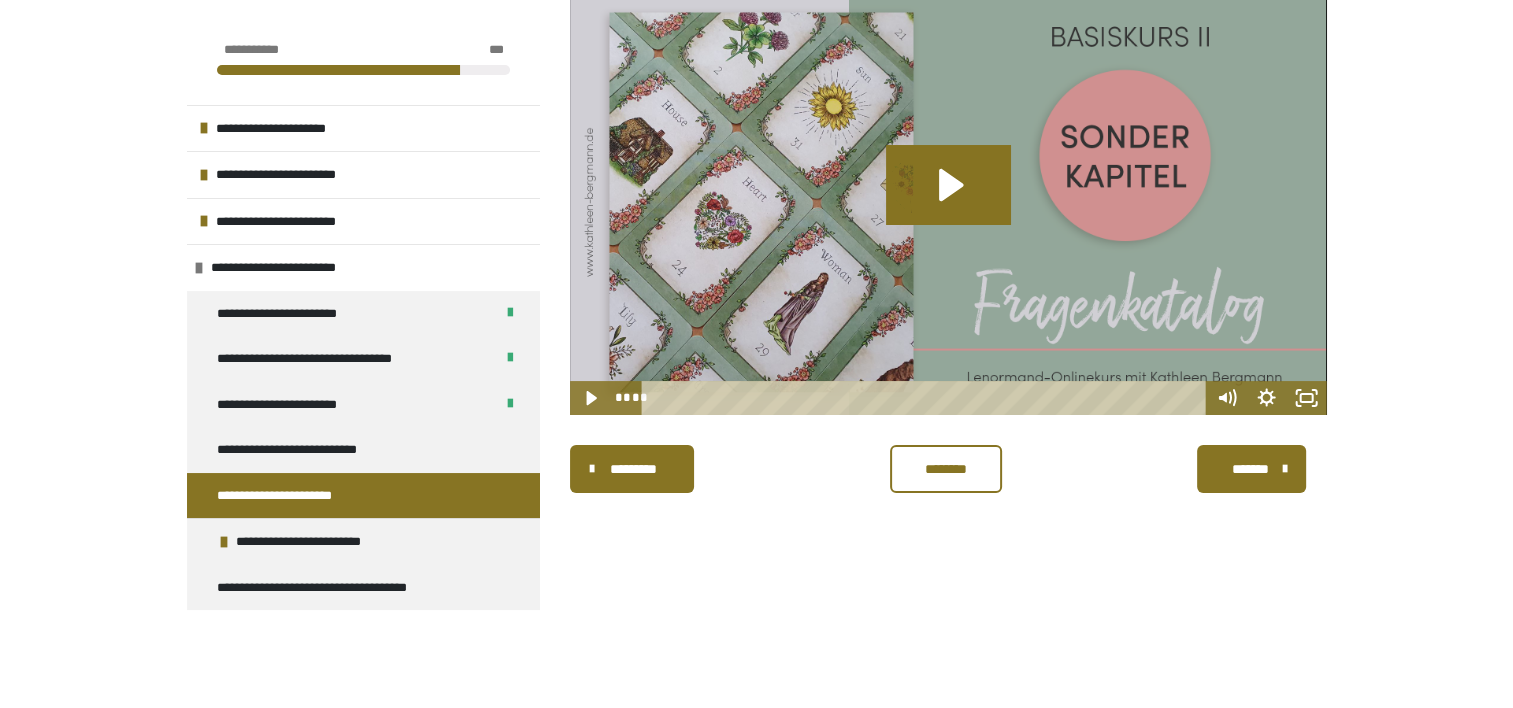 scroll, scrollTop: 262, scrollLeft: 0, axis: vertical 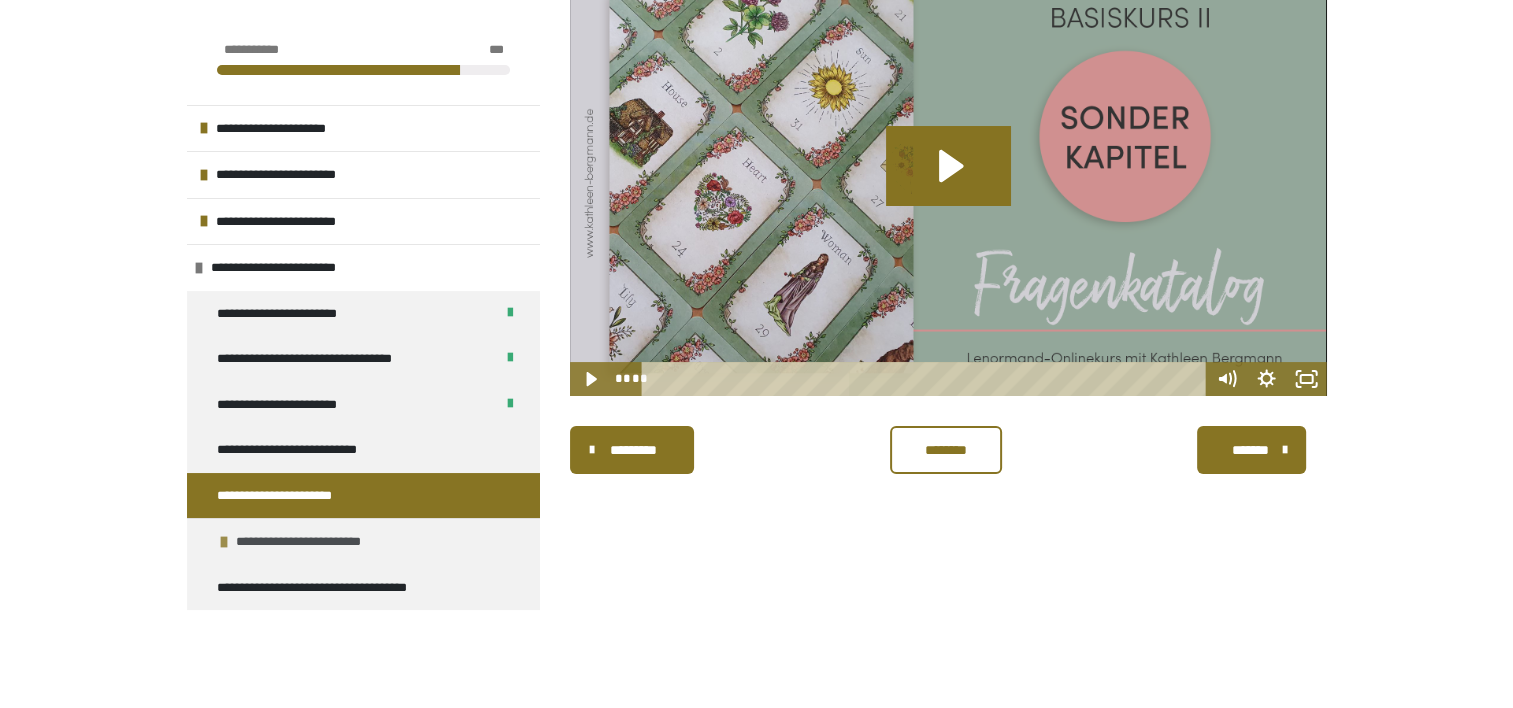 click at bounding box center (224, 542) 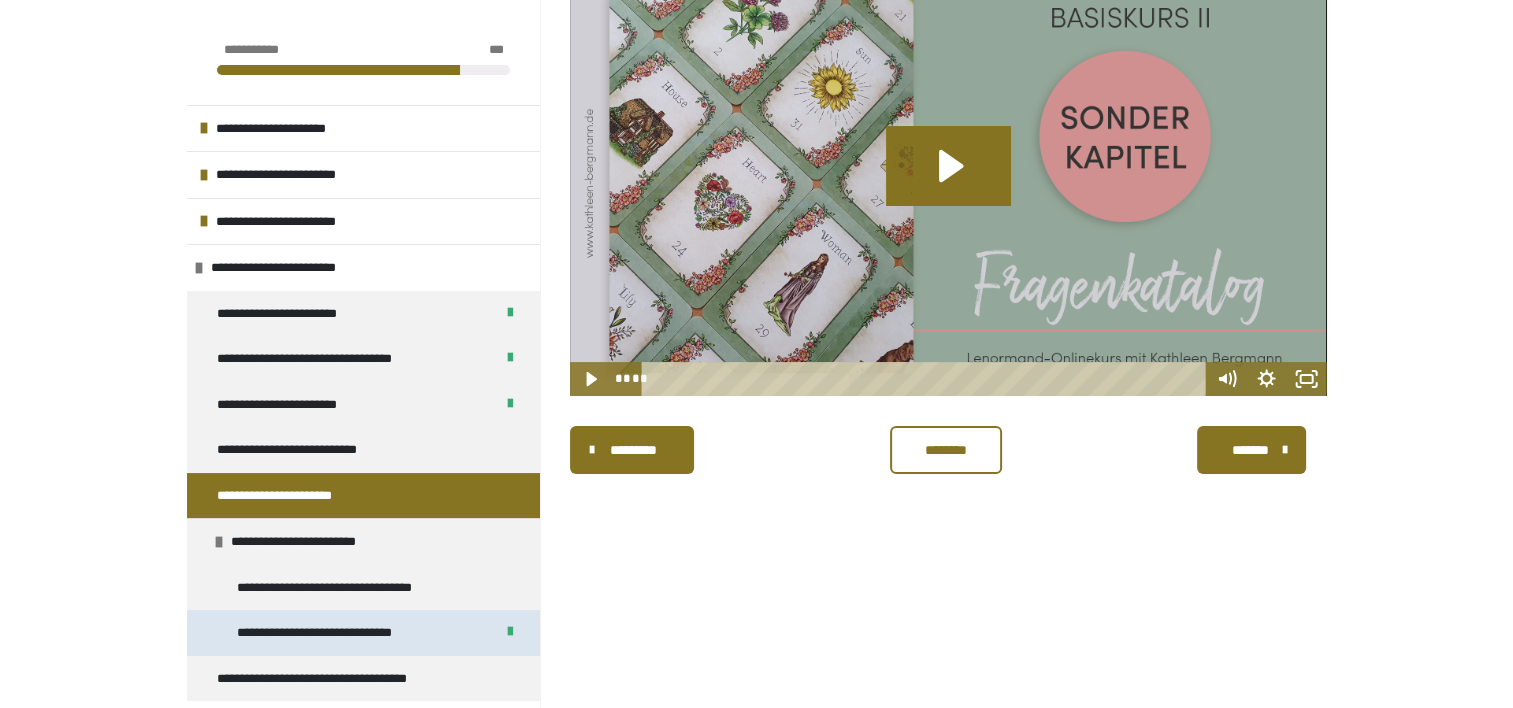 click on "**********" at bounding box center (341, 633) 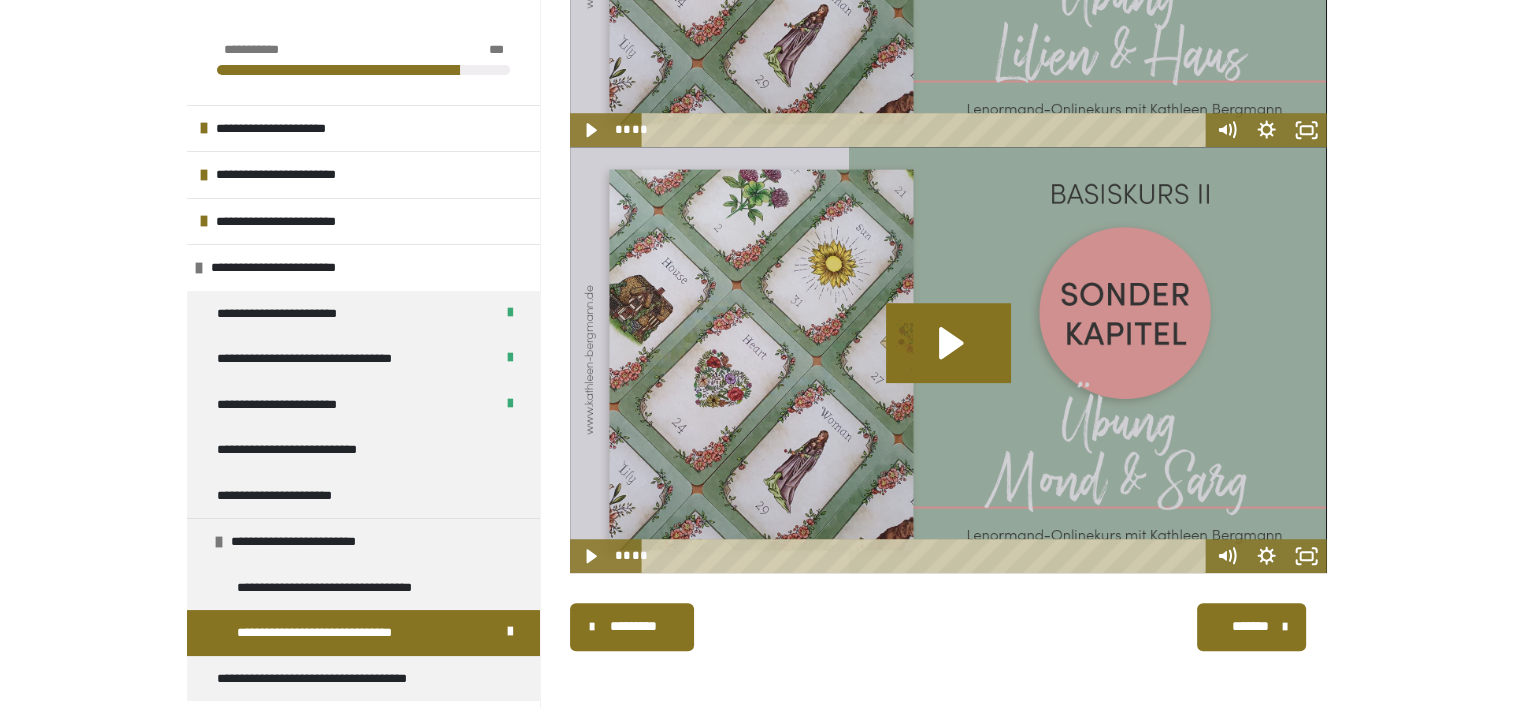 scroll, scrollTop: 1365, scrollLeft: 0, axis: vertical 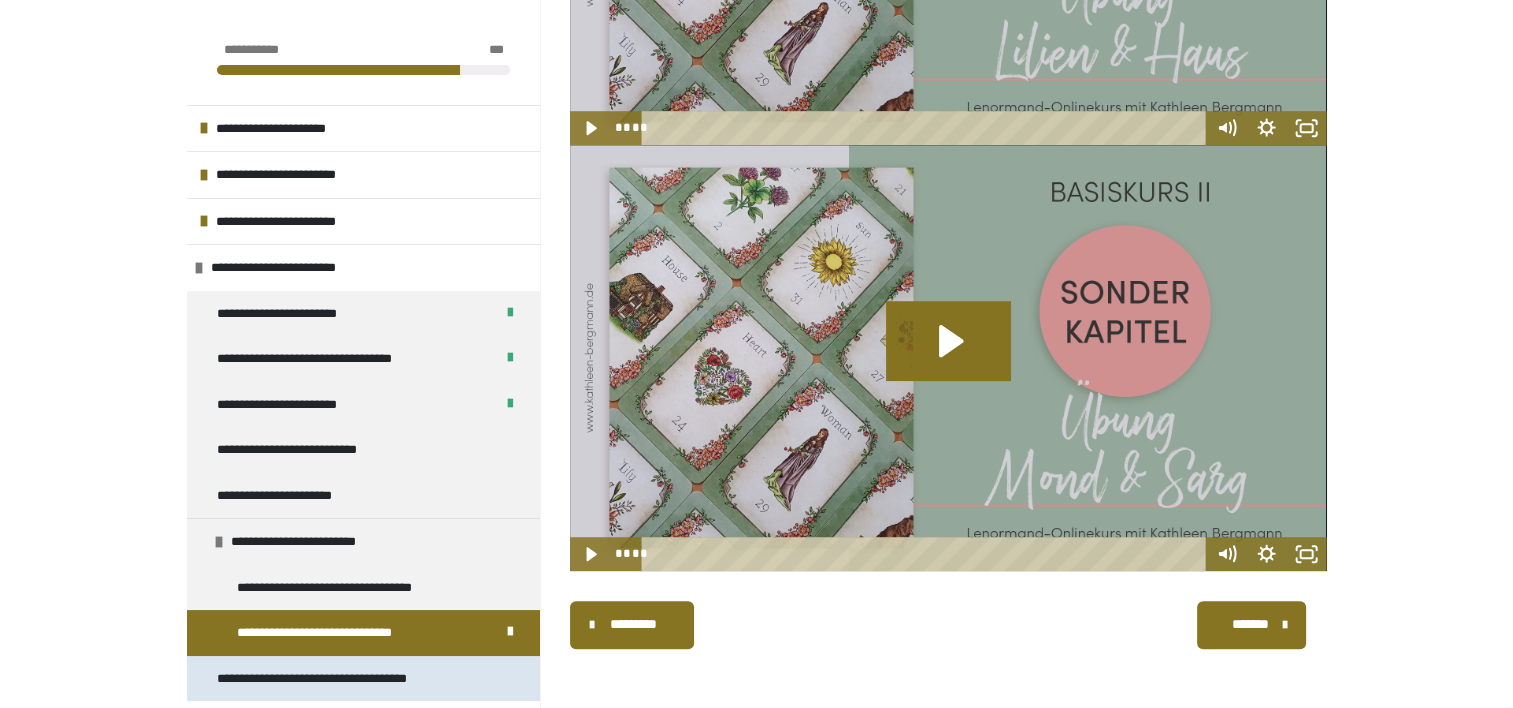 click on "**********" at bounding box center (343, 679) 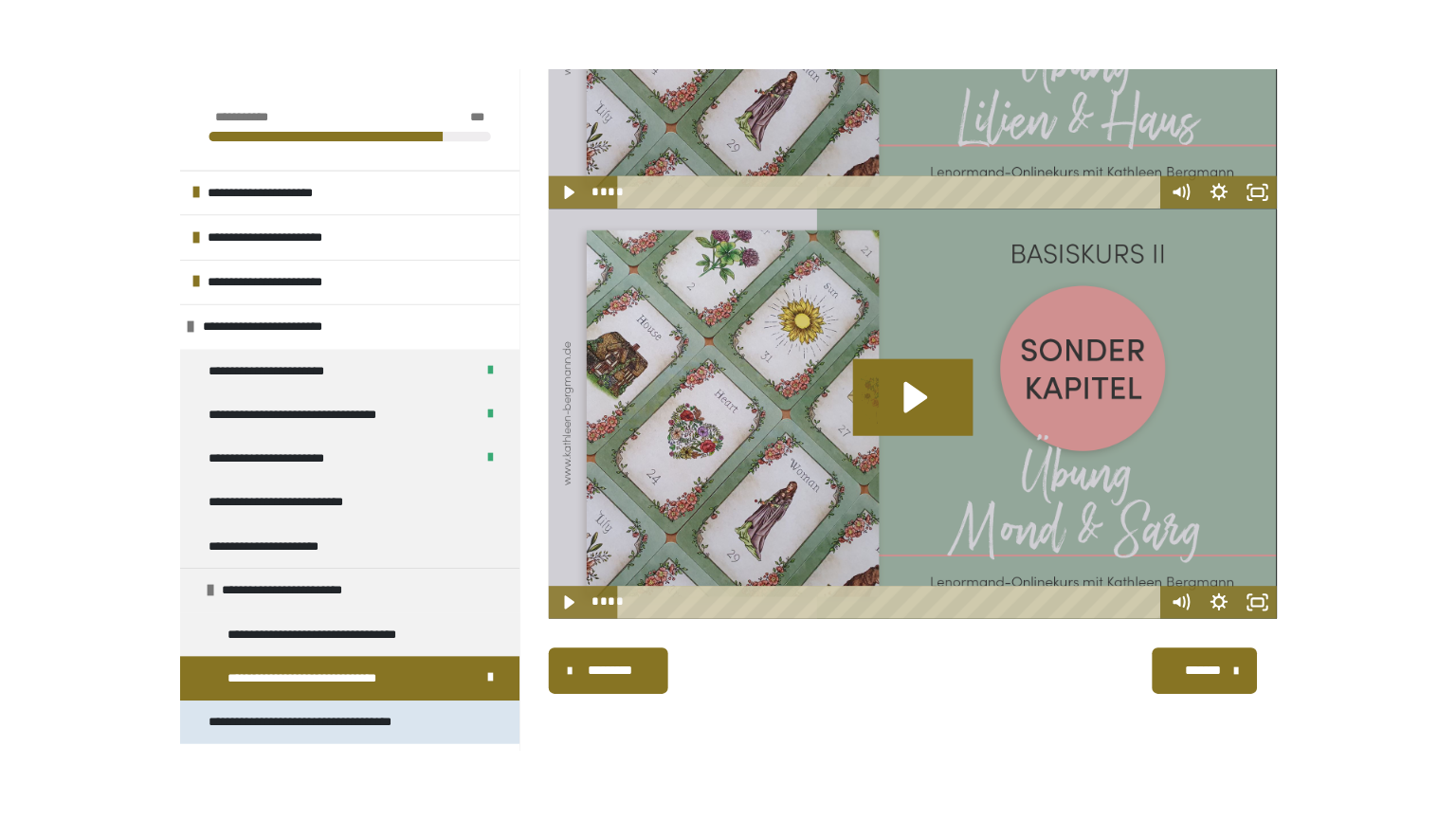 scroll, scrollTop: 211, scrollLeft: 0, axis: vertical 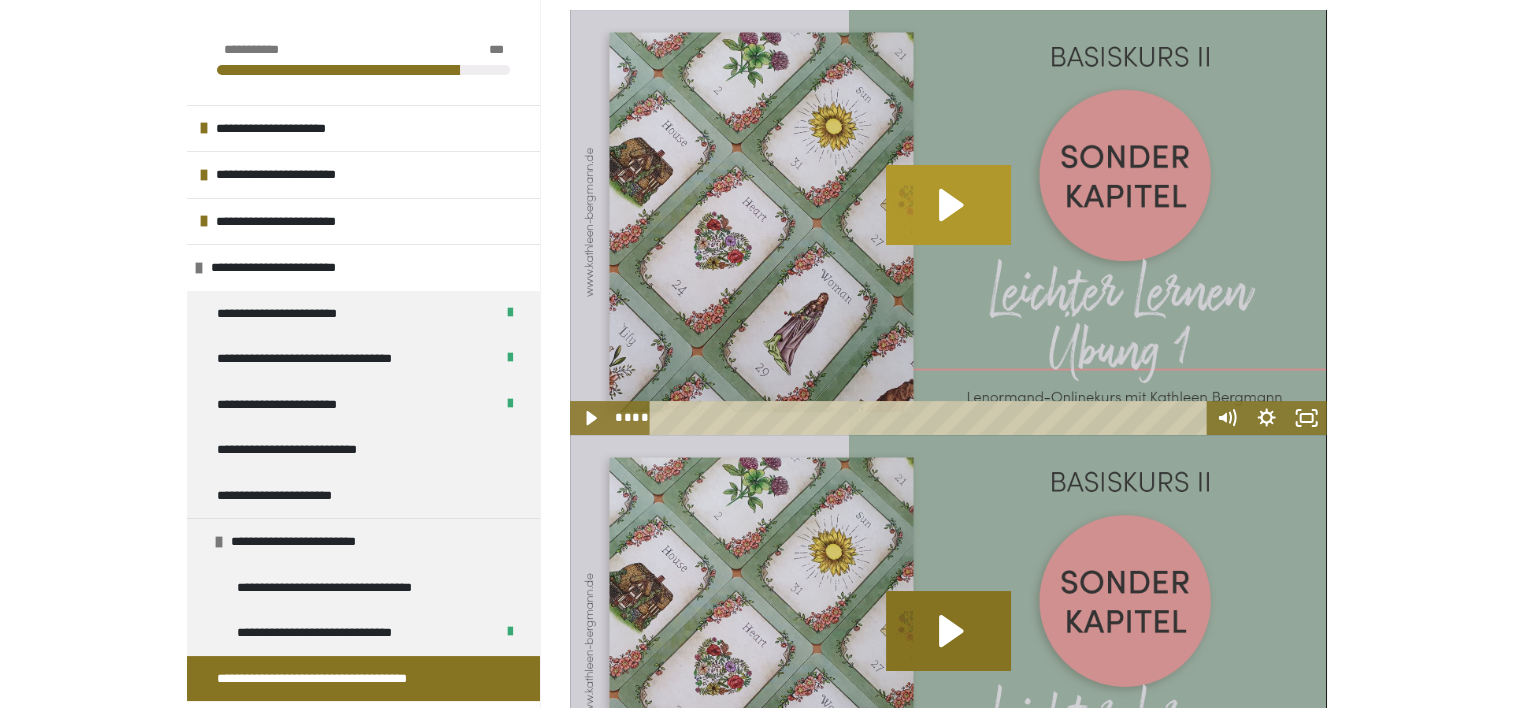 click 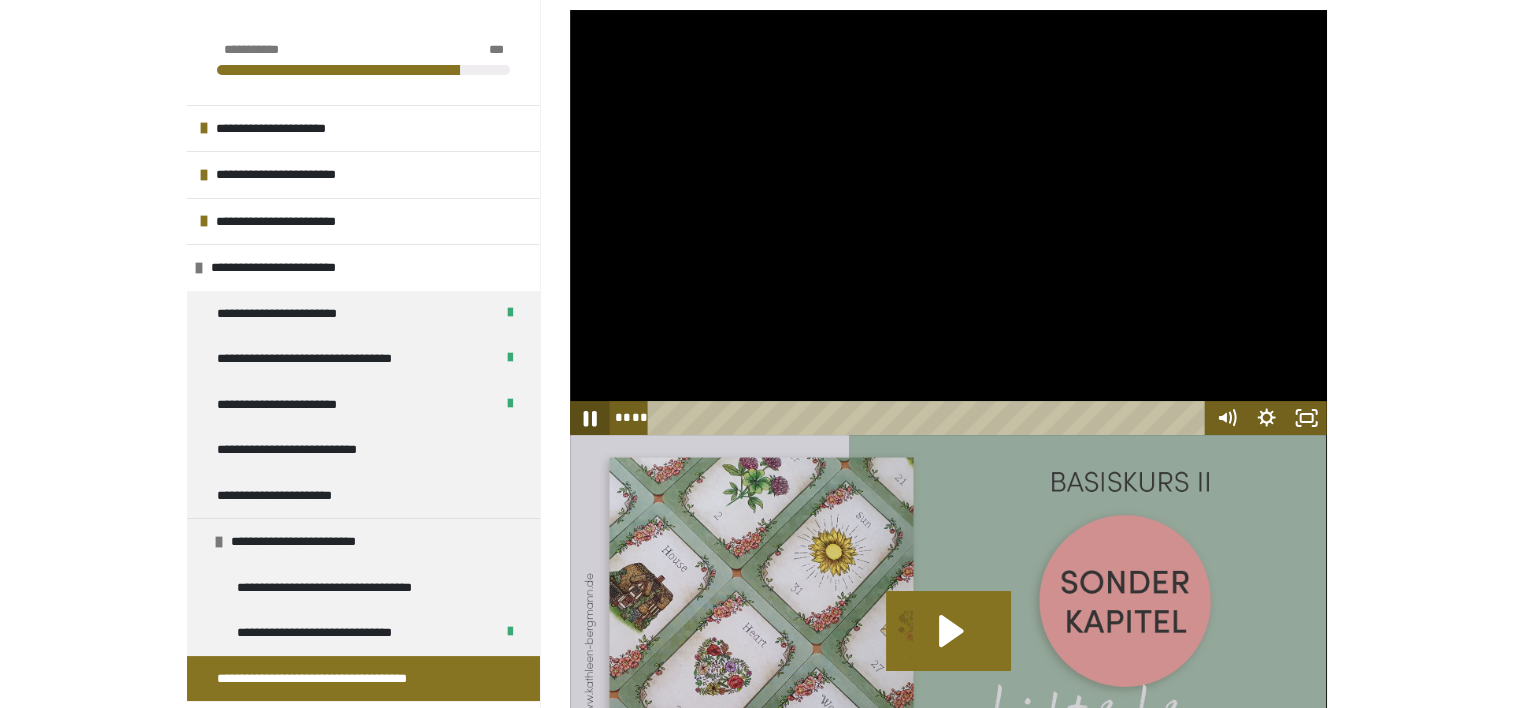 click 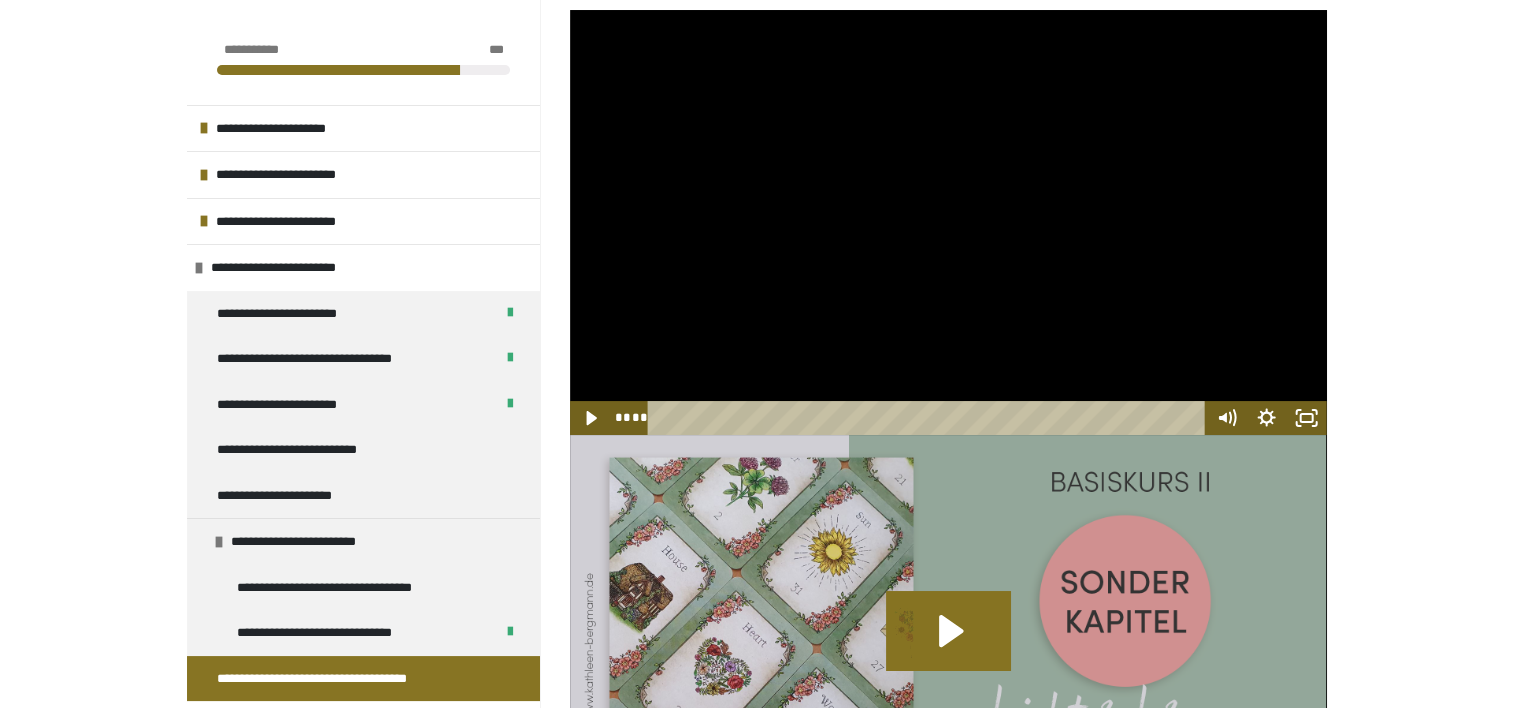 click on "**********" at bounding box center (756, 601) 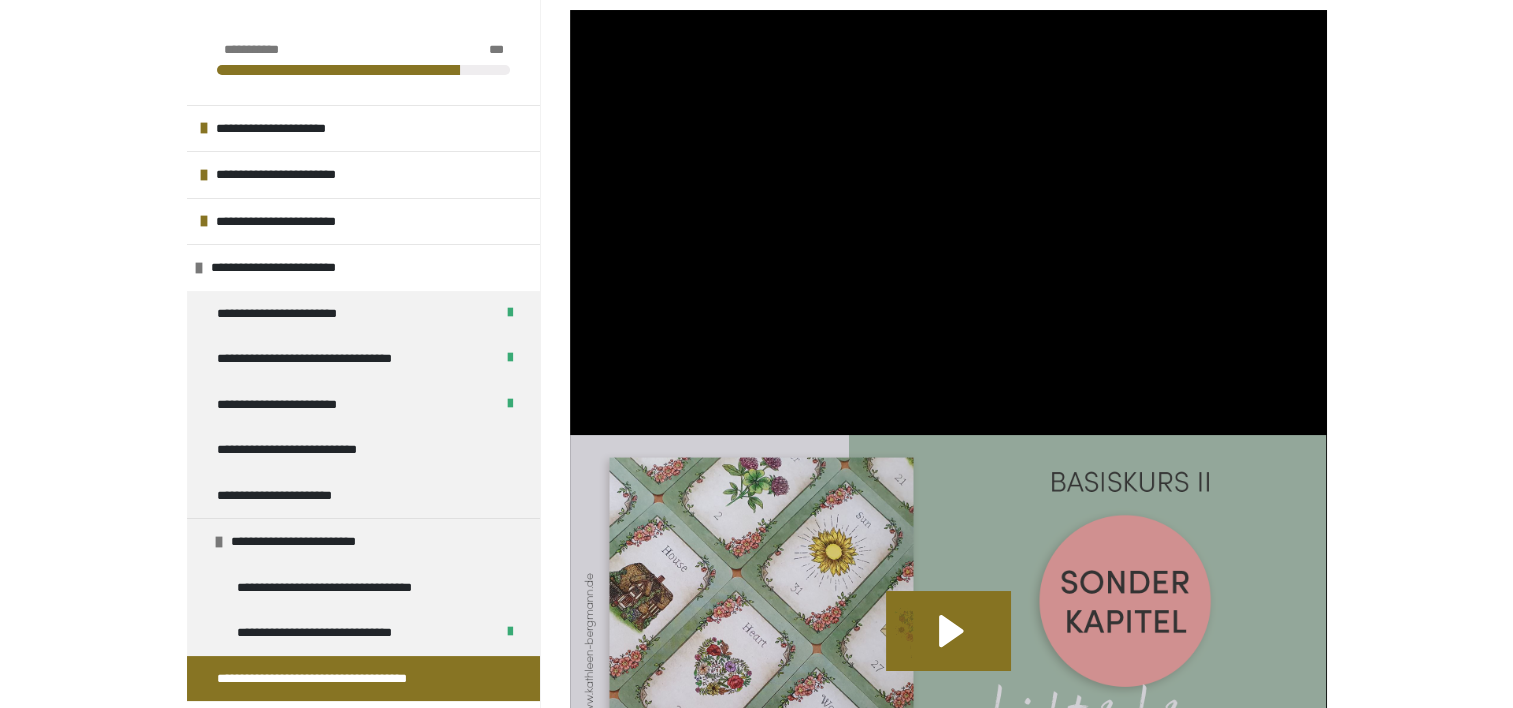 click on "**********" at bounding box center [756, 601] 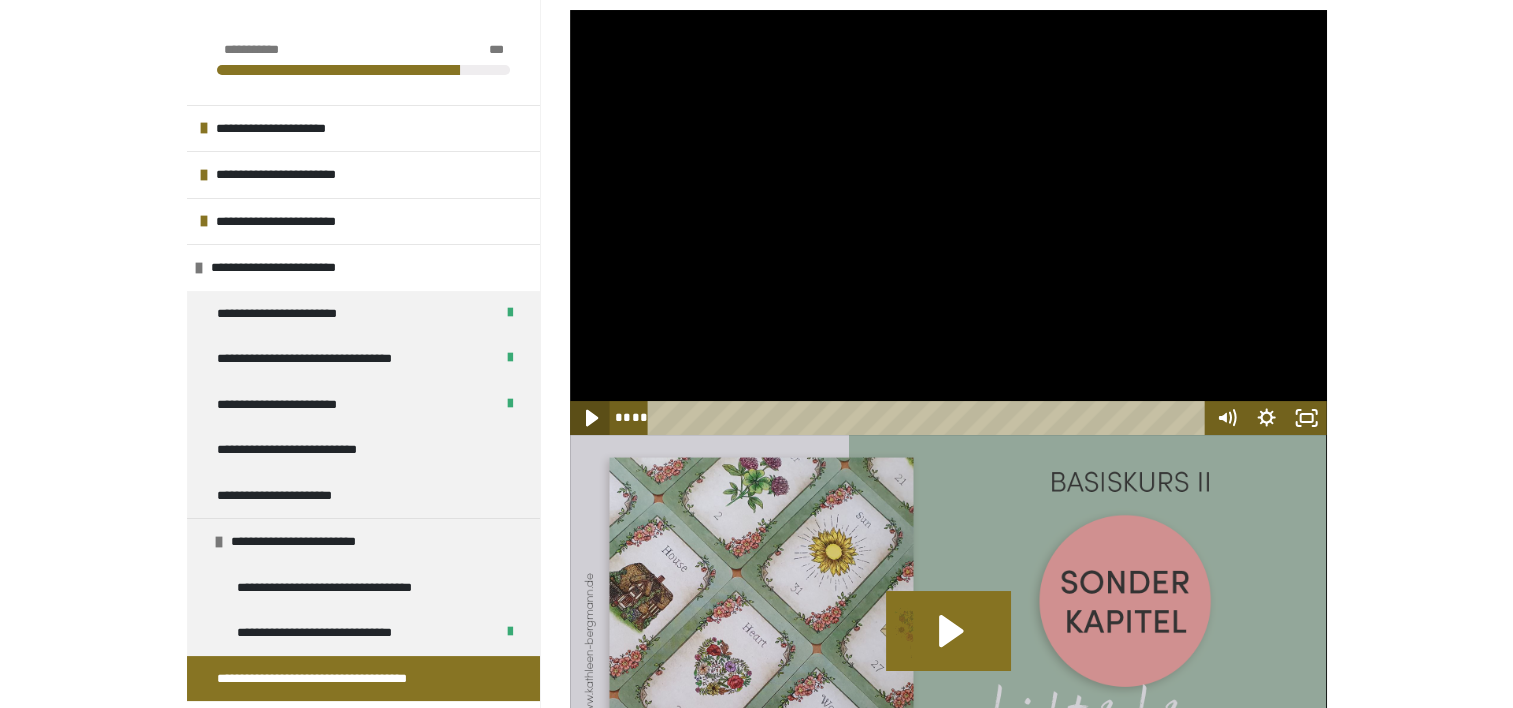 click 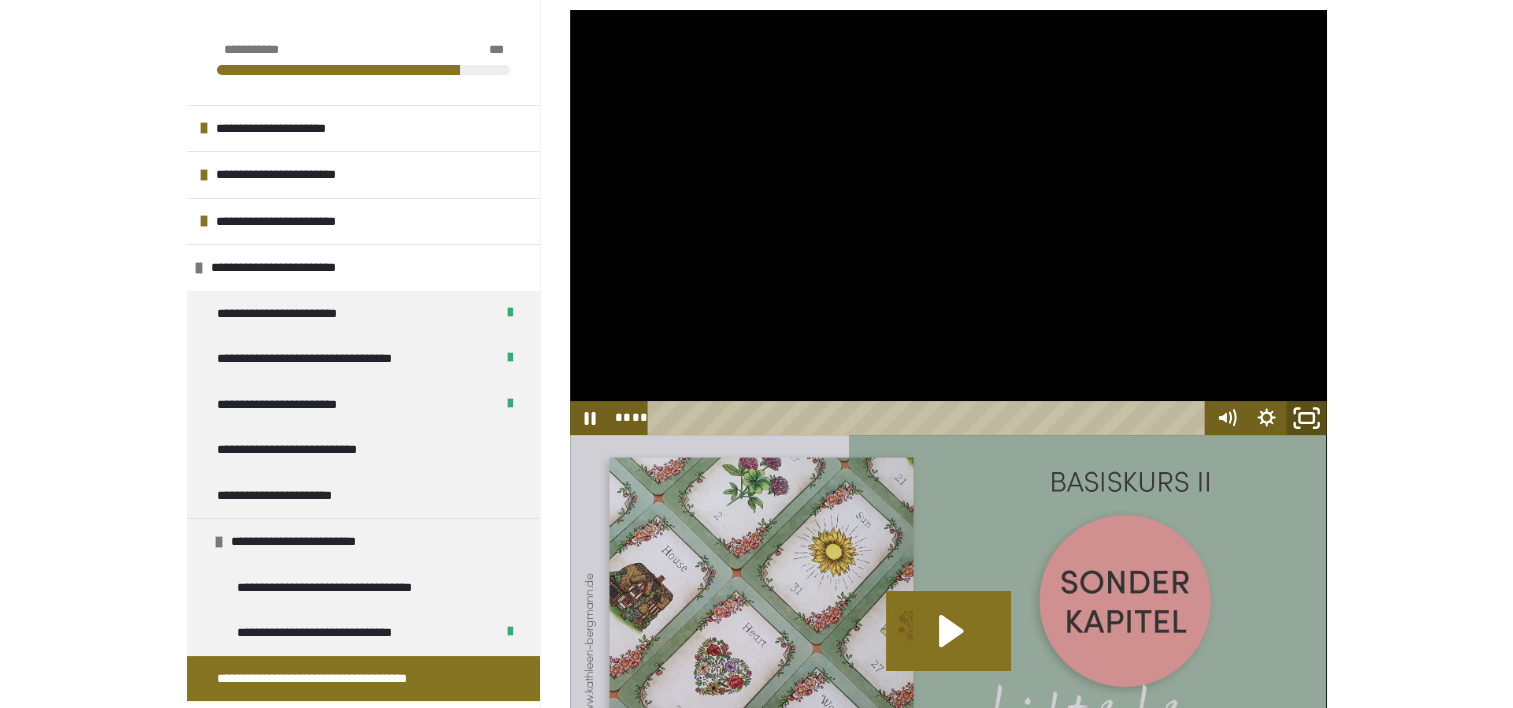 click 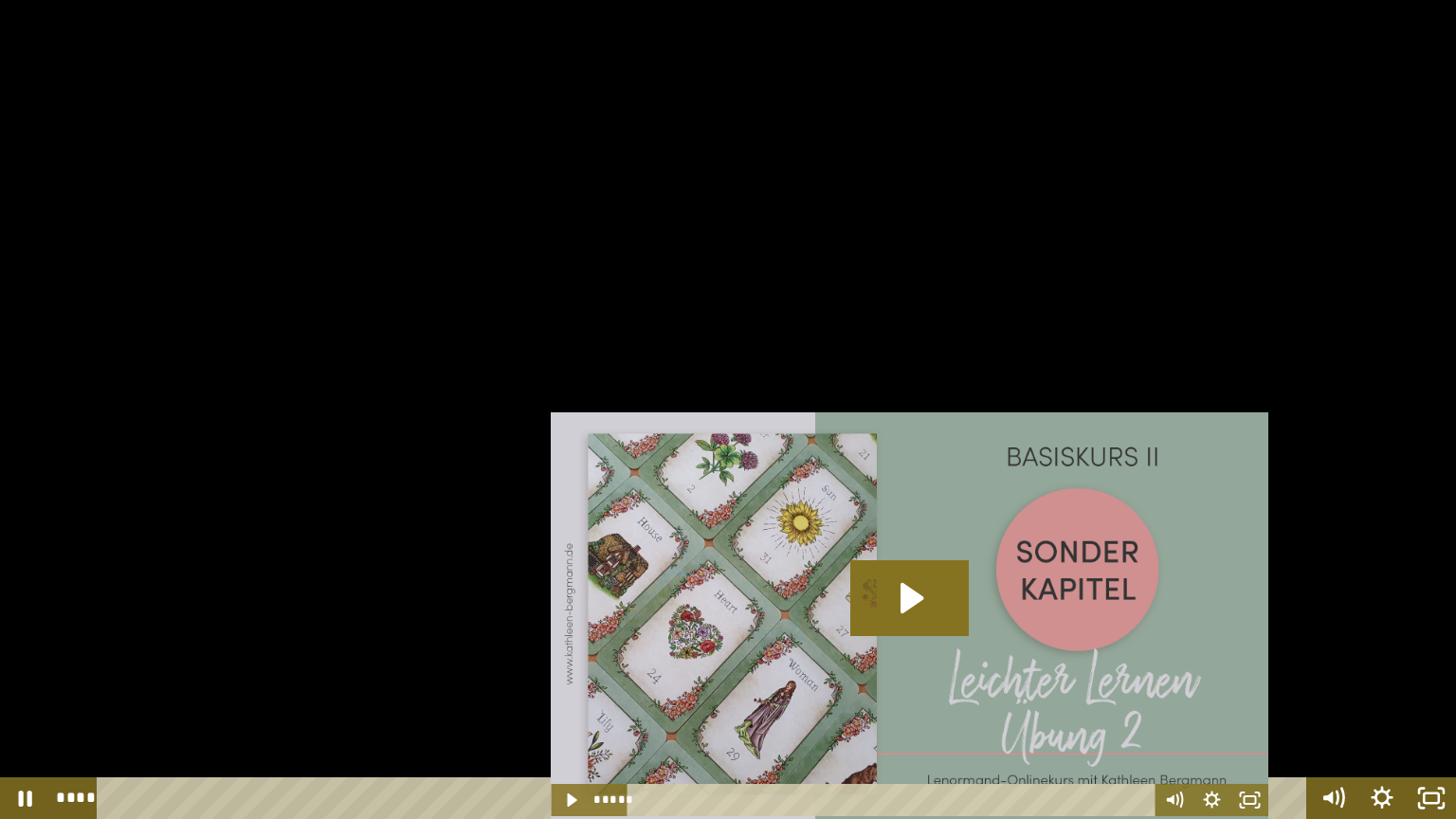 drag, startPoint x: 274, startPoint y: 148, endPoint x: 282, endPoint y: 155, distance: 10.630146 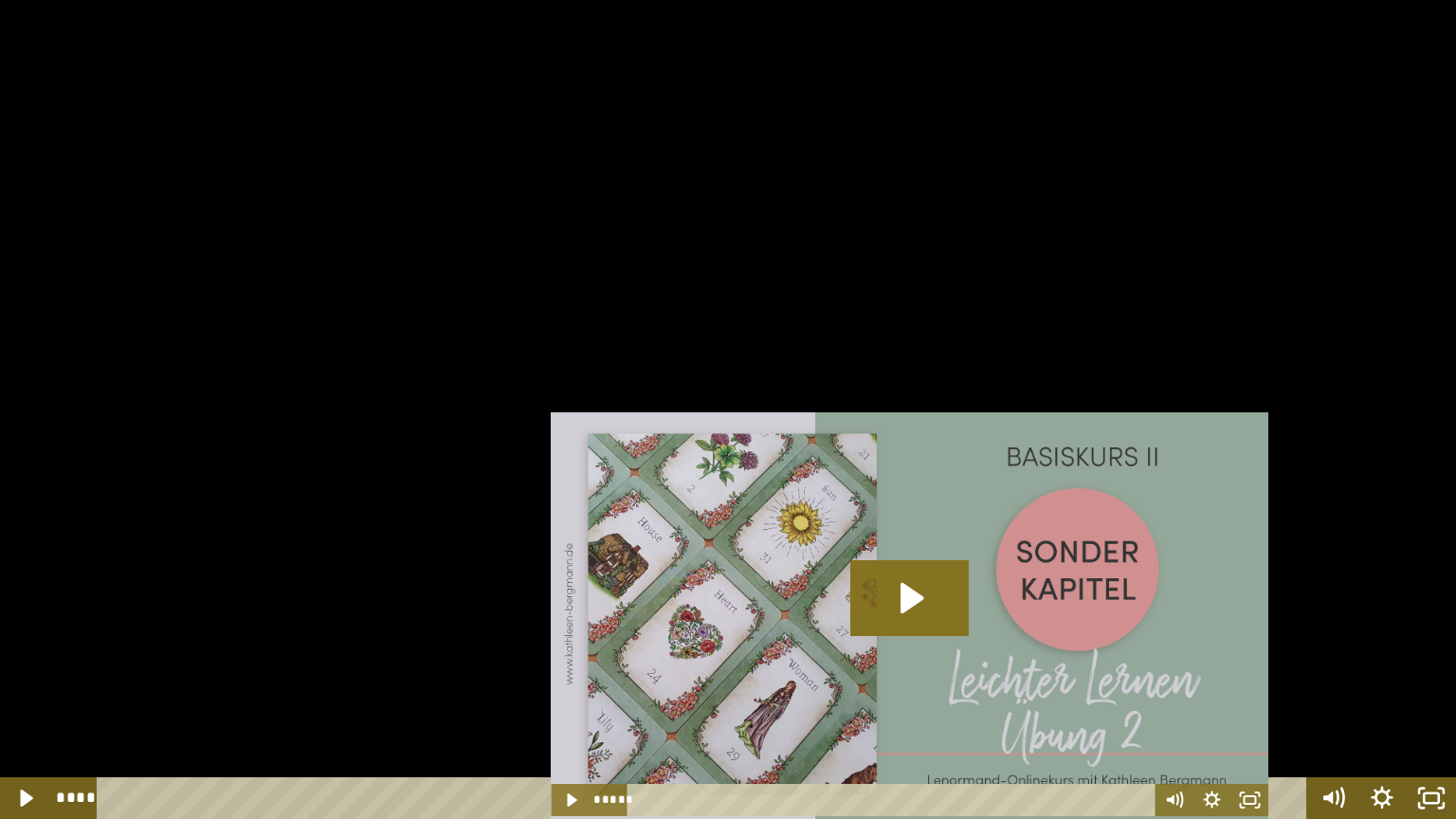 click at bounding box center [728, 410] 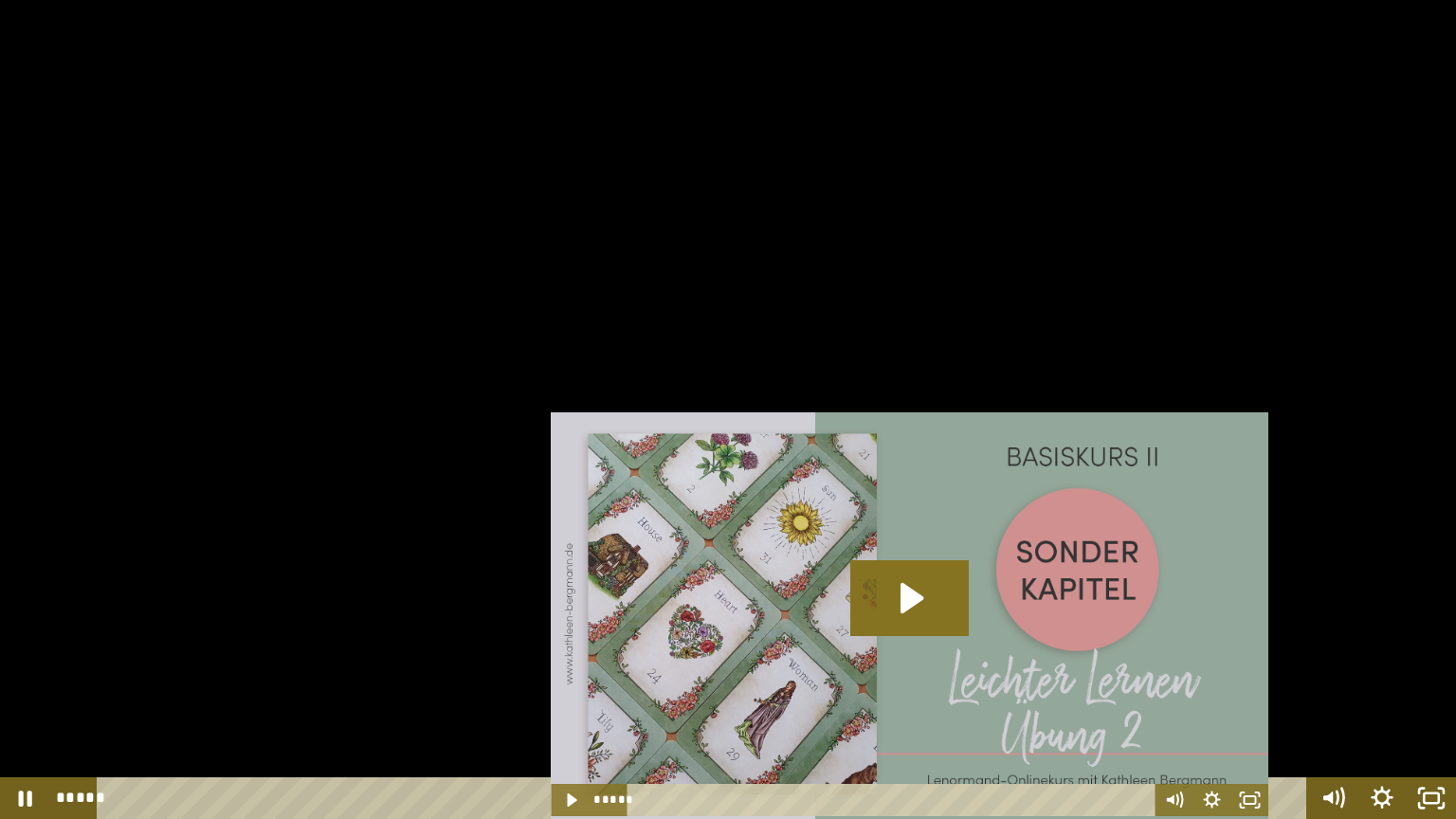 click at bounding box center [728, 410] 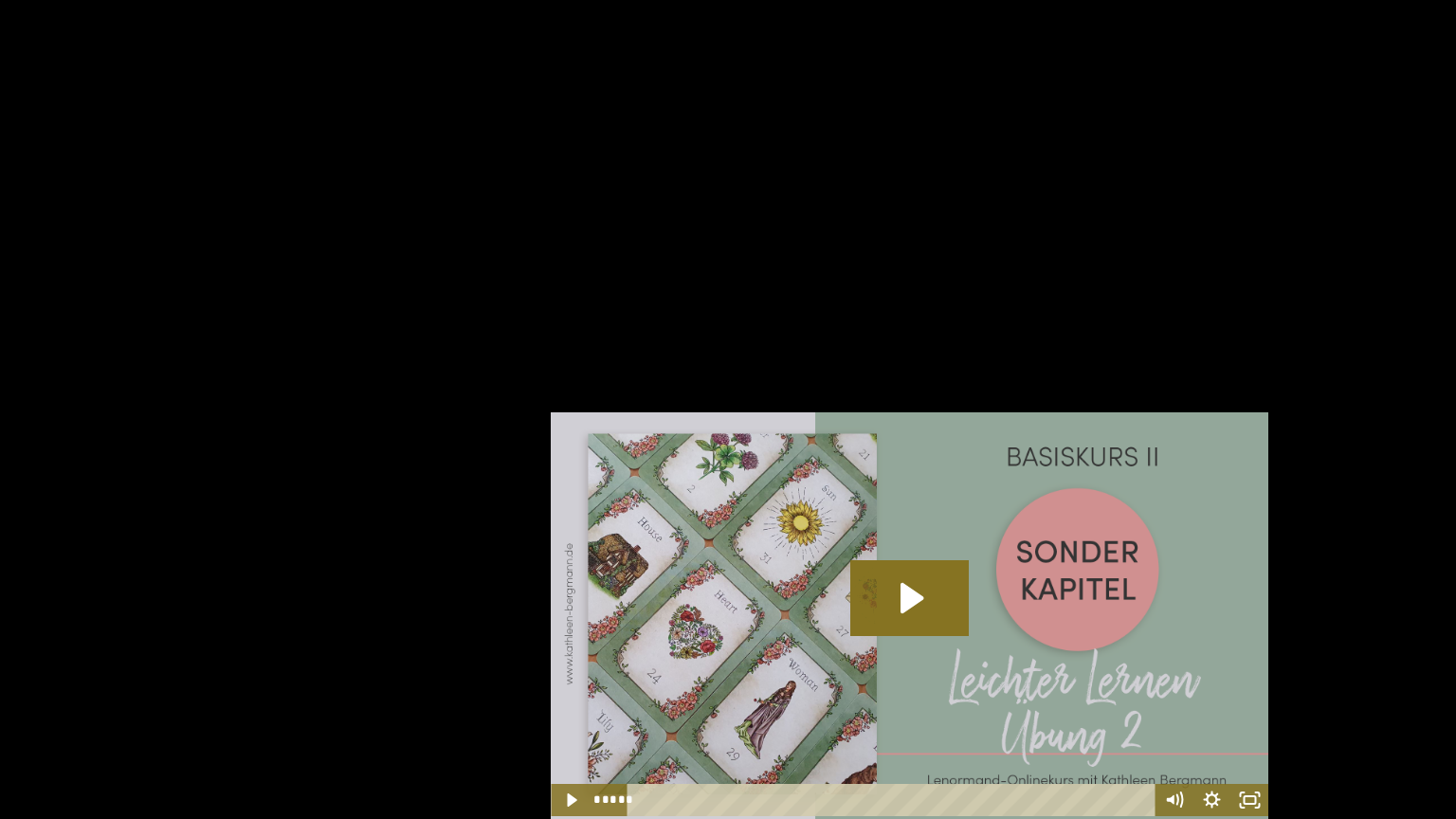 click at bounding box center [728, 410] 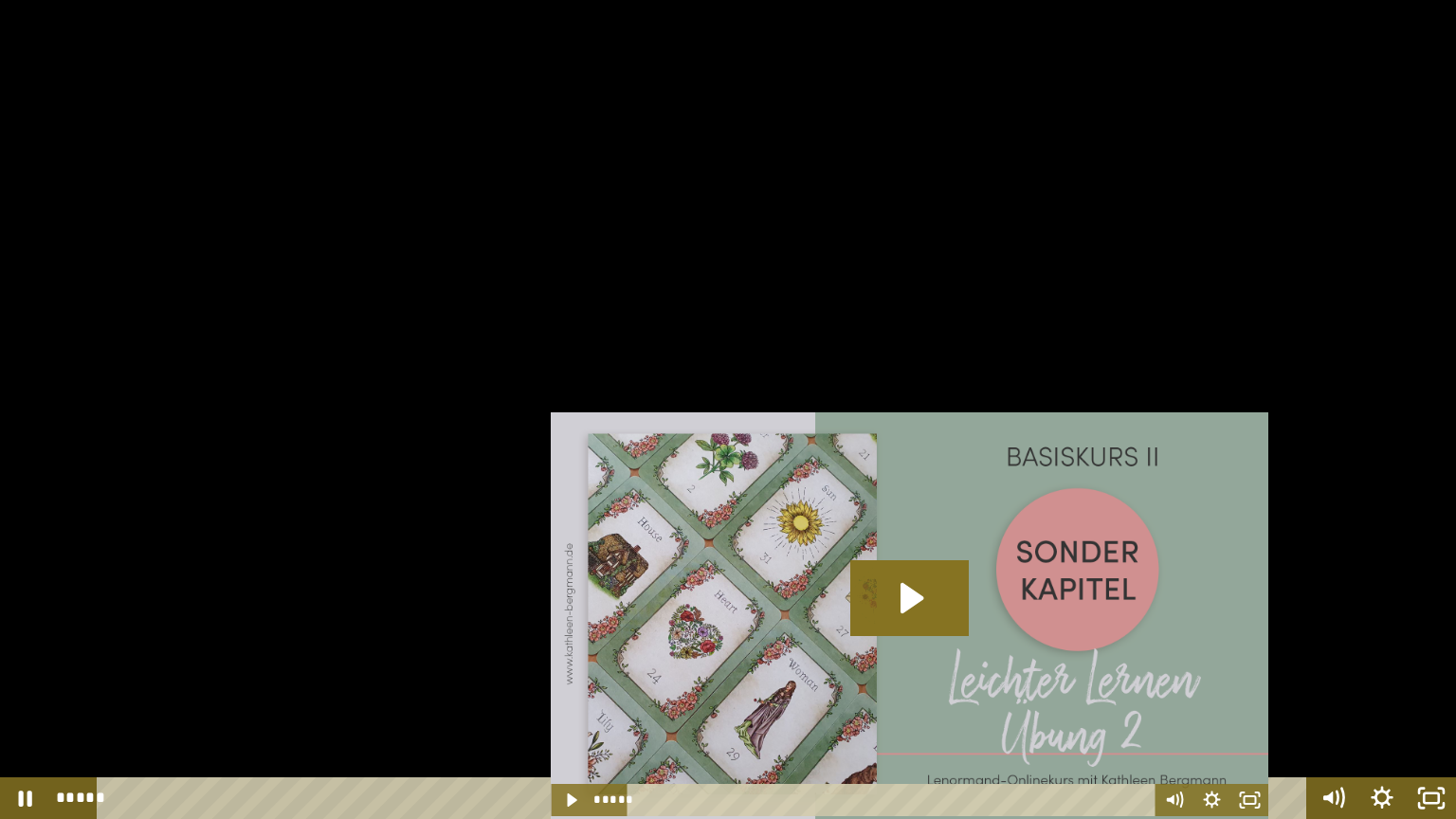 click on "*****" at bounding box center (705, 798) 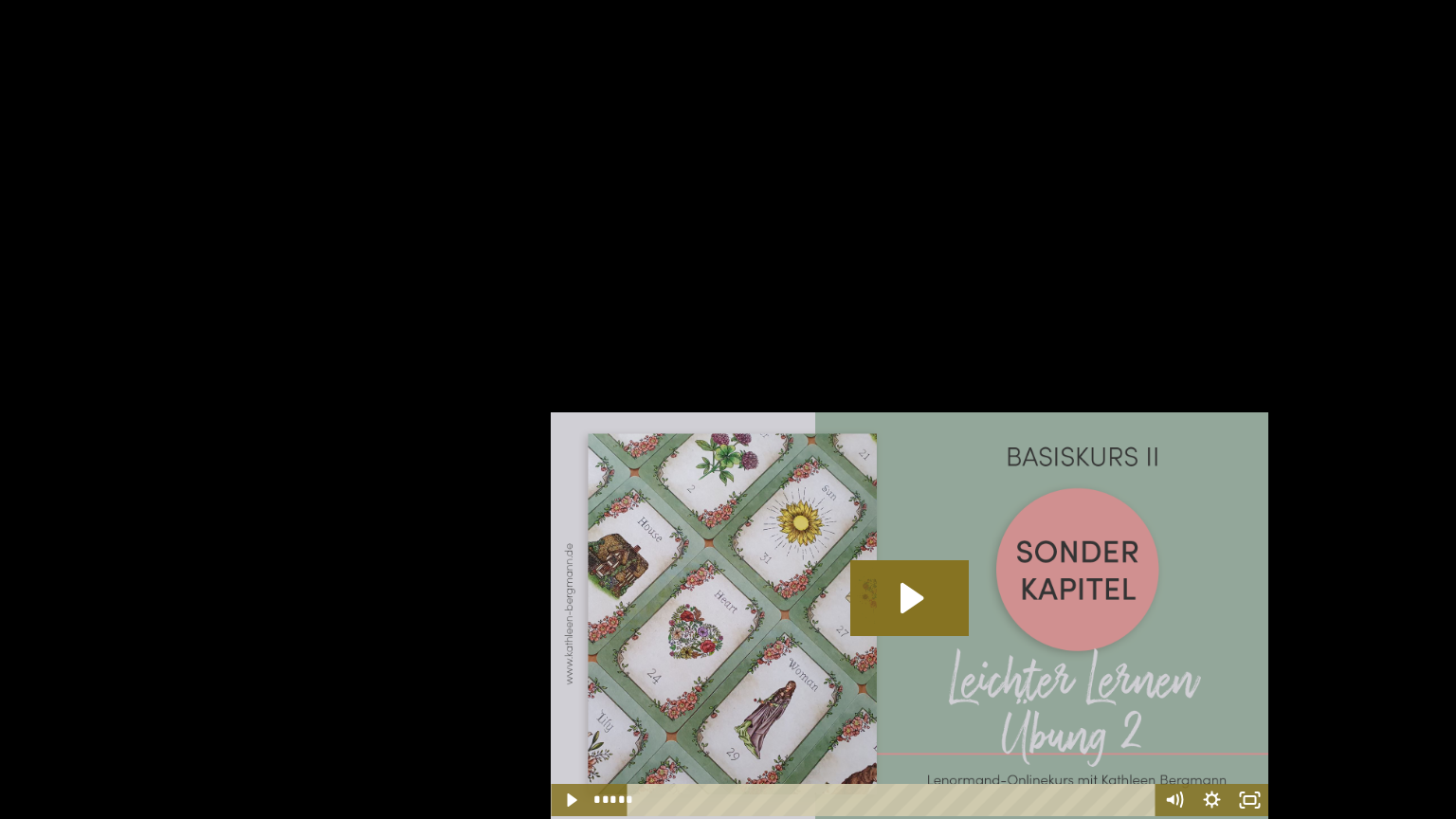 click at bounding box center (728, 410) 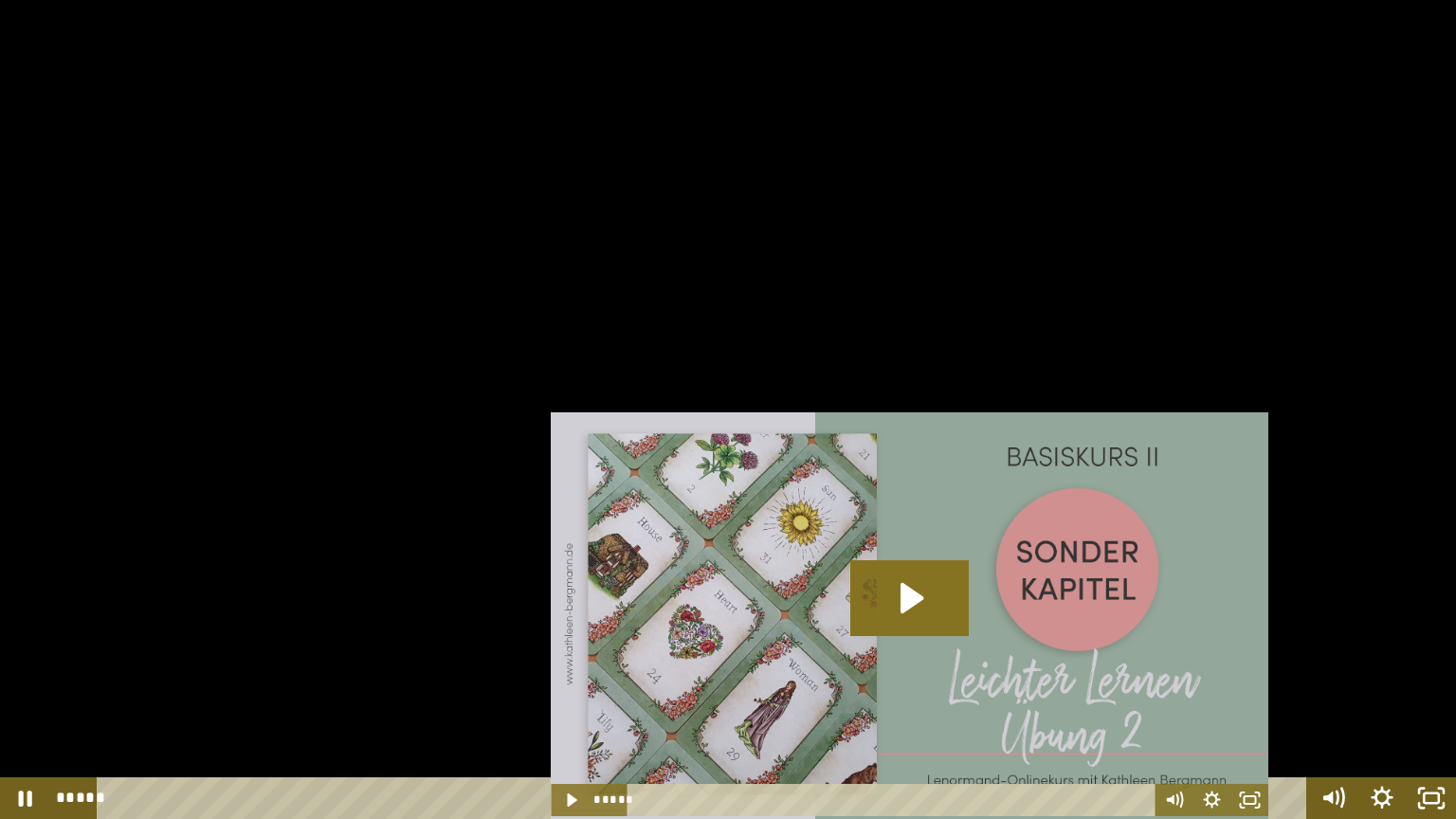 click at bounding box center [728, 410] 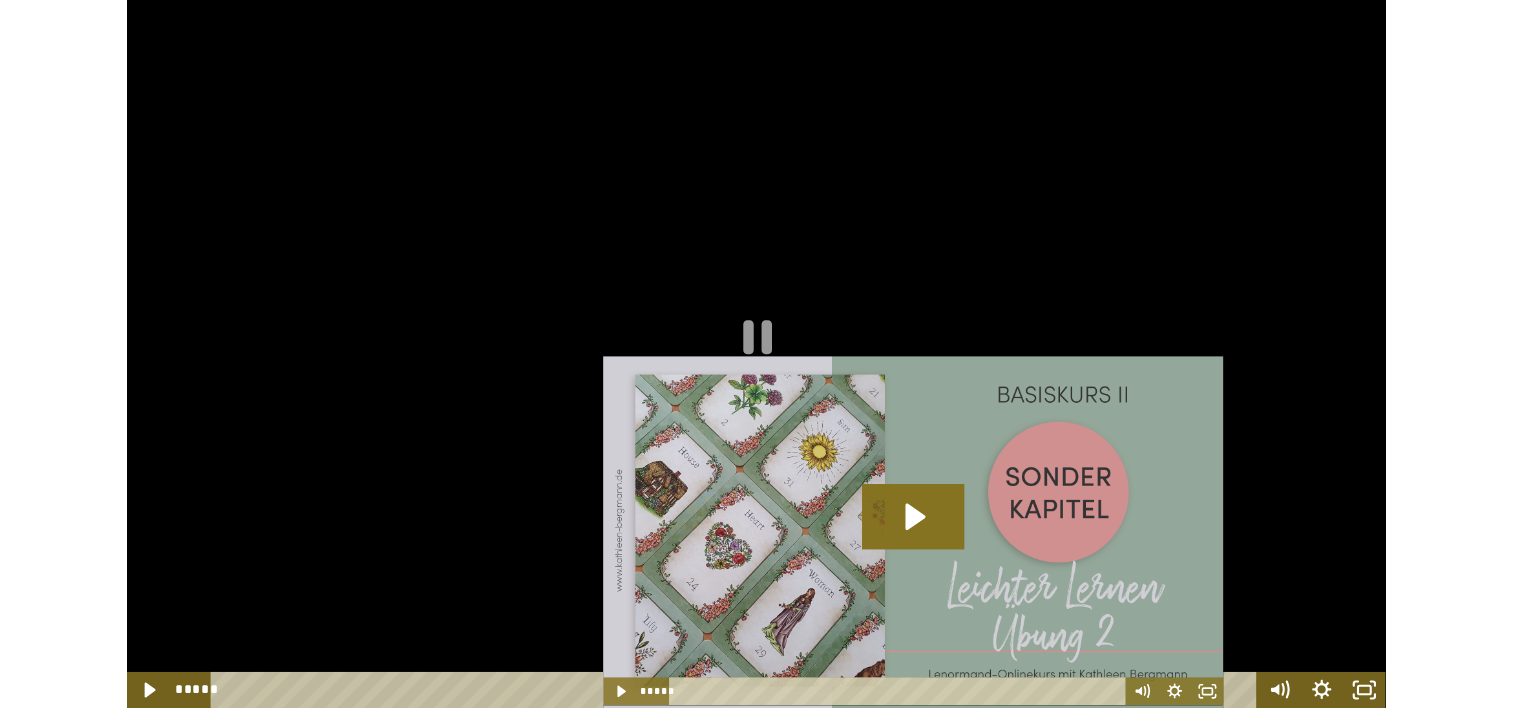 scroll, scrollTop: 0, scrollLeft: 0, axis: both 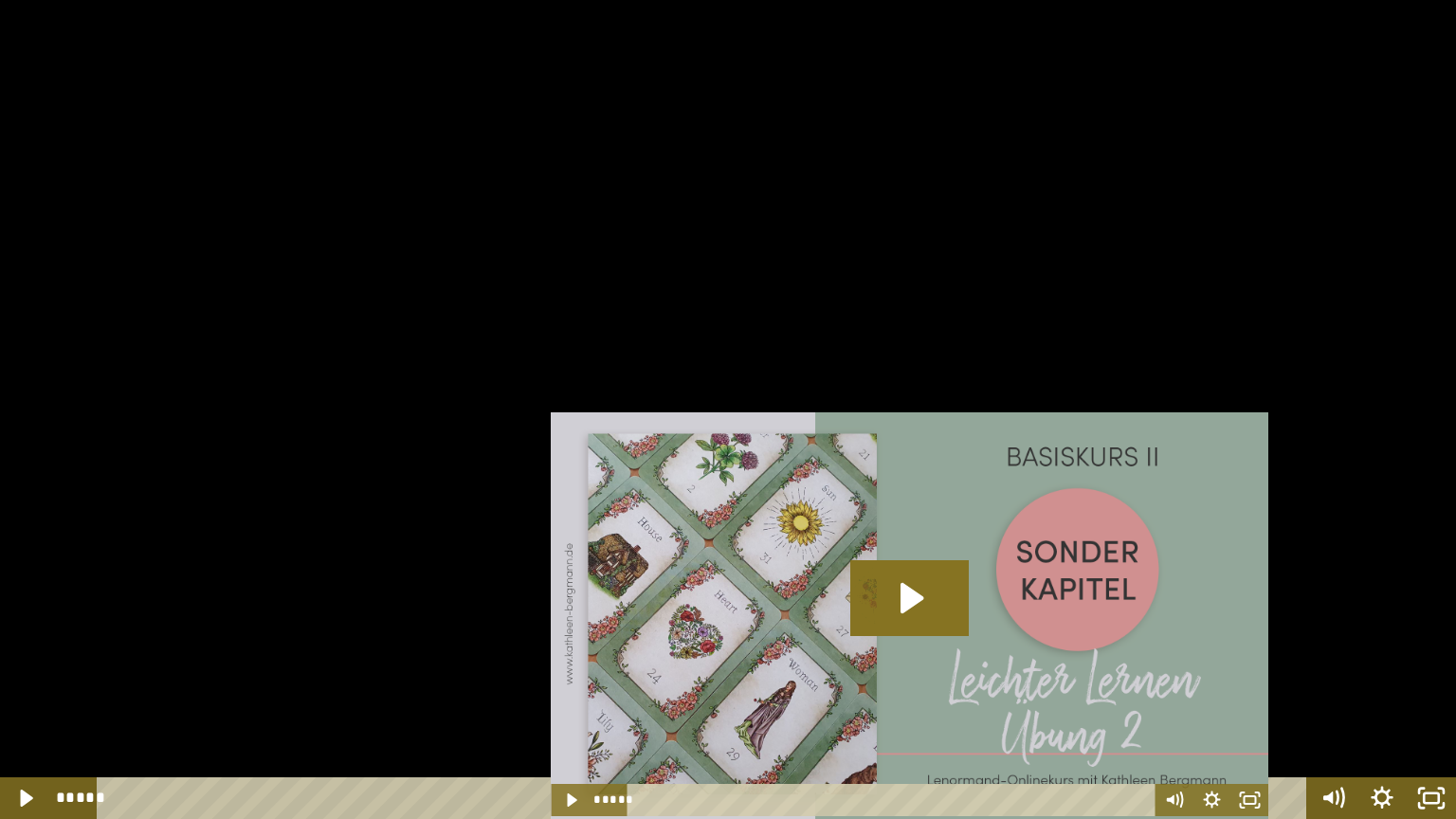 click at bounding box center [728, 410] 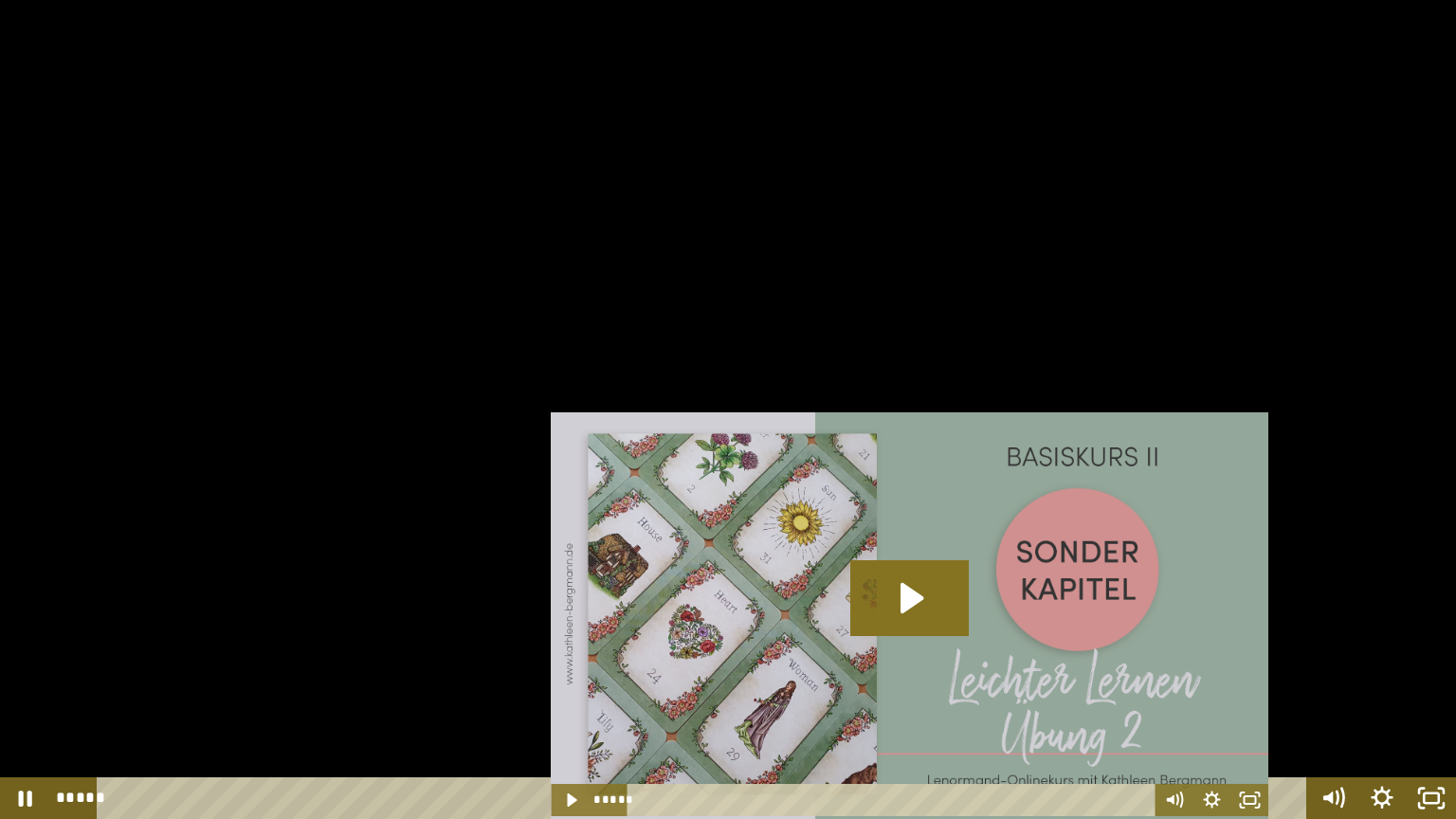 click at bounding box center (728, 410) 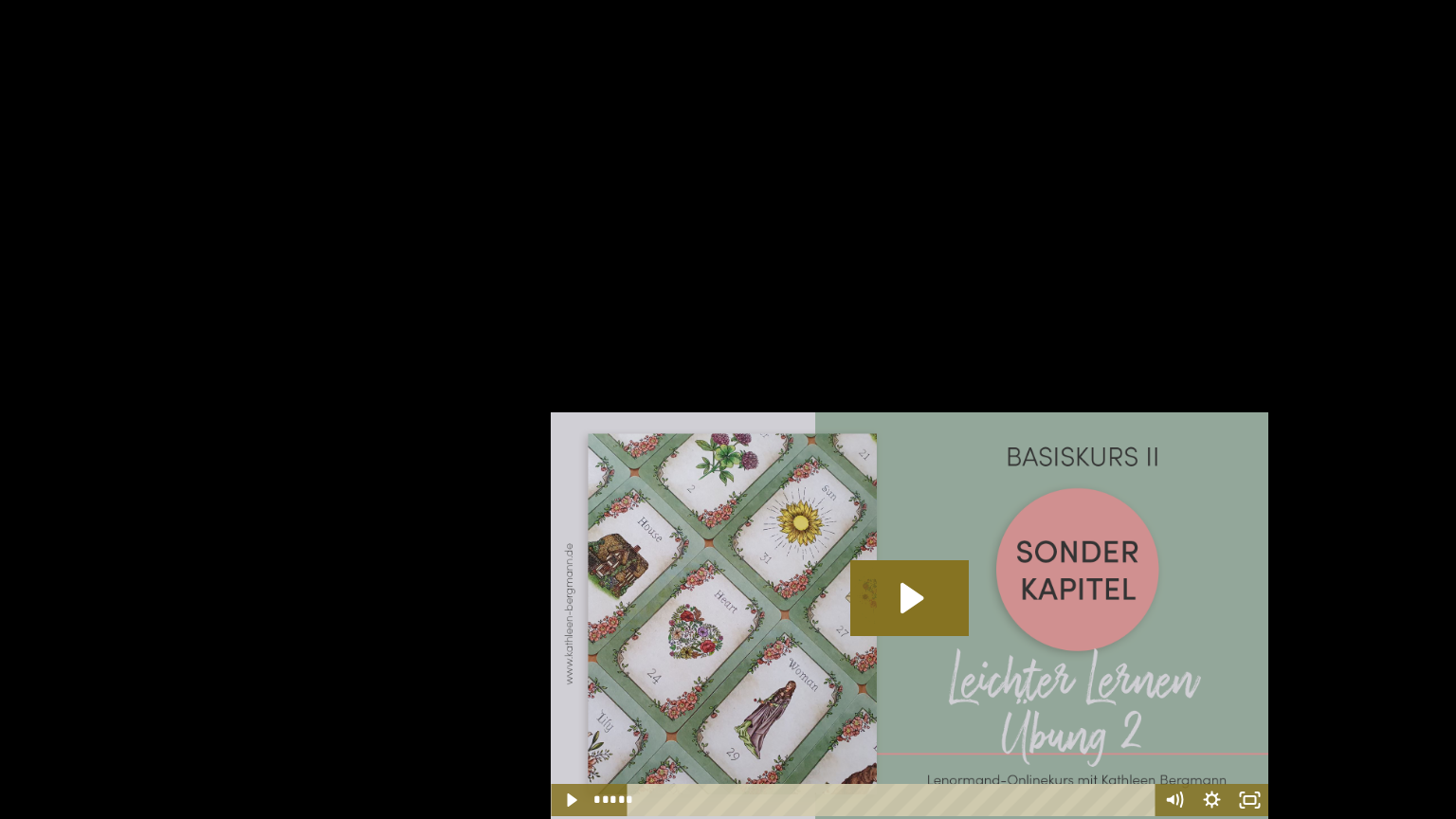 click at bounding box center [728, 410] 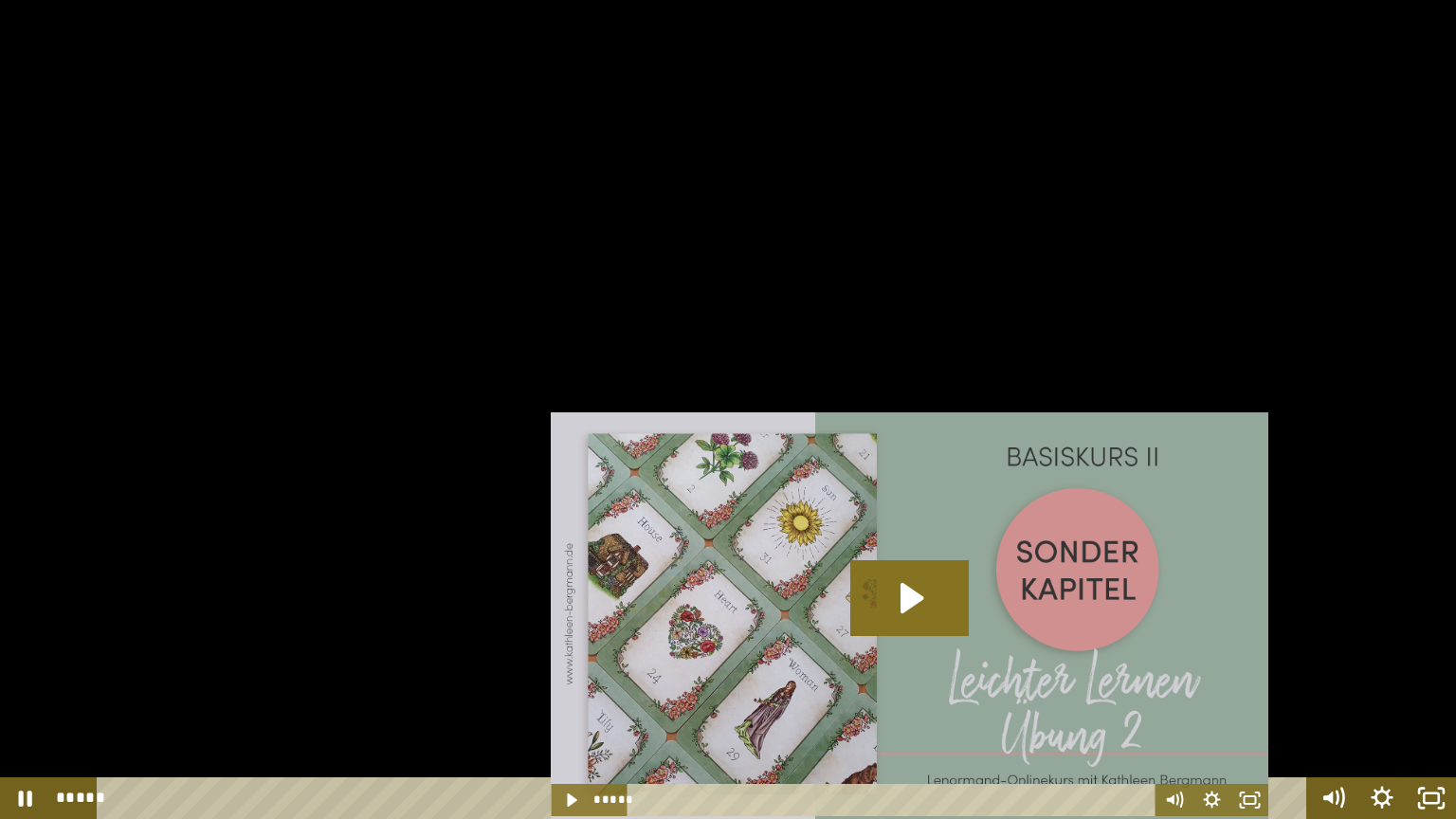 drag, startPoint x: 1205, startPoint y: 516, endPoint x: 1195, endPoint y: 619, distance: 103.484298 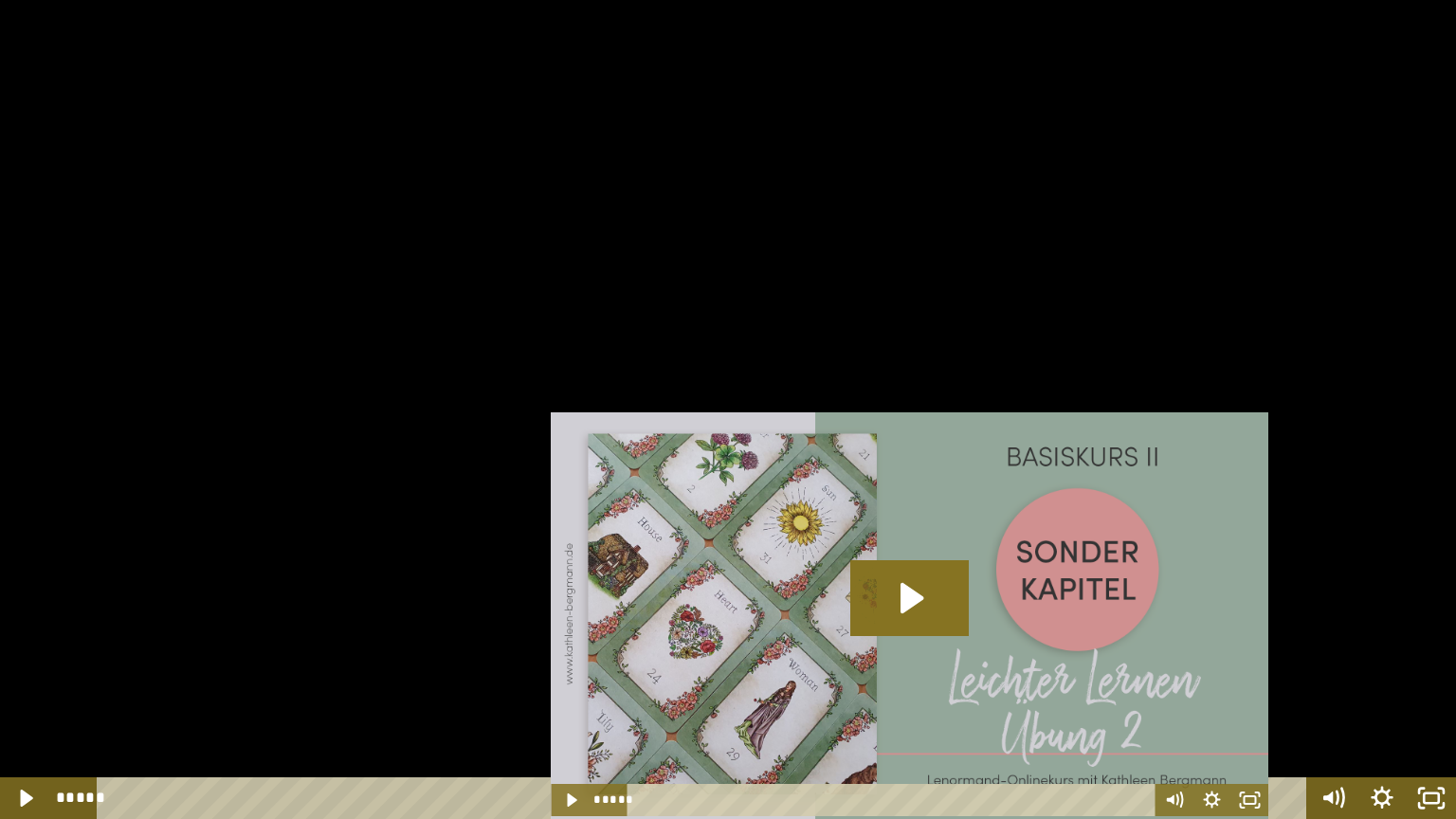 click at bounding box center [728, 410] 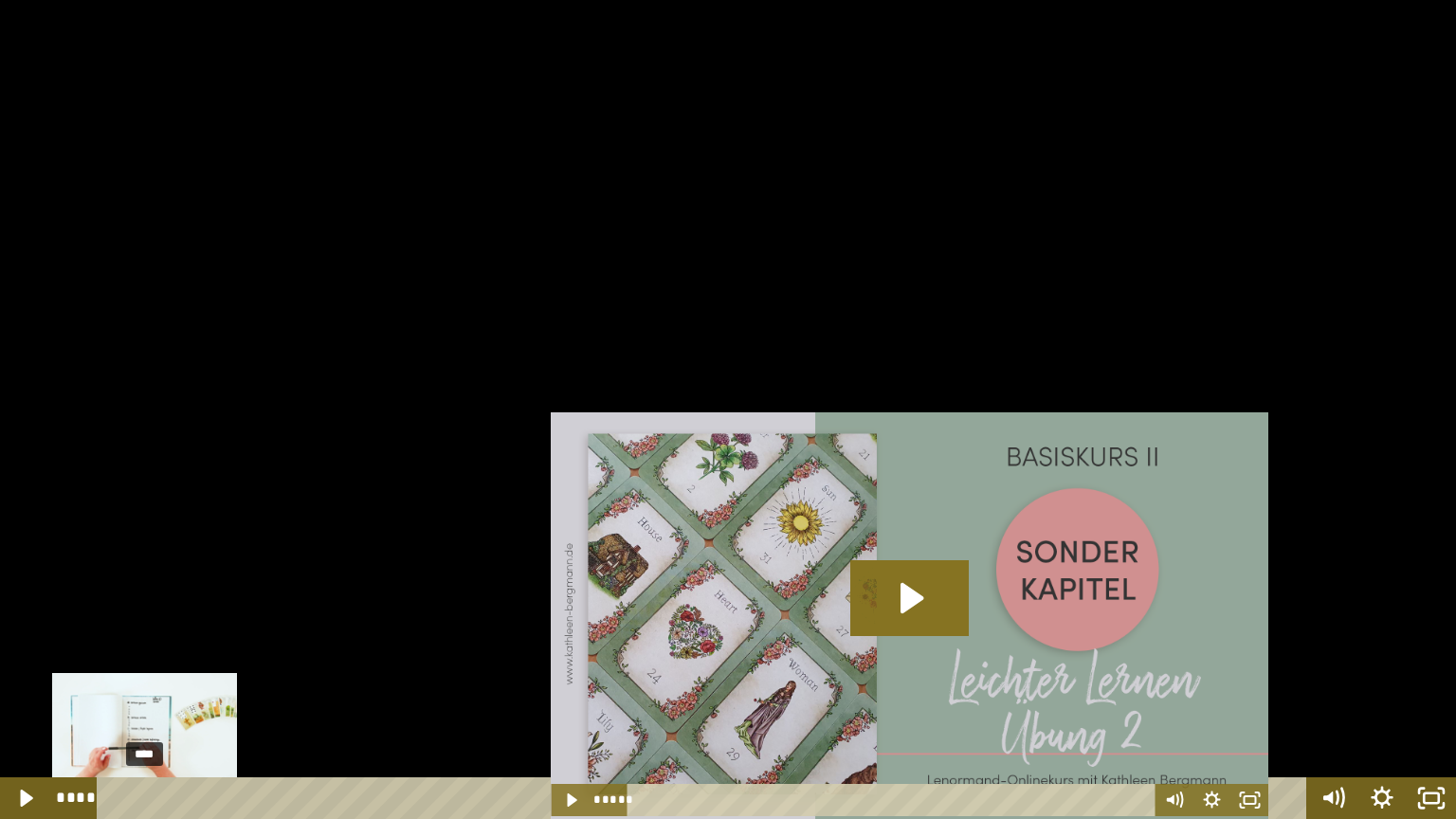 click on "****" at bounding box center [705, 798] 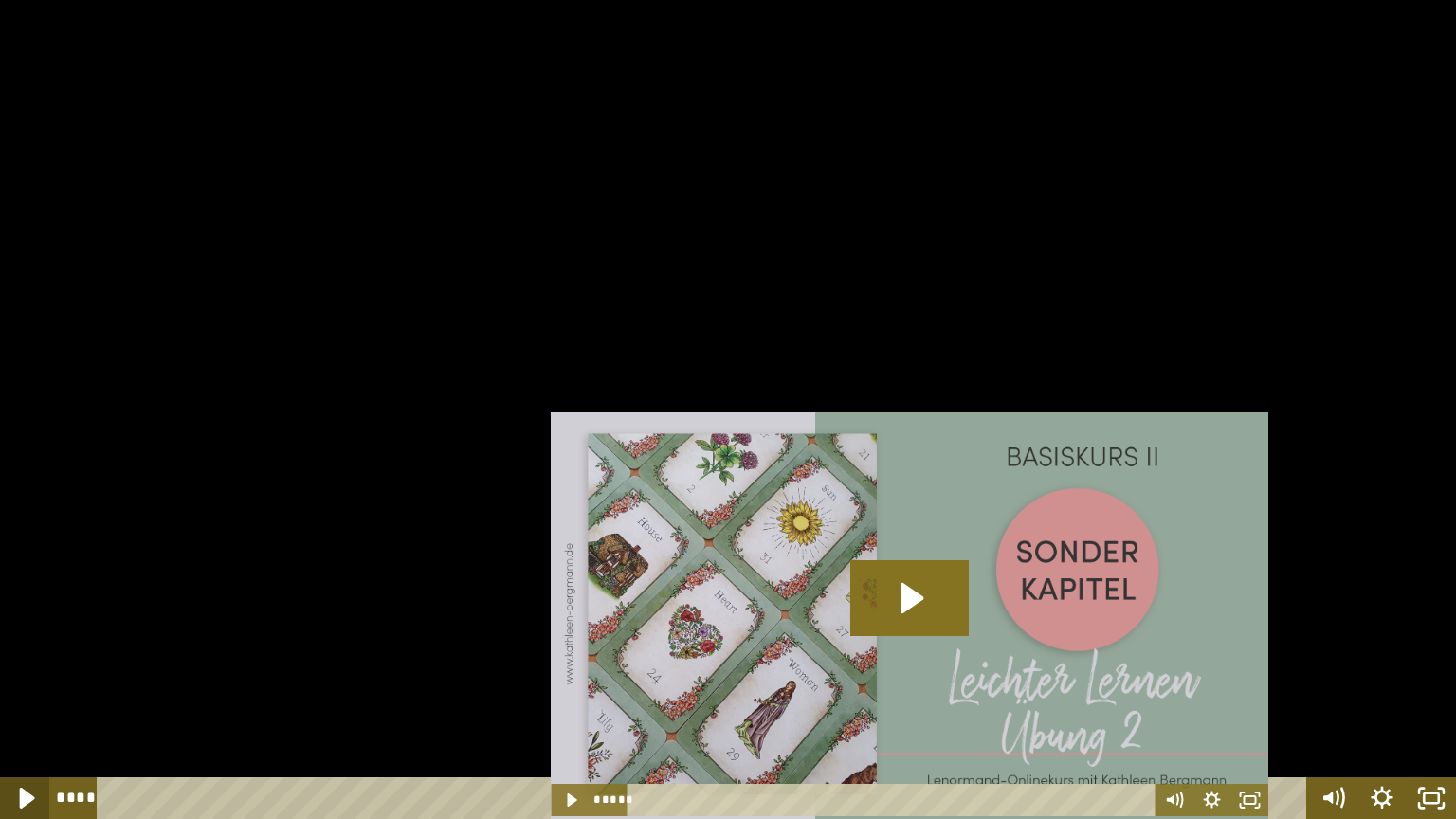 click 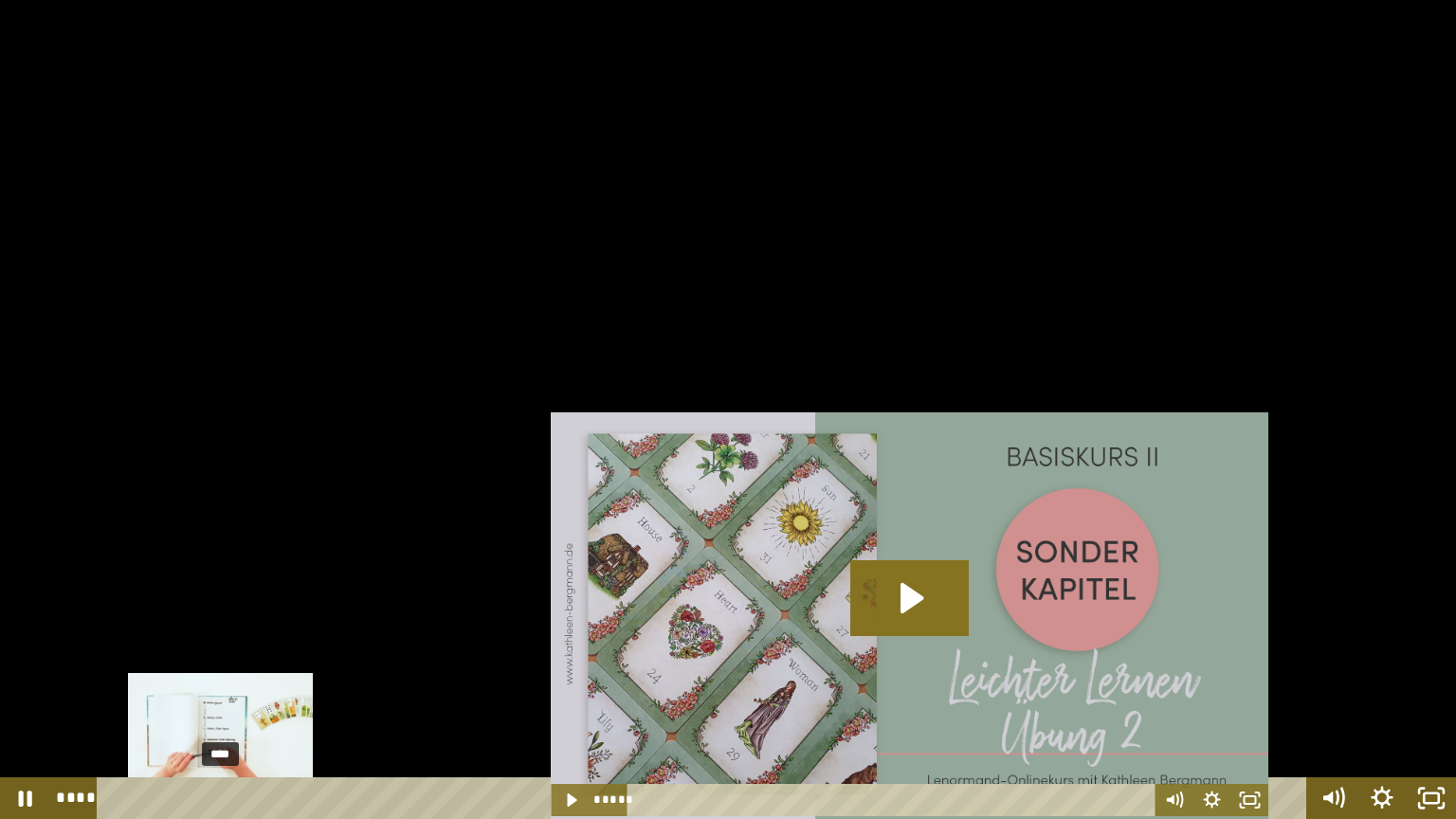 click on "****" at bounding box center [705, 798] 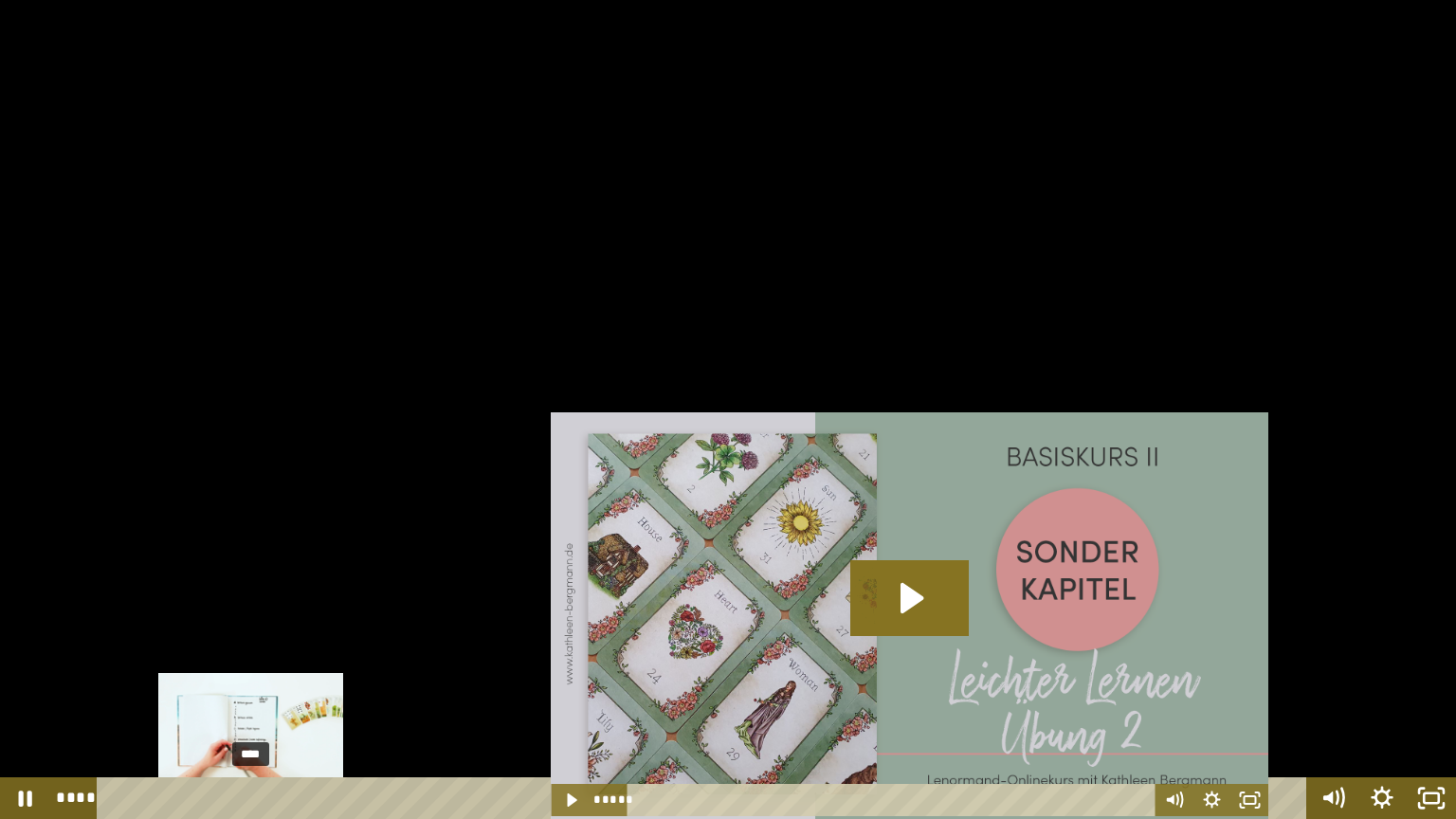 click on "****" at bounding box center [705, 798] 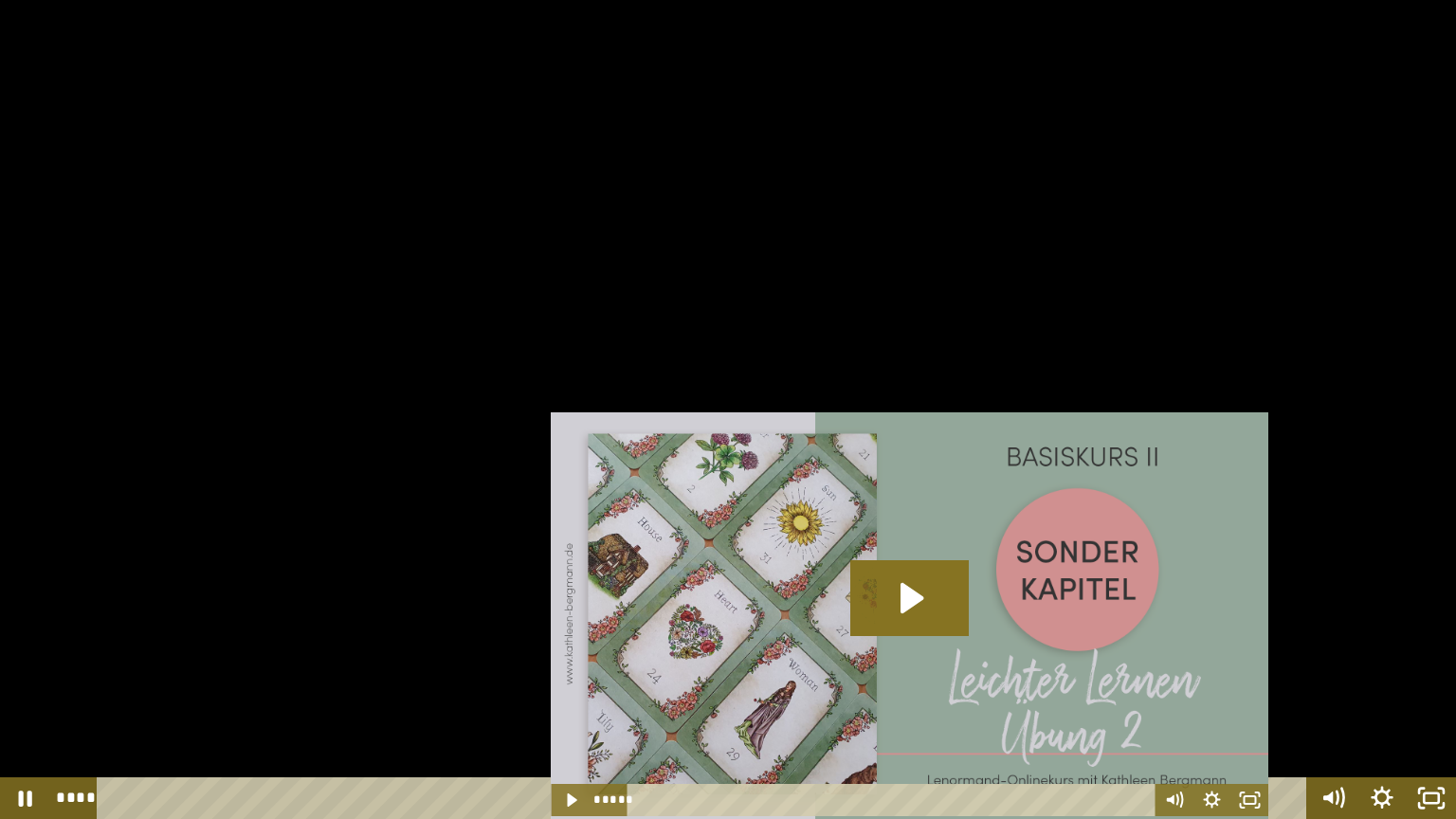 drag, startPoint x: 1342, startPoint y: 375, endPoint x: 1311, endPoint y: 433, distance: 65.764732 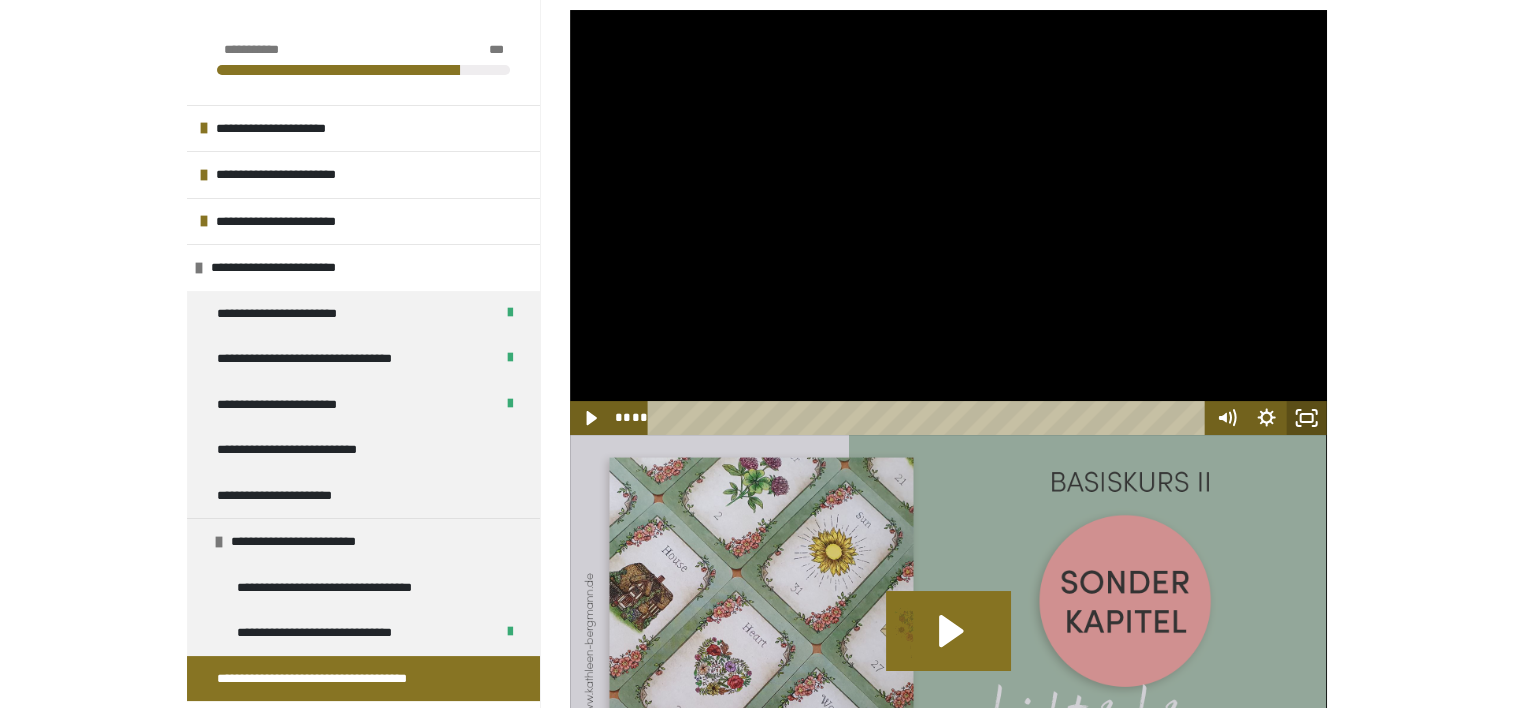click 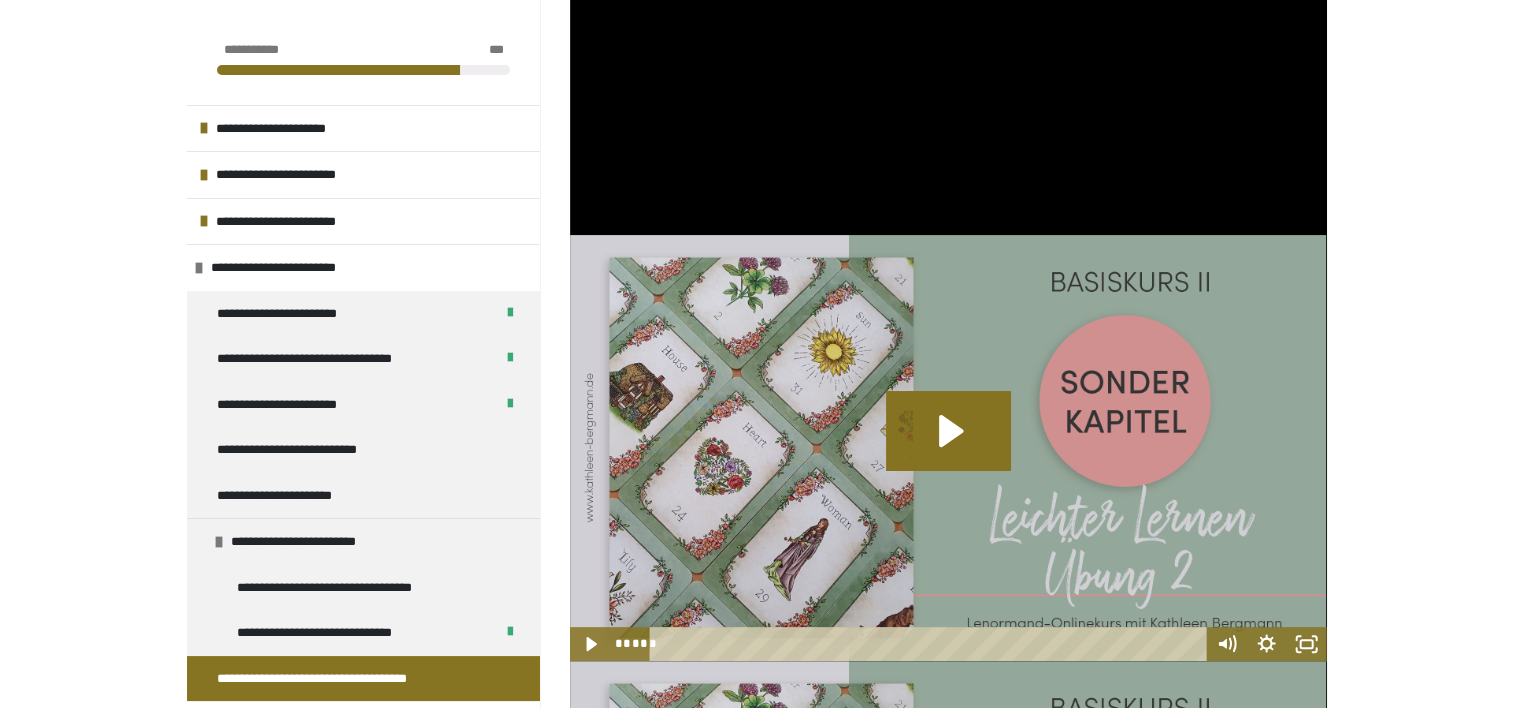 scroll, scrollTop: 623, scrollLeft: 0, axis: vertical 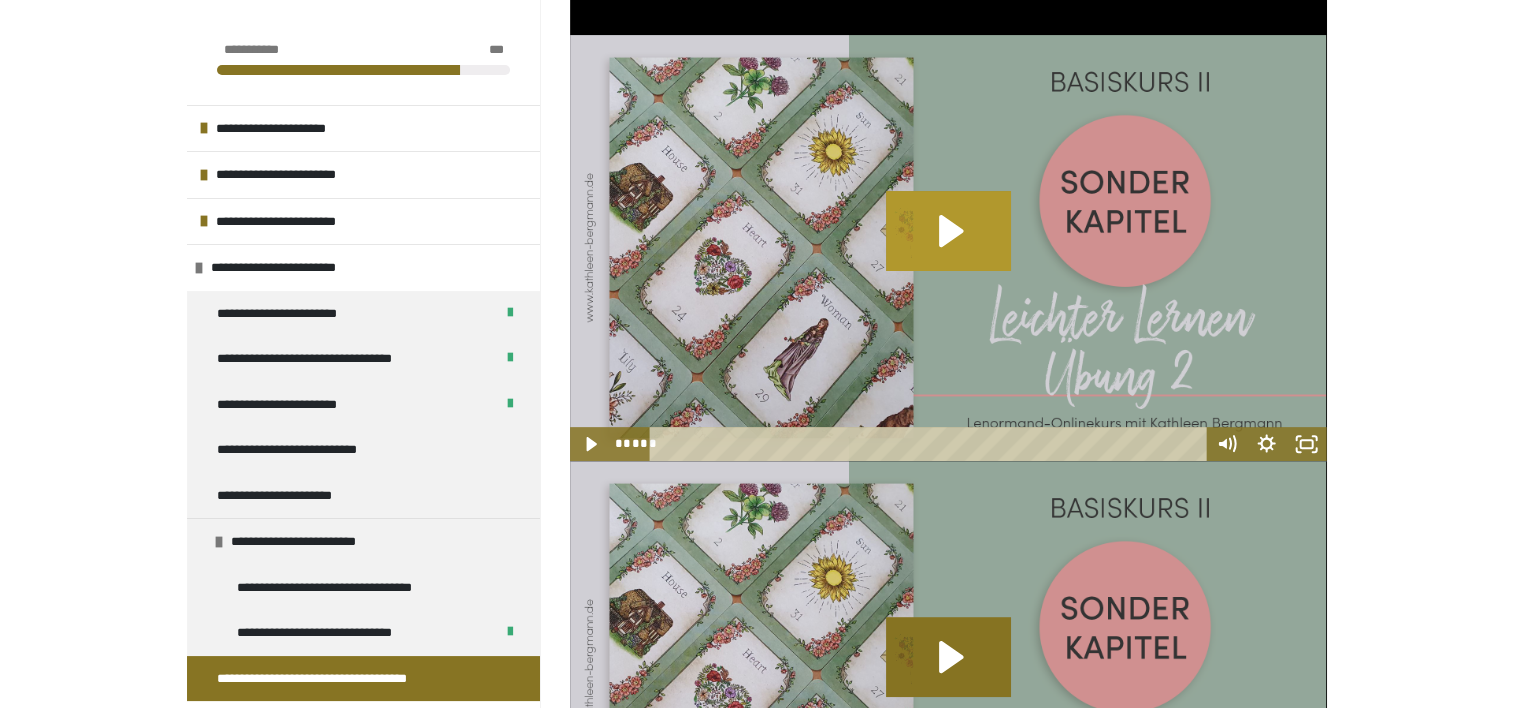 click 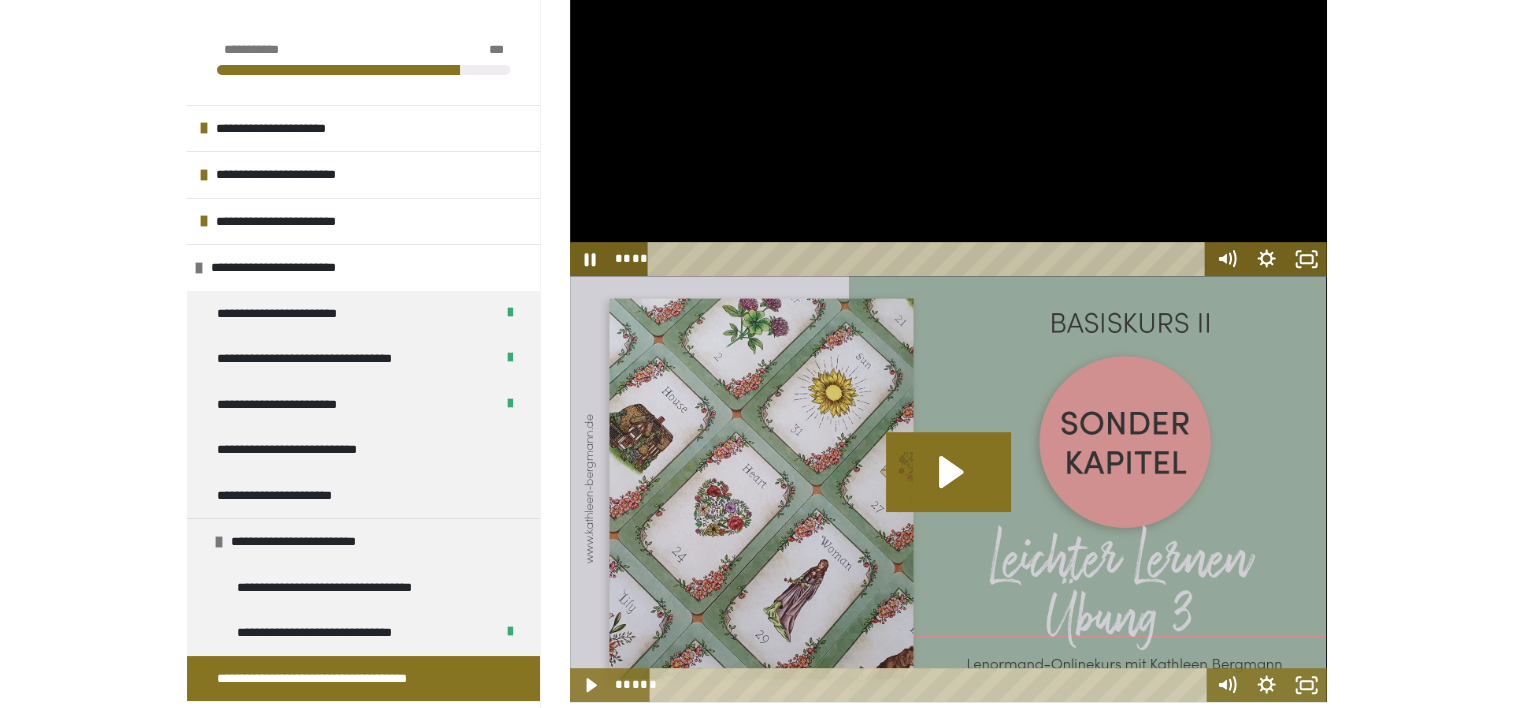 scroll, scrollTop: 623, scrollLeft: 0, axis: vertical 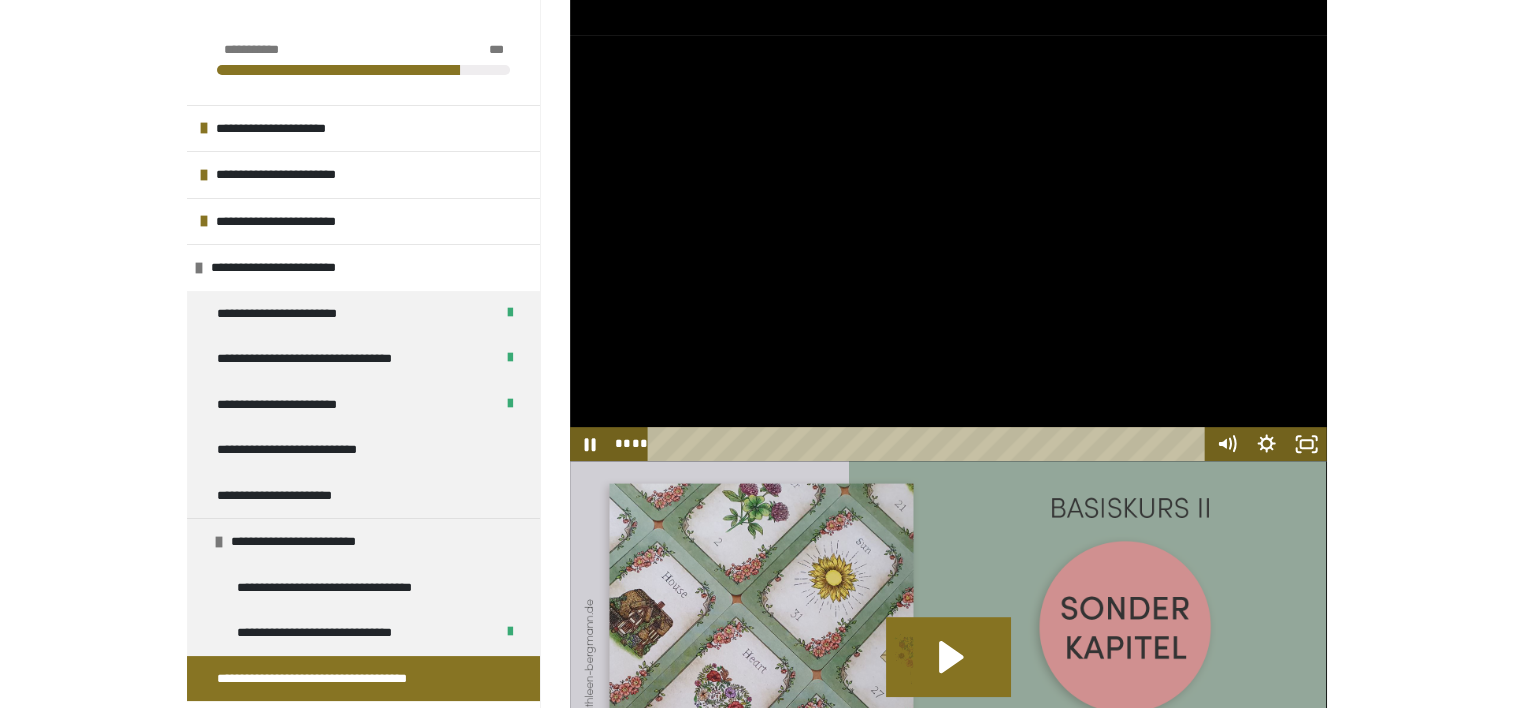 click at bounding box center [948, 248] 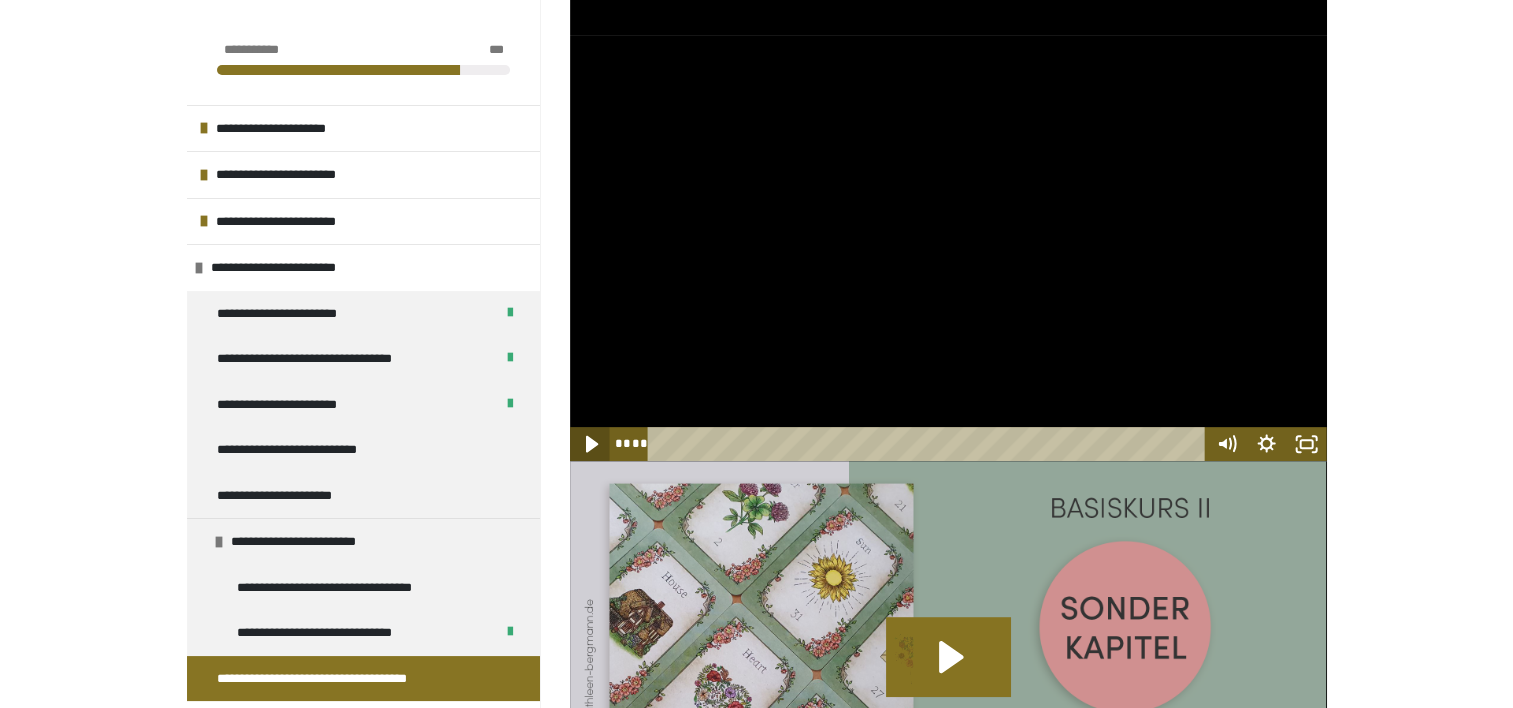 click 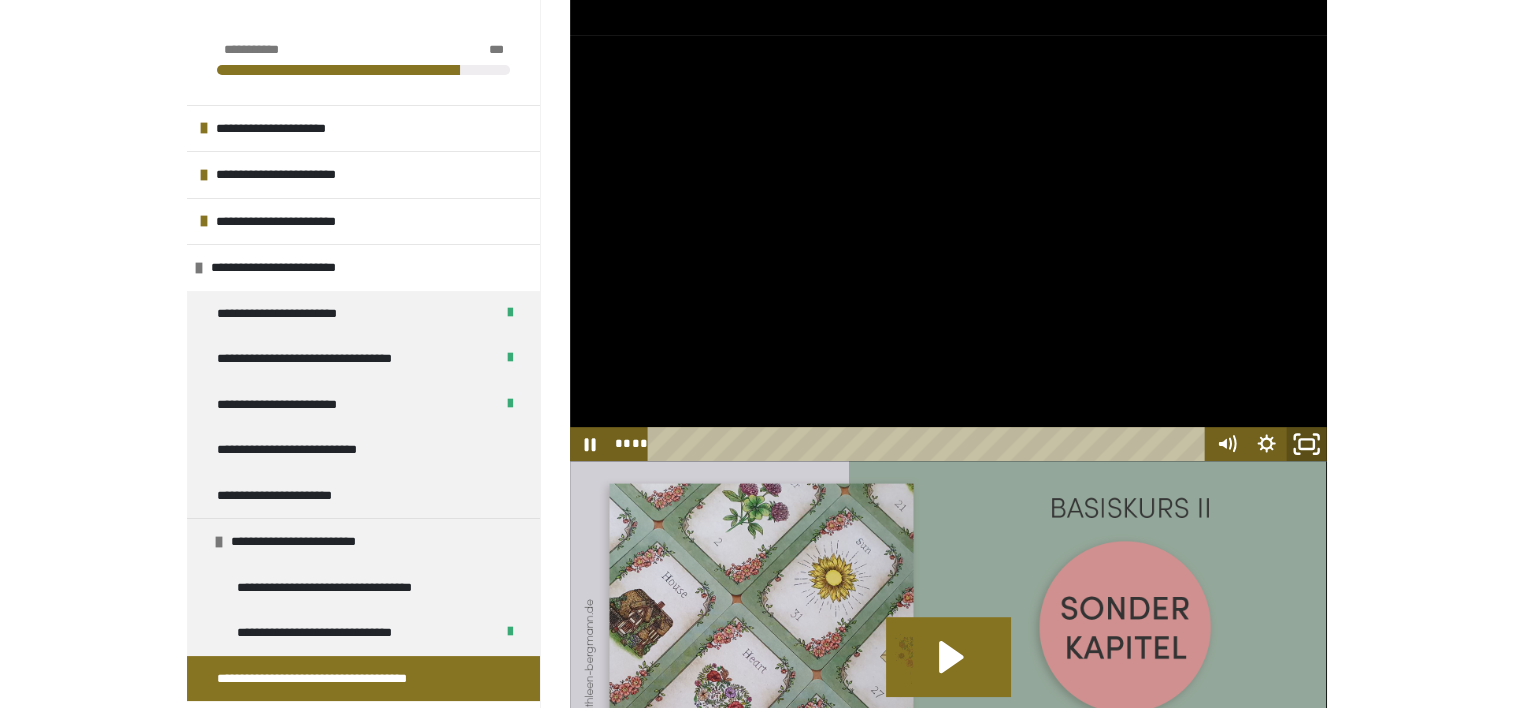 click 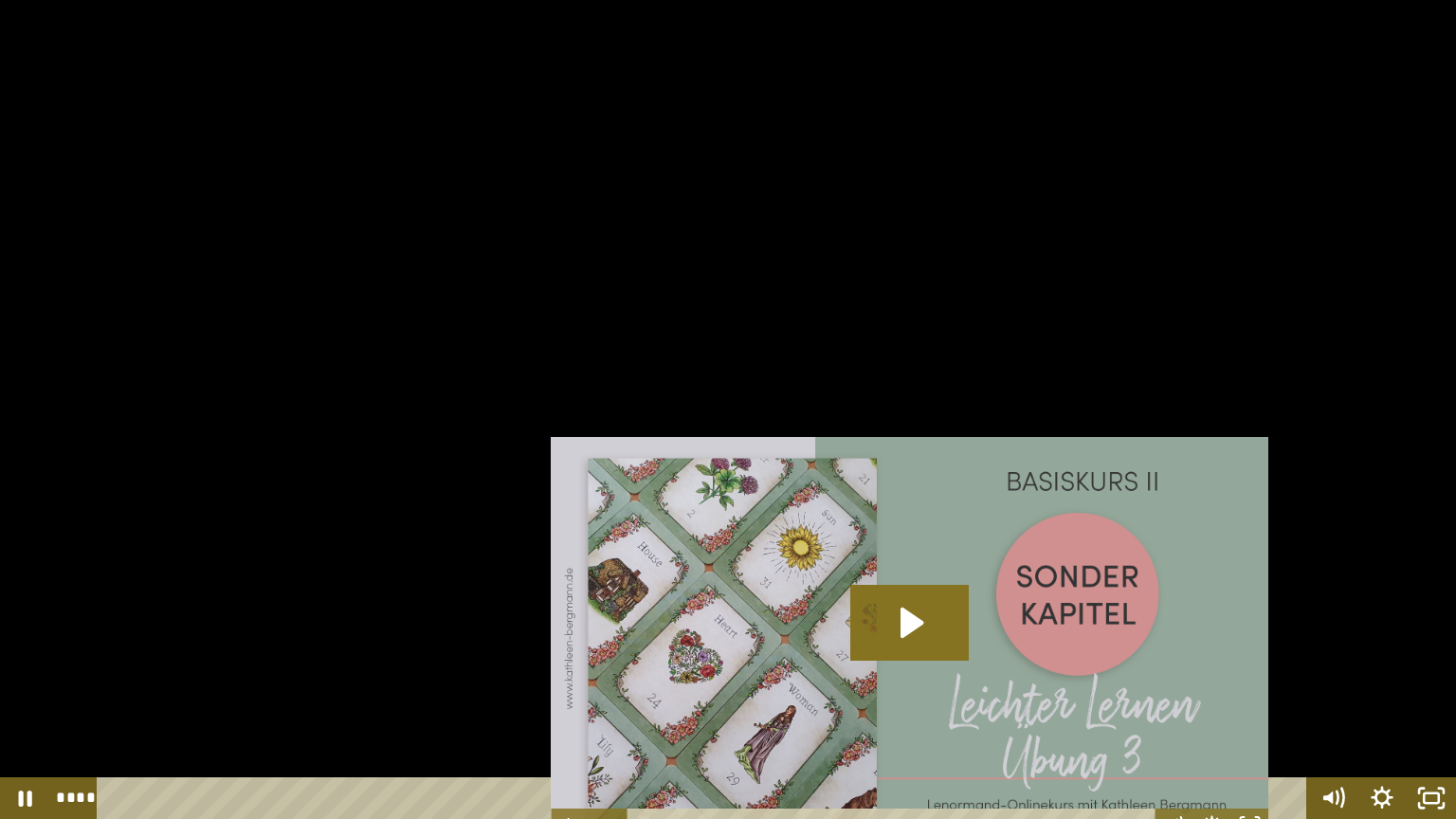 click at bounding box center (728, 410) 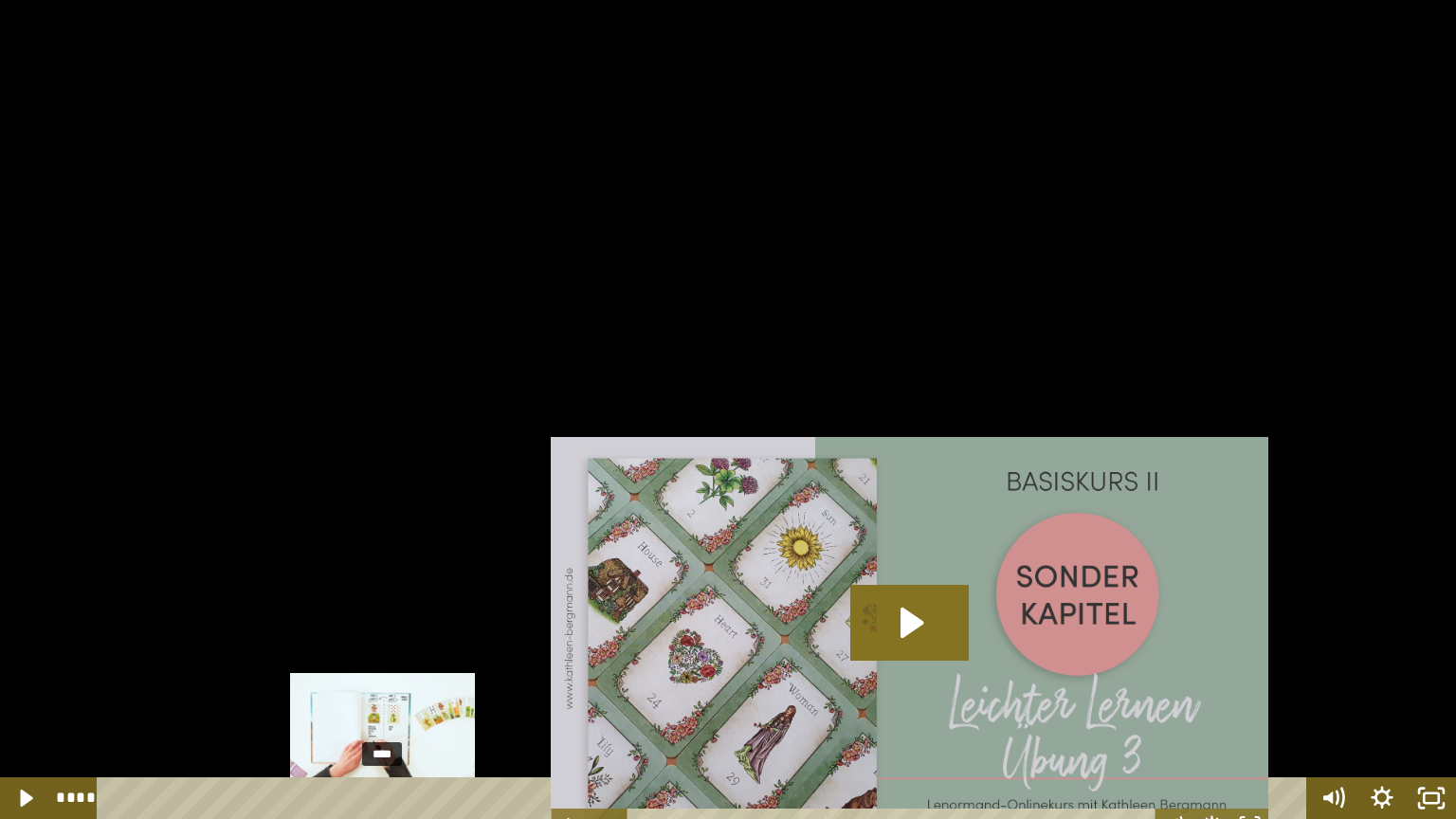 click on "****" at bounding box center (705, 798) 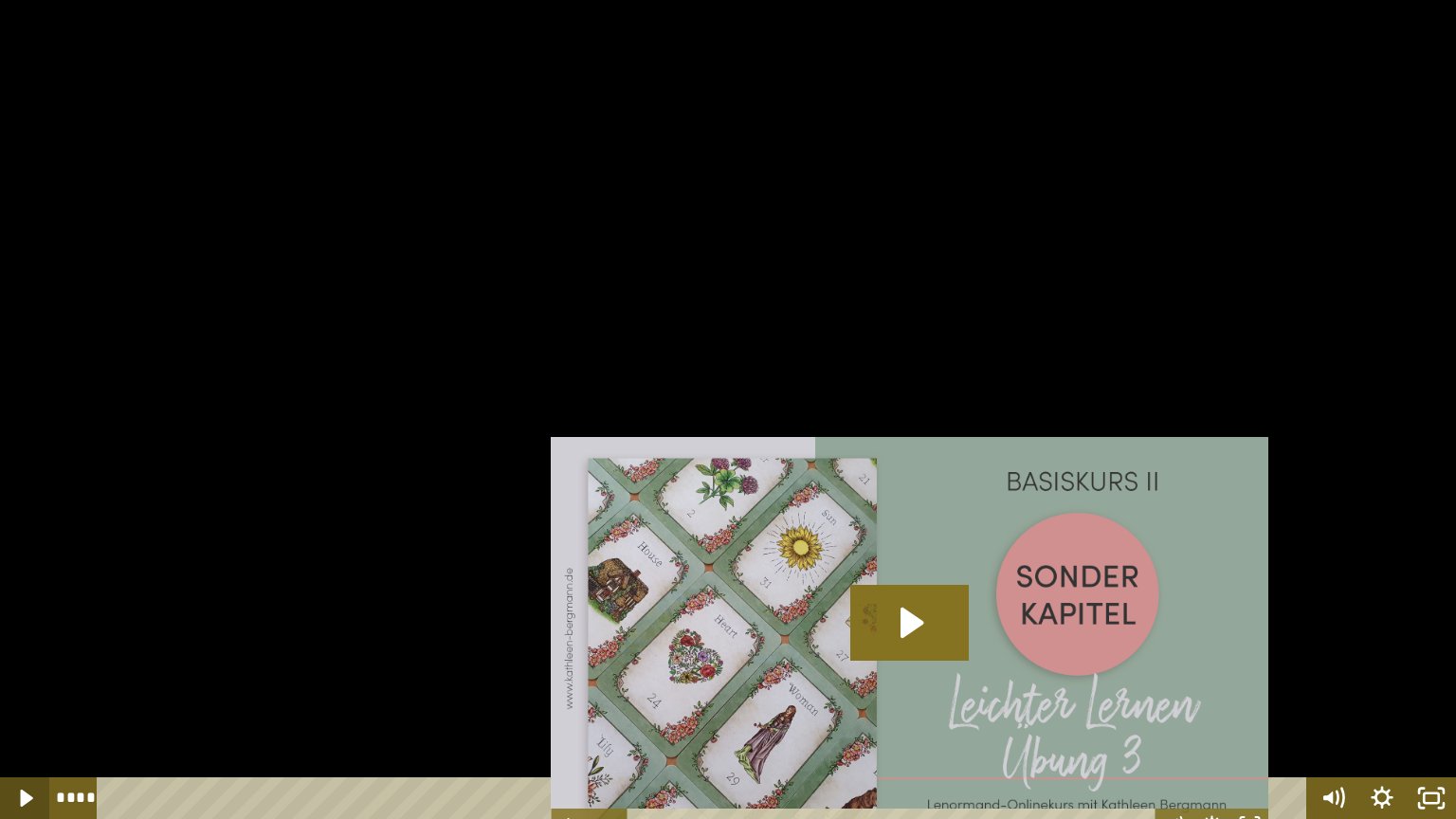 click 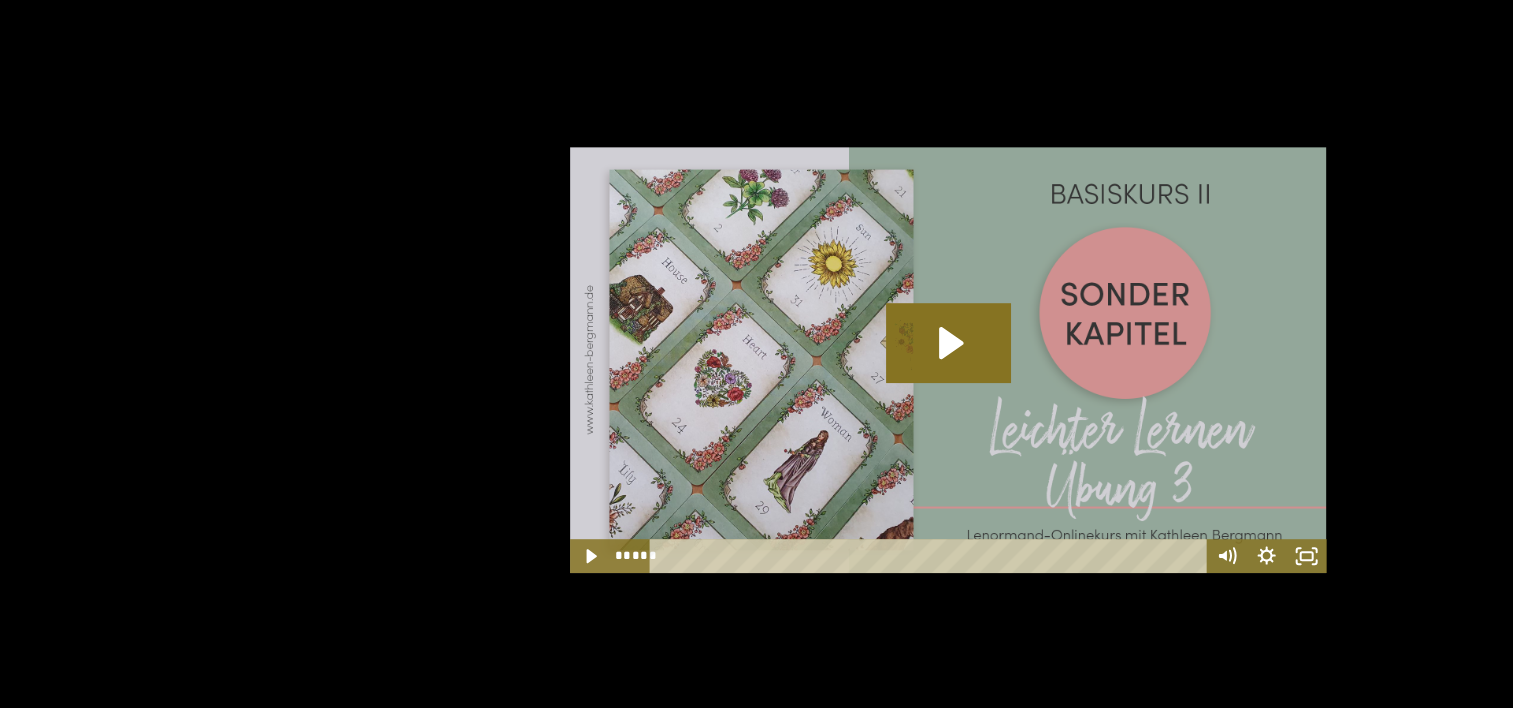 scroll, scrollTop: 940, scrollLeft: 0, axis: vertical 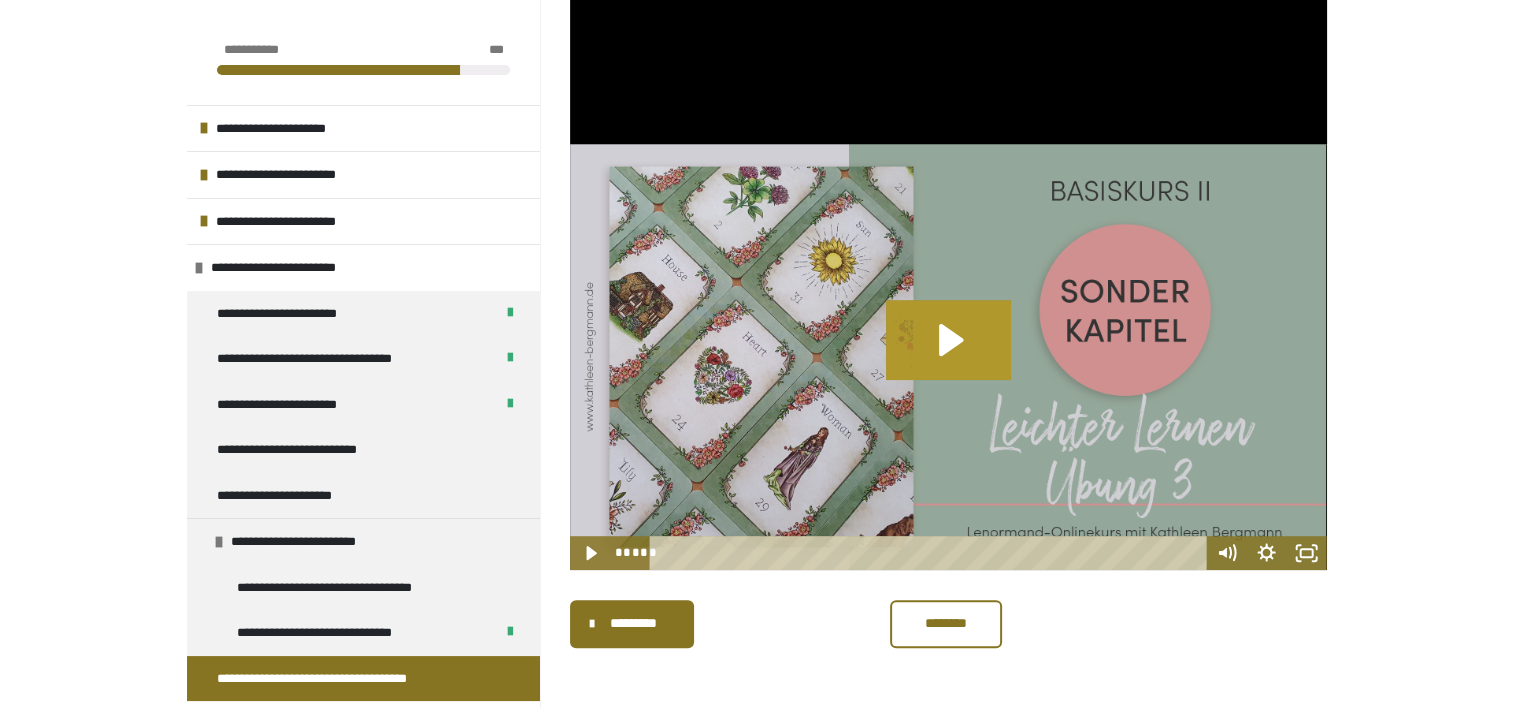 click 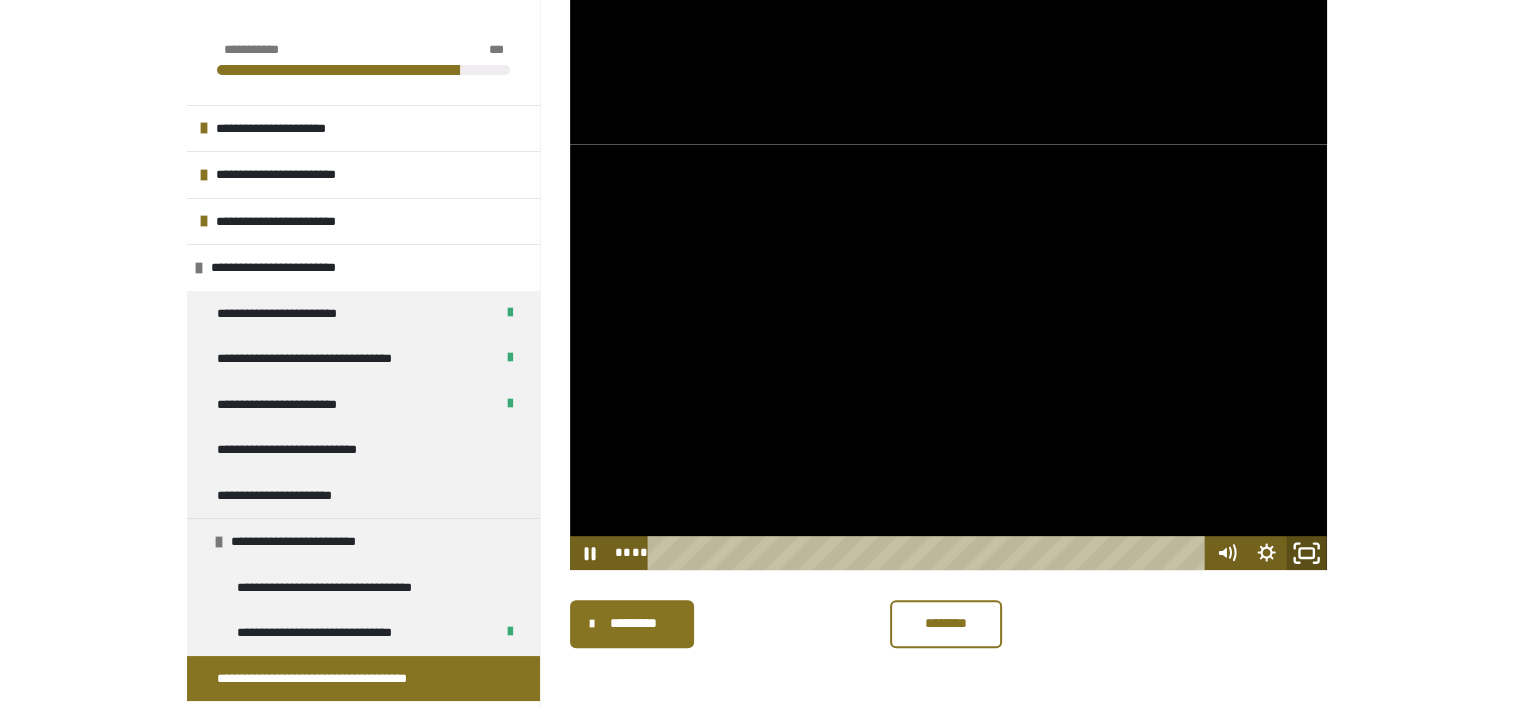 click 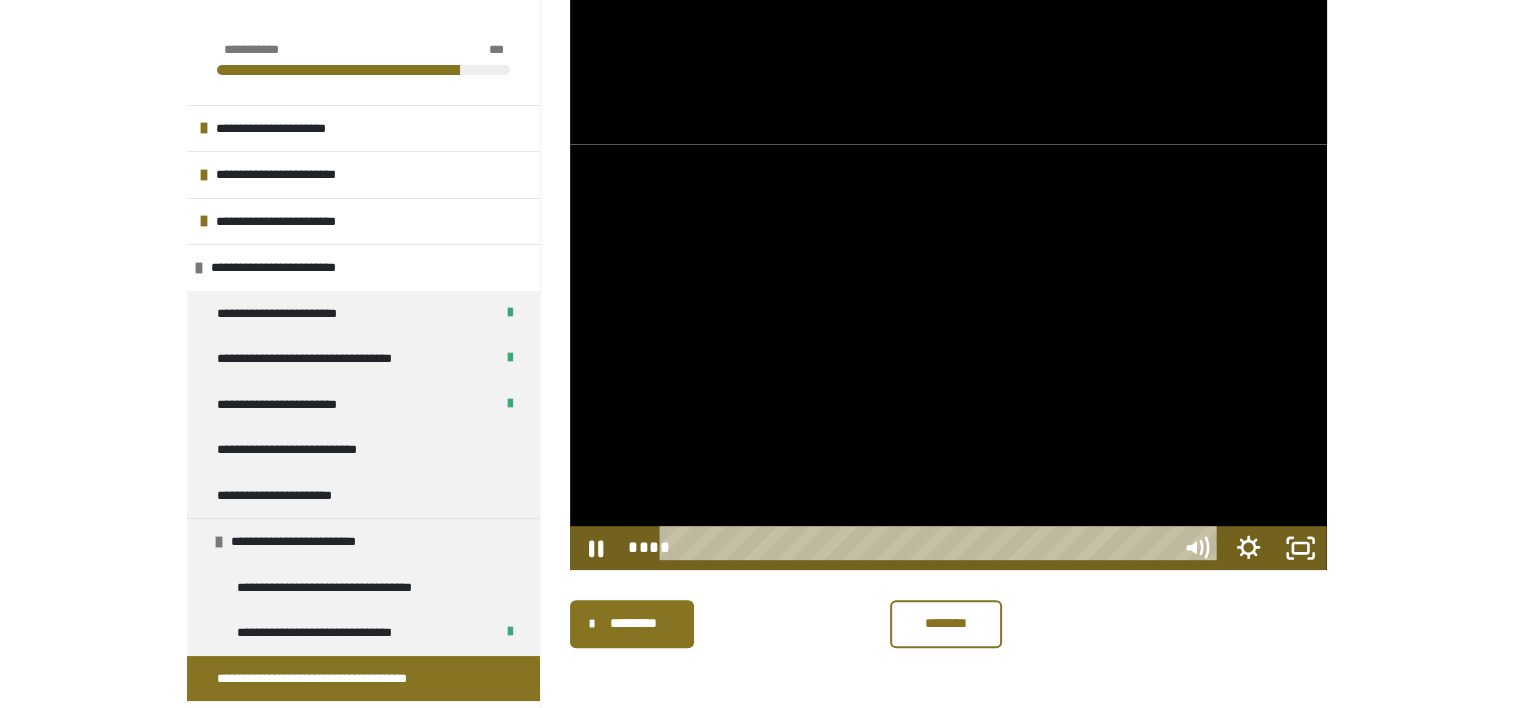 scroll, scrollTop: 784, scrollLeft: 0, axis: vertical 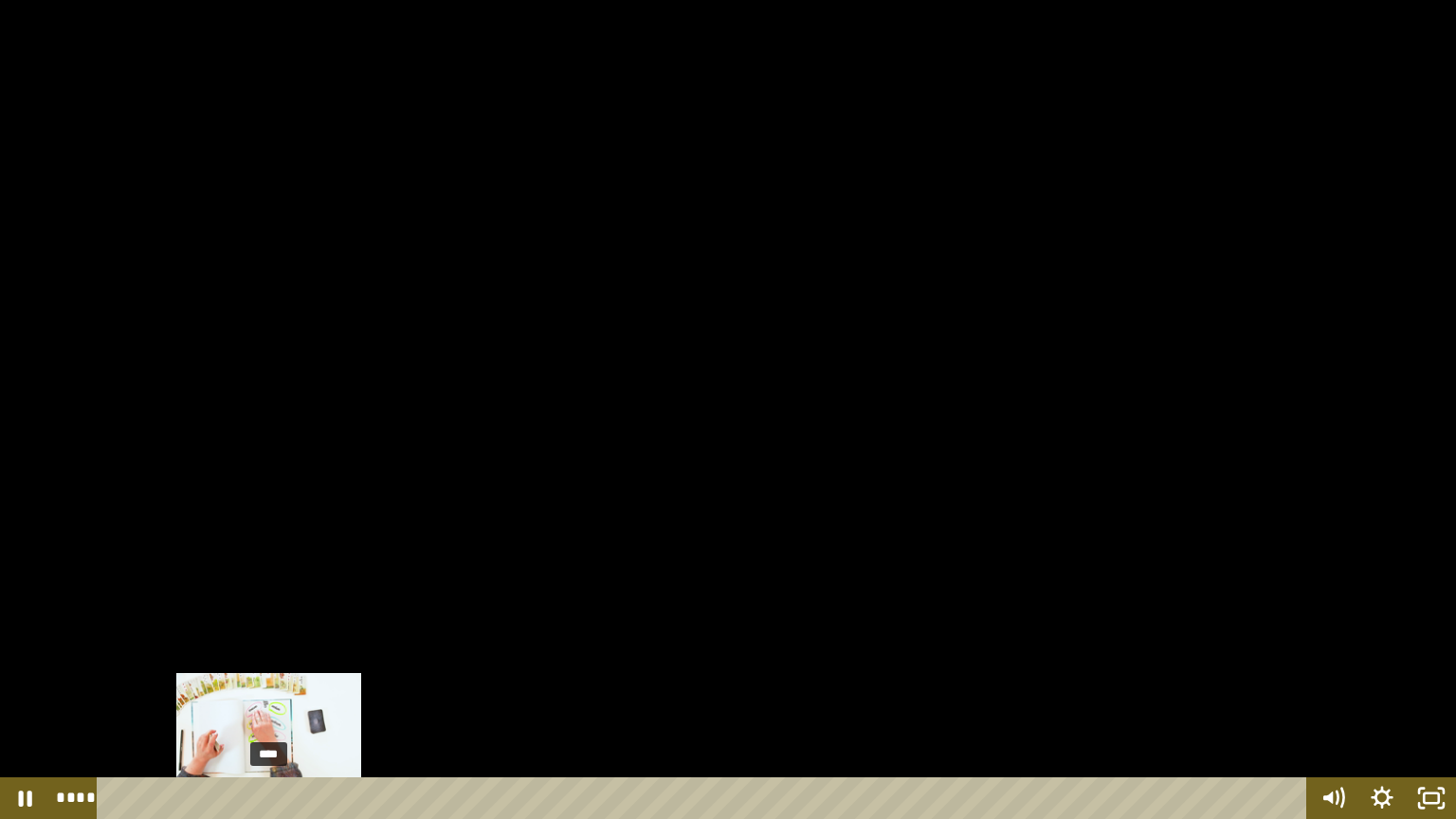 click on "****" at bounding box center (705, 798) 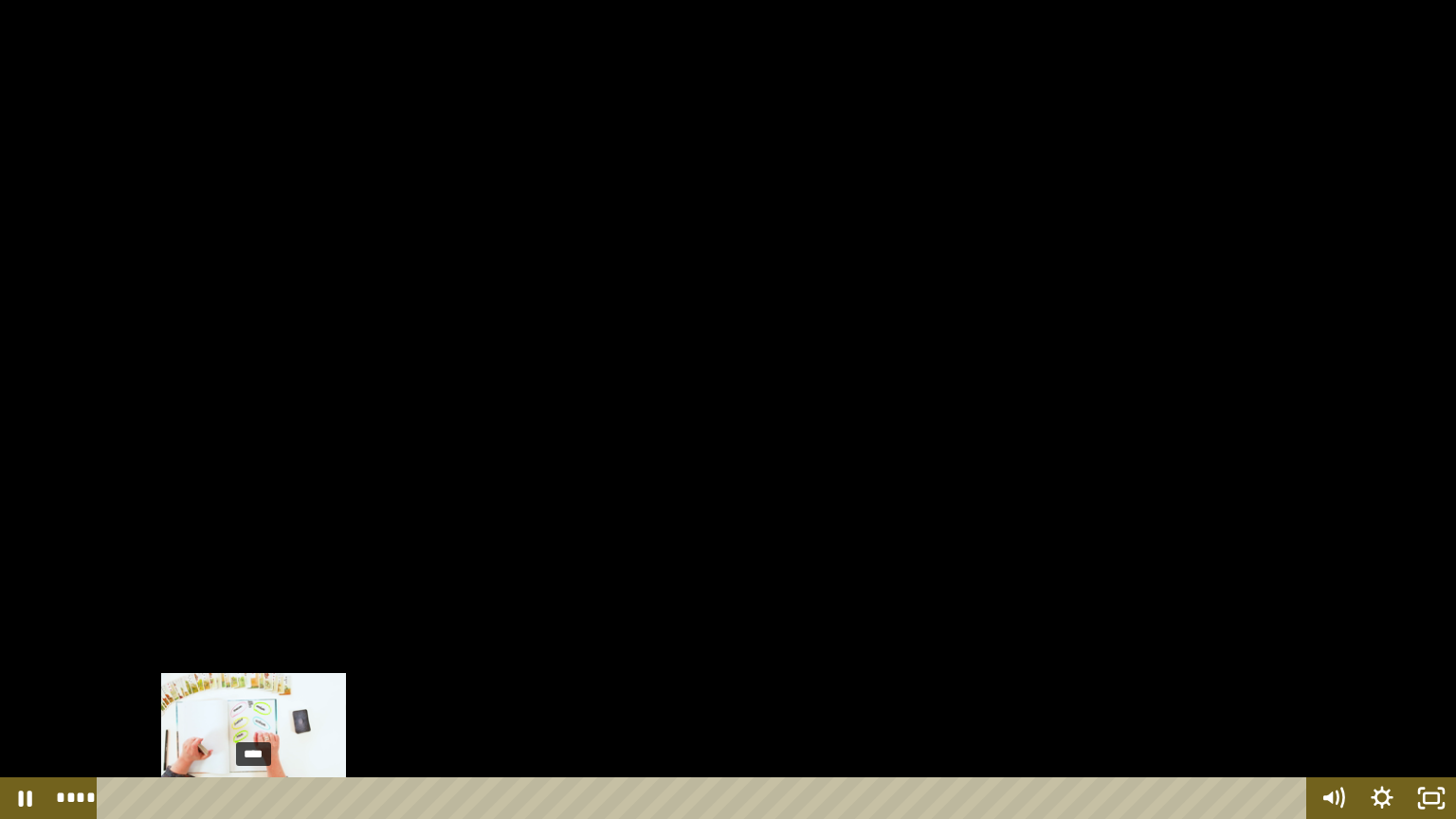 click on "****" at bounding box center [705, 798] 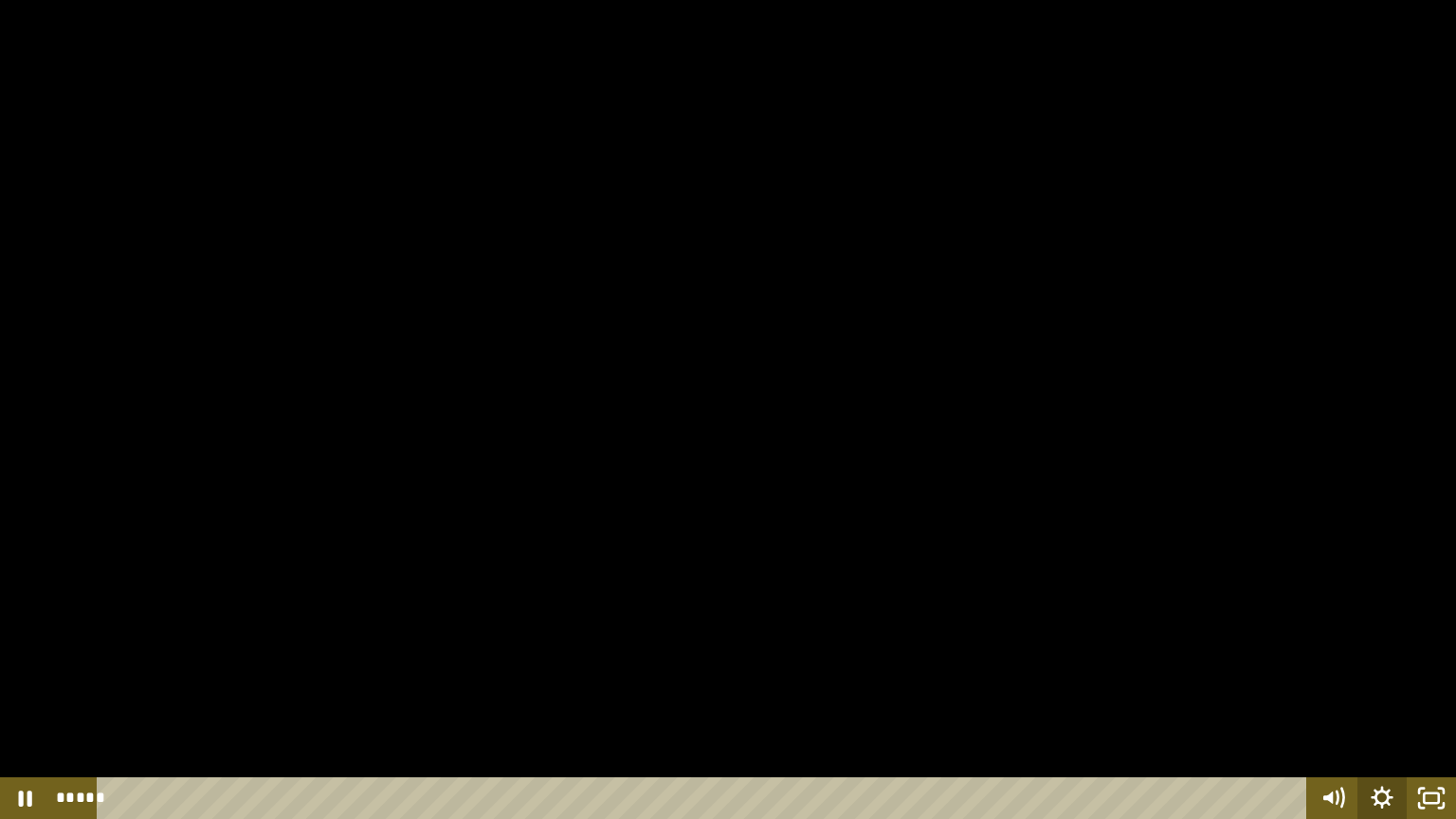 click on "***** *****" at bounding box center (728, 798) 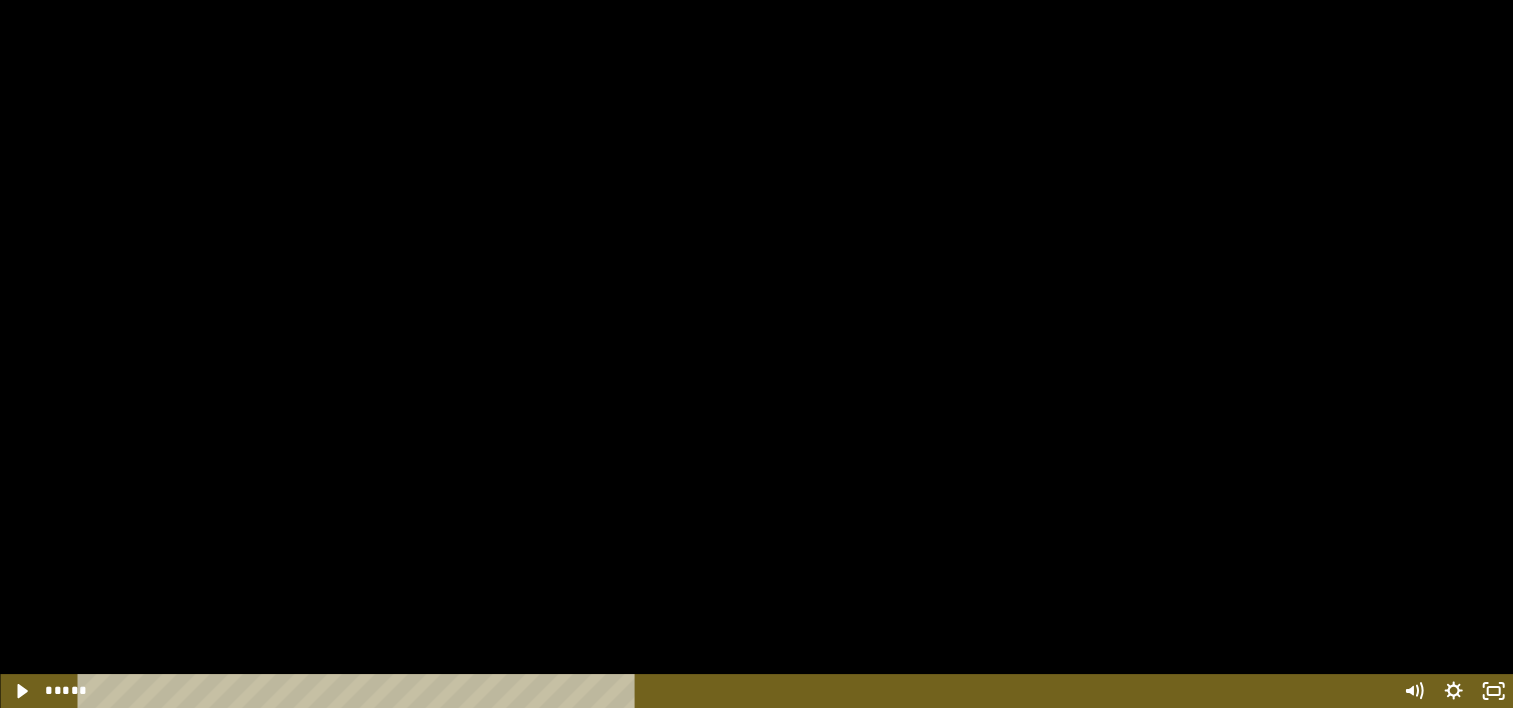 scroll, scrollTop: 940, scrollLeft: 0, axis: vertical 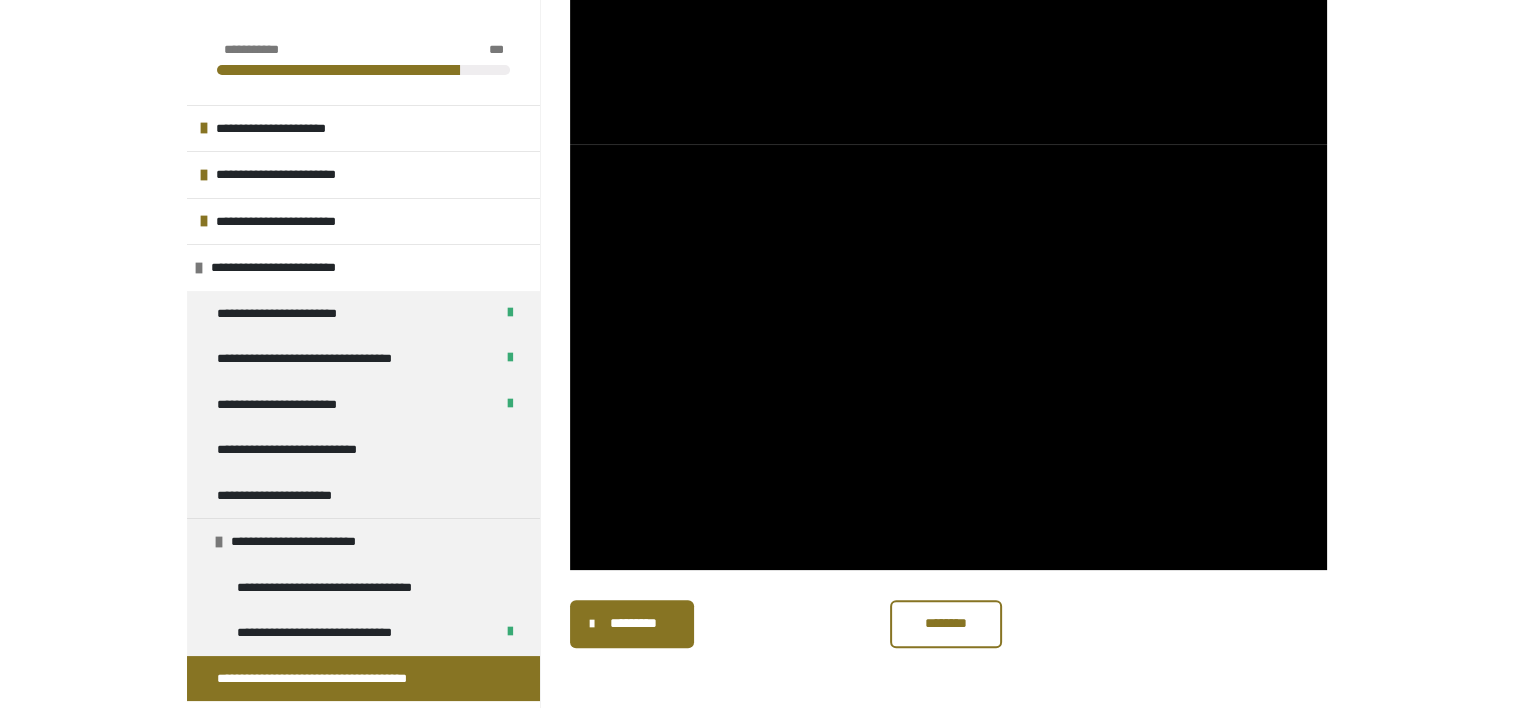 click on "********" at bounding box center (946, 623) 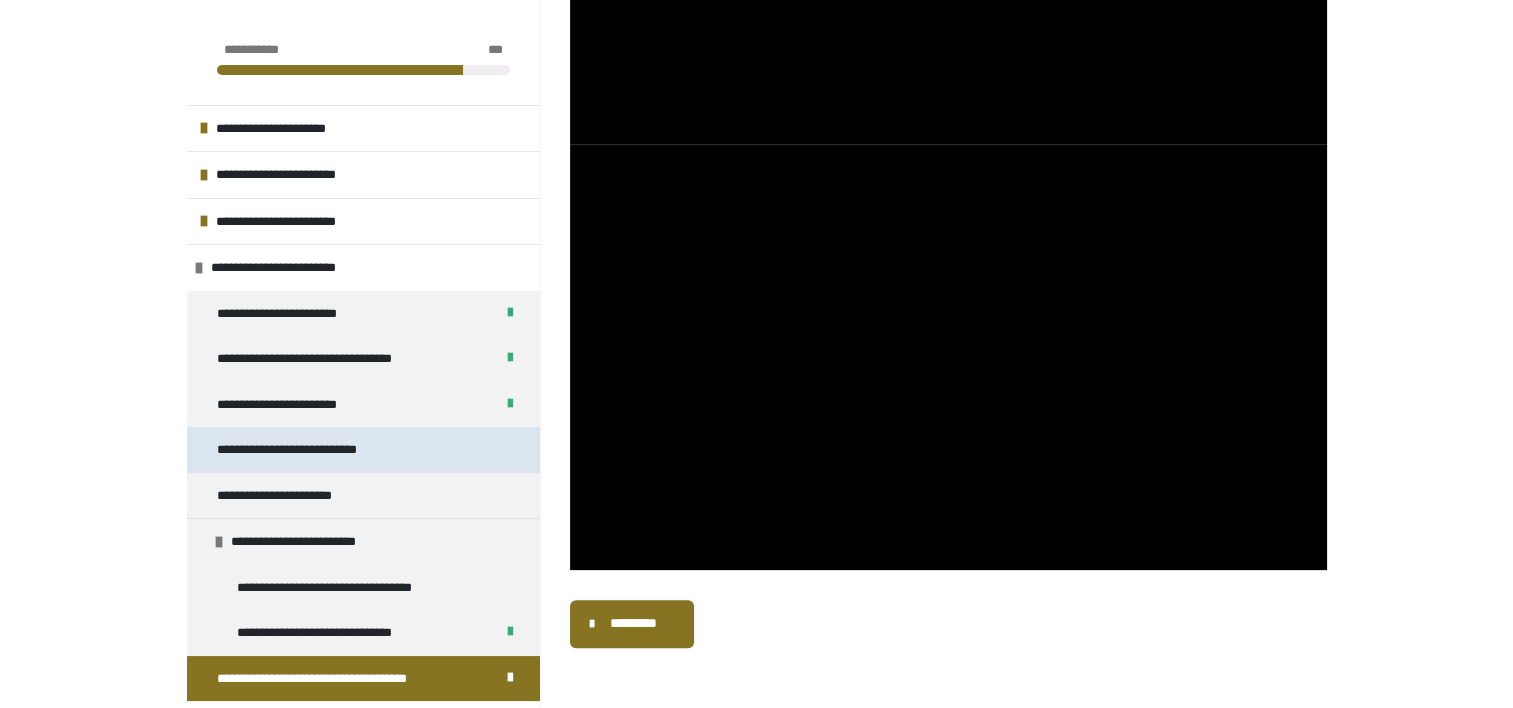 click on "**********" at bounding box center (307, 450) 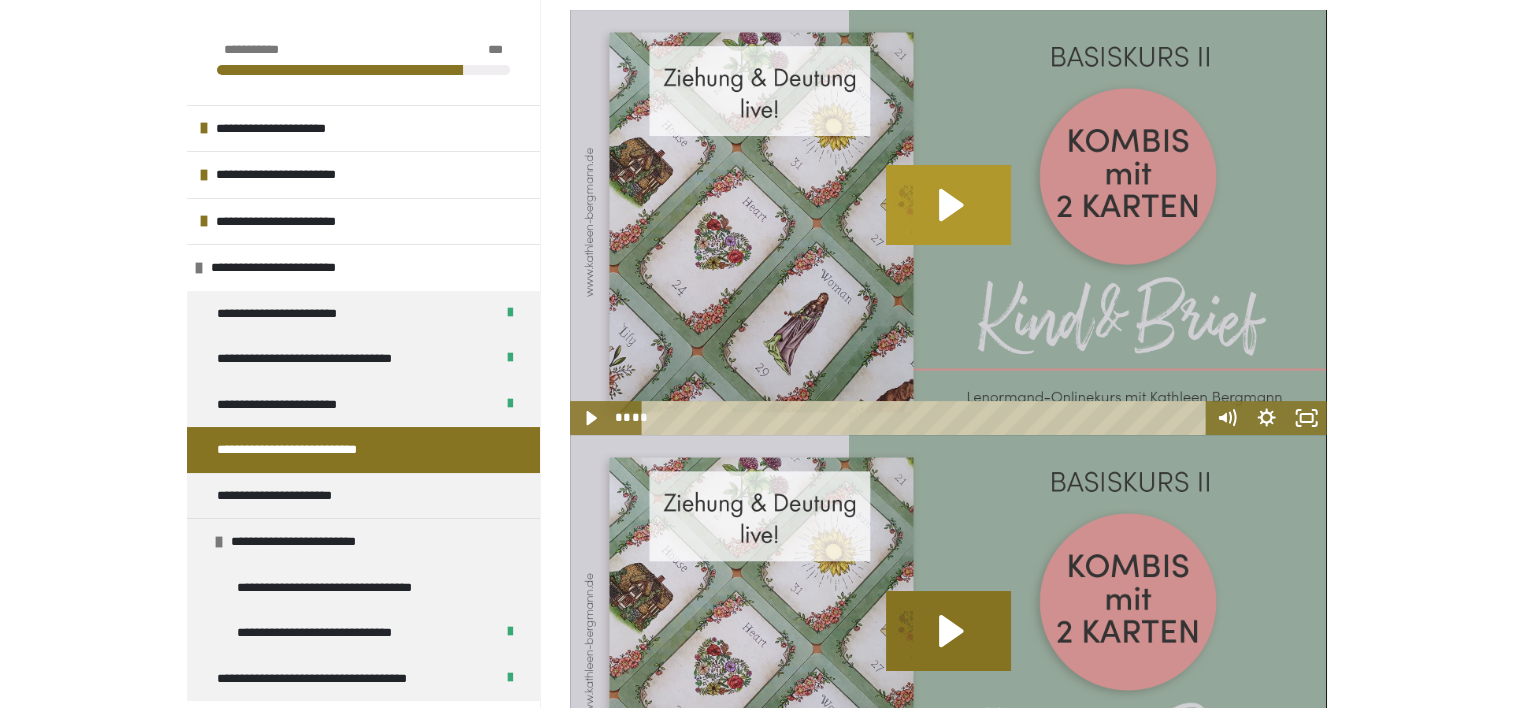 click 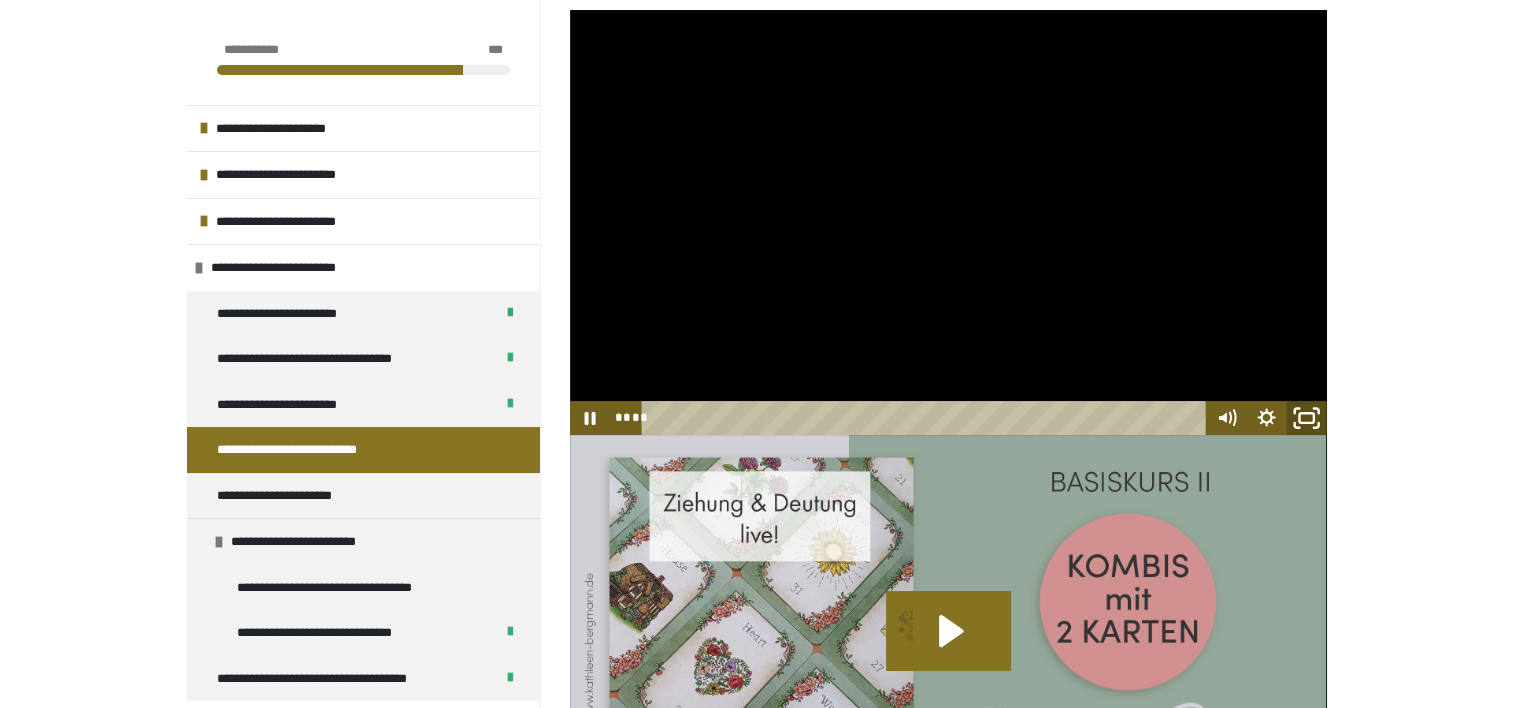 click 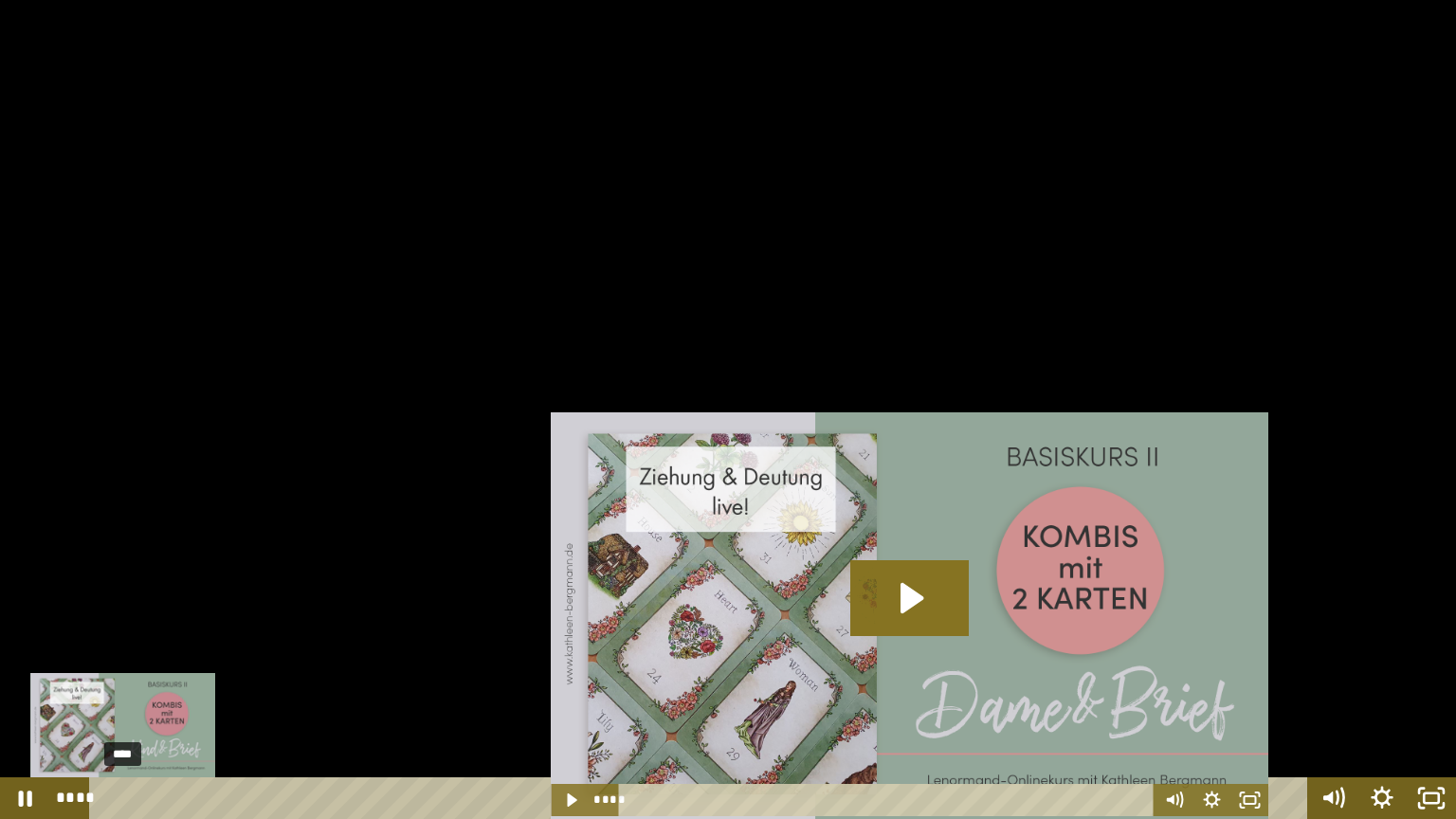 click on "****" at bounding box center (701, 798) 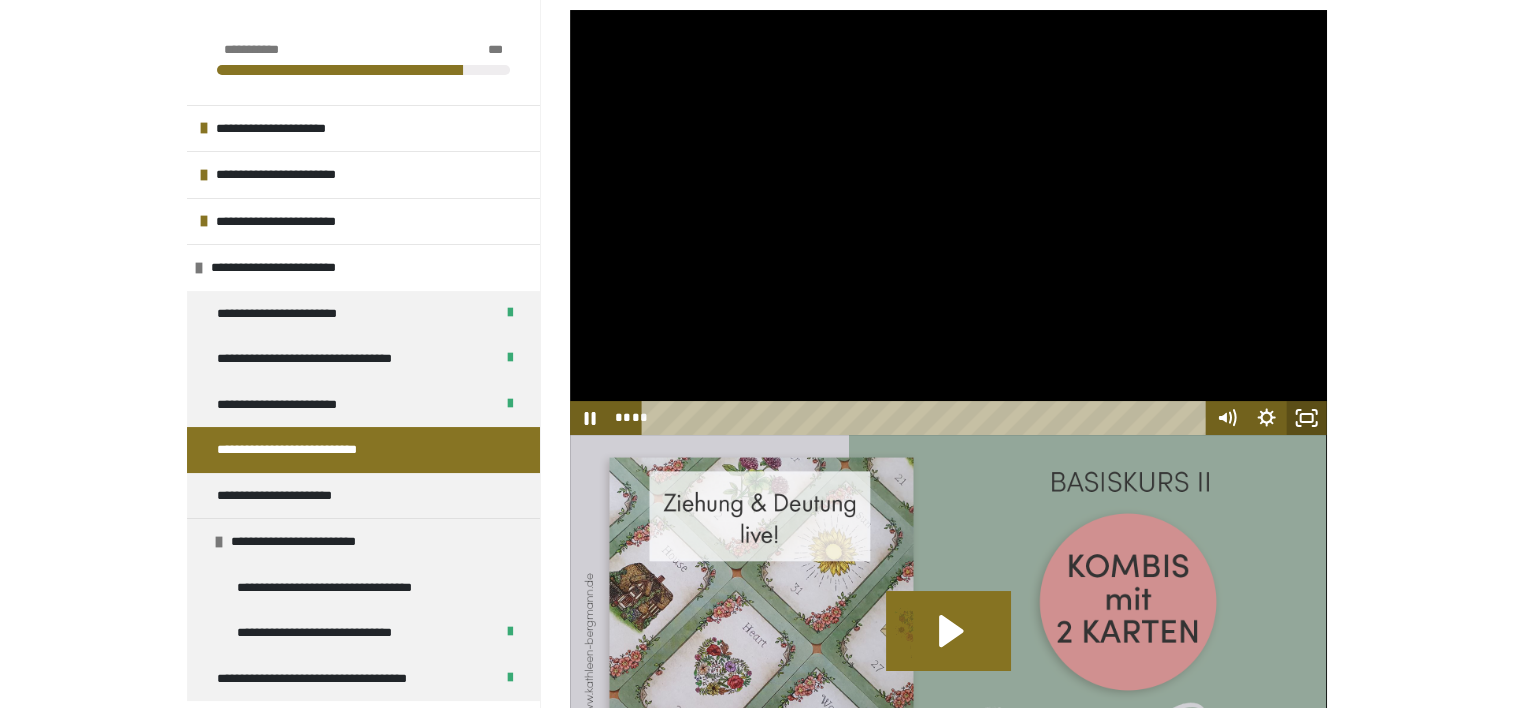 click 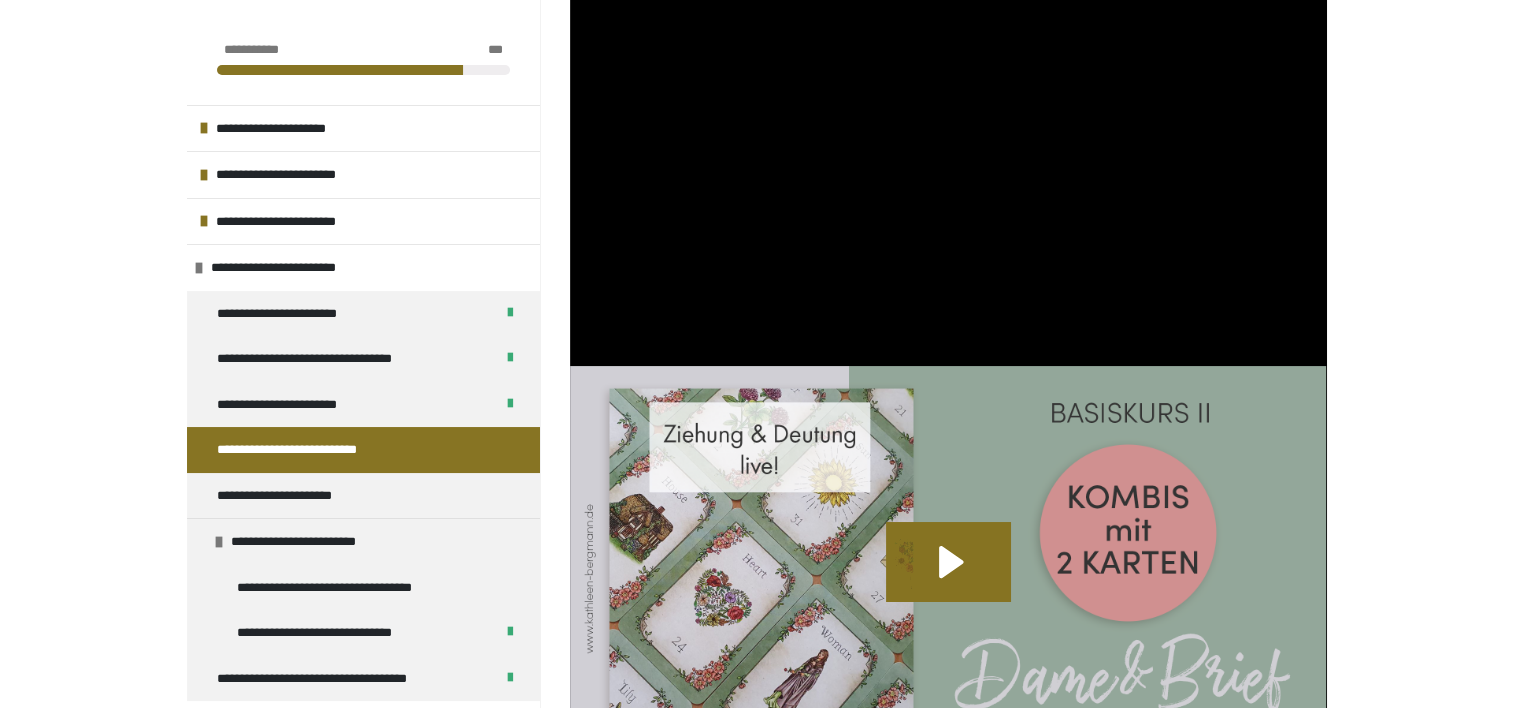 scroll, scrollTop: 323, scrollLeft: 0, axis: vertical 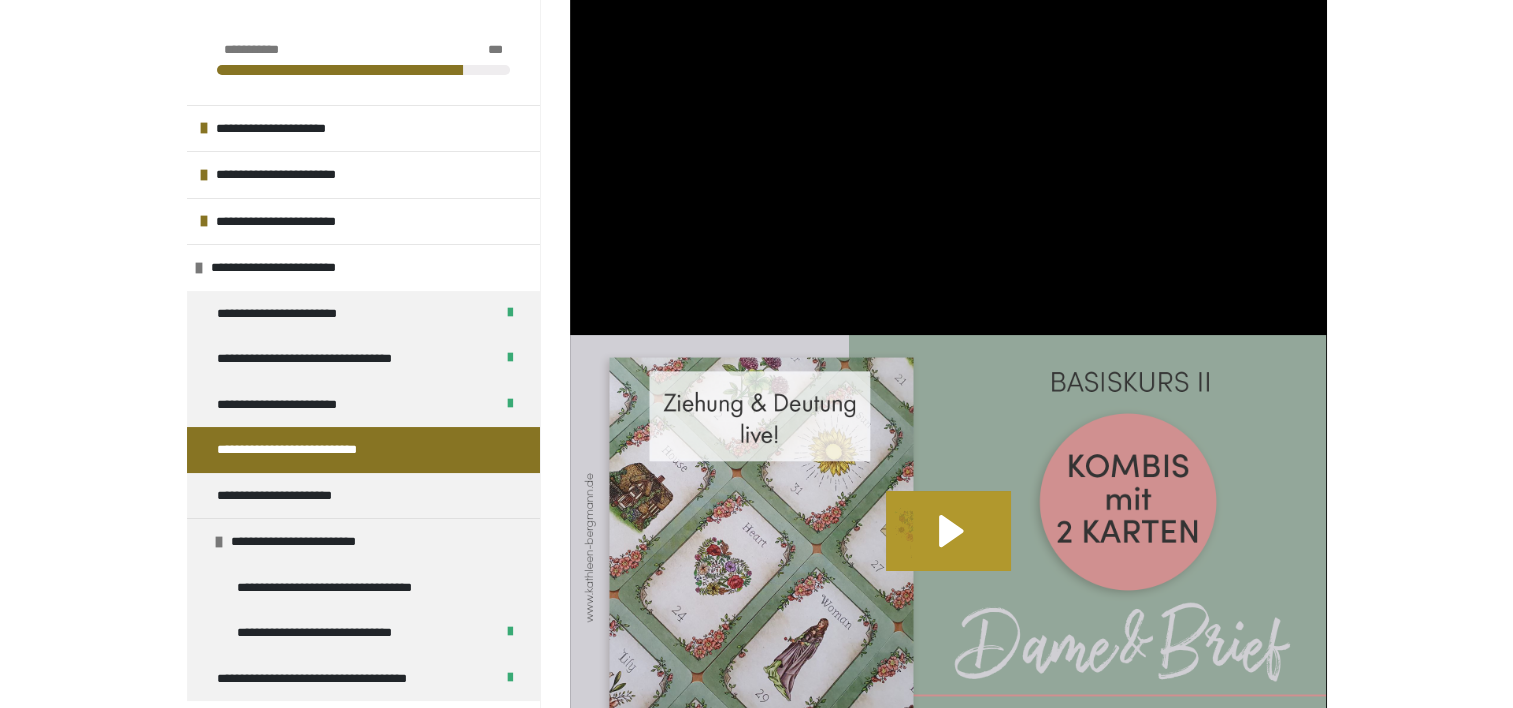 click 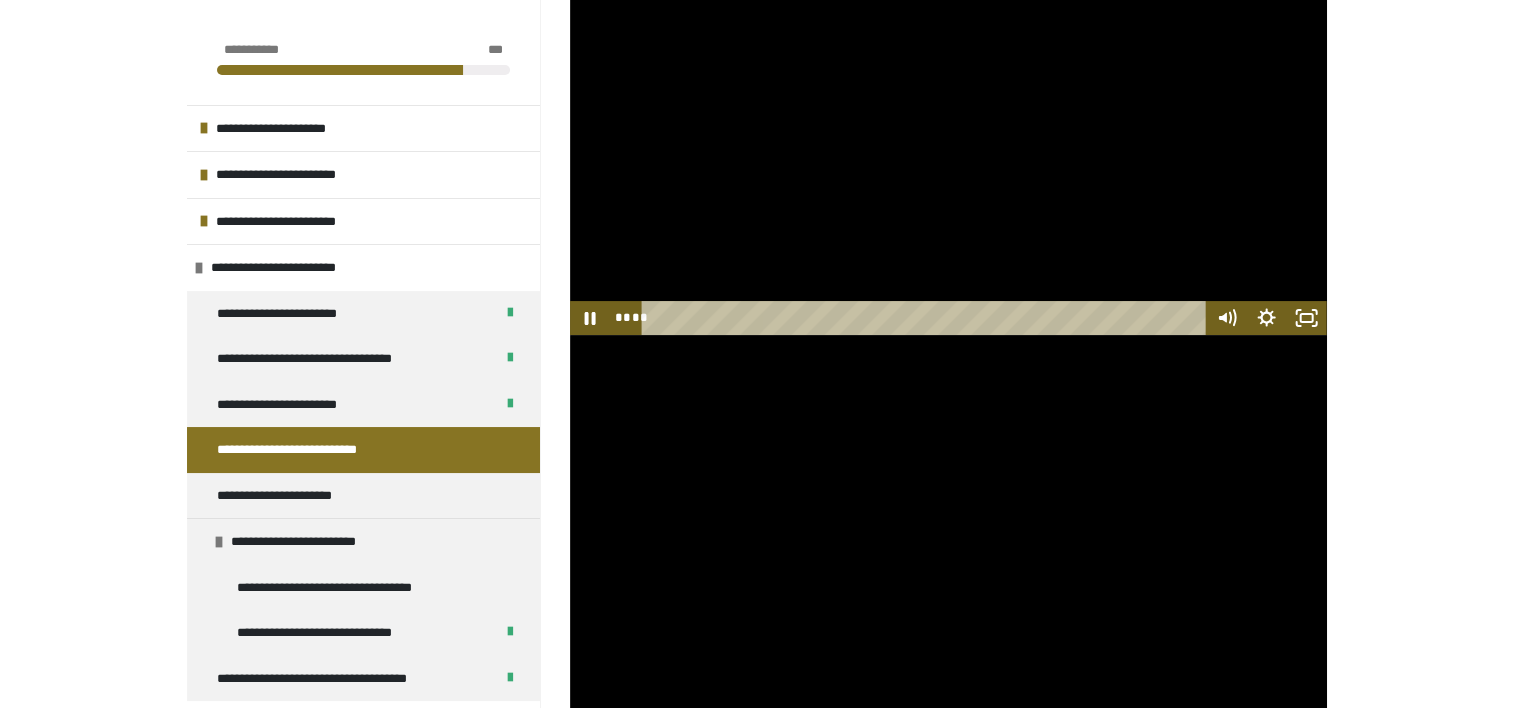 click on "**********" at bounding box center [948, 1400] 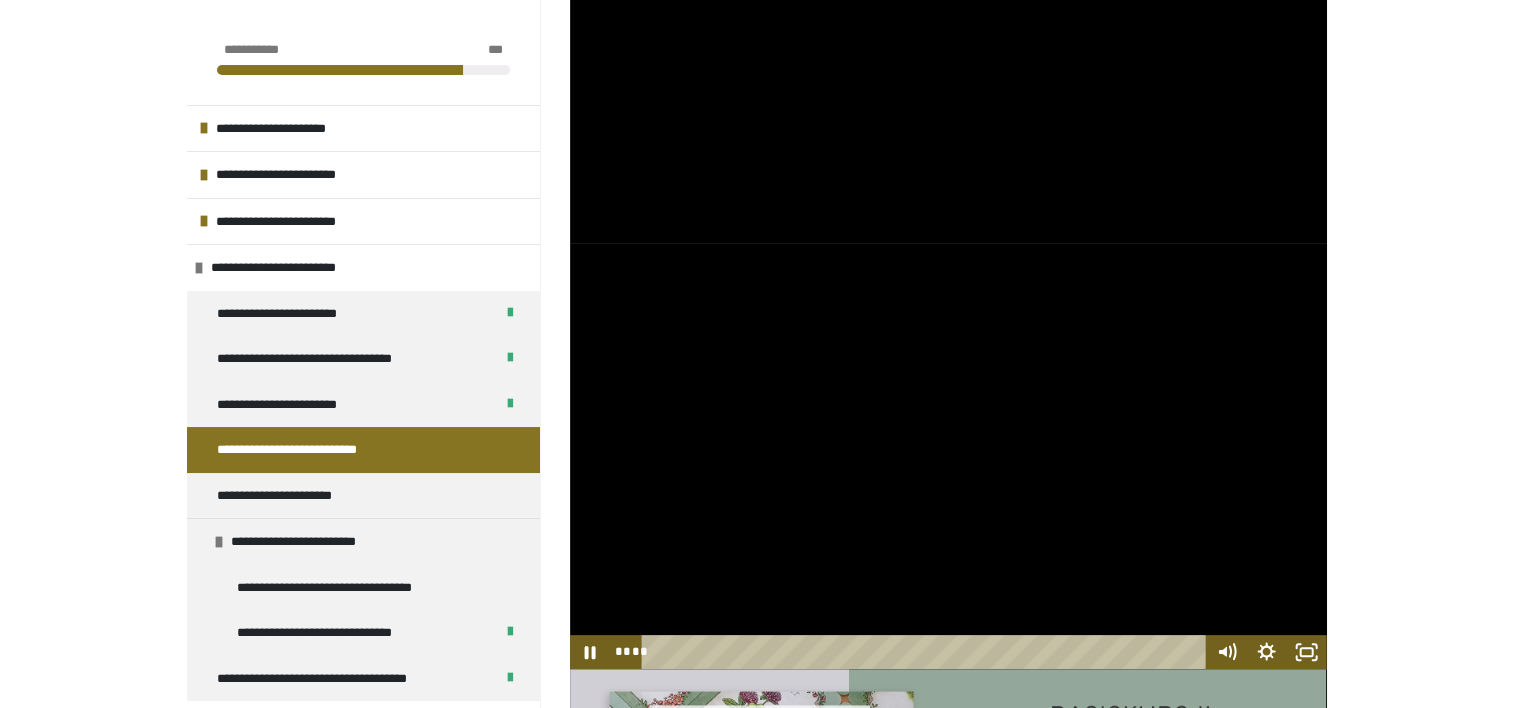 scroll, scrollTop: 523, scrollLeft: 0, axis: vertical 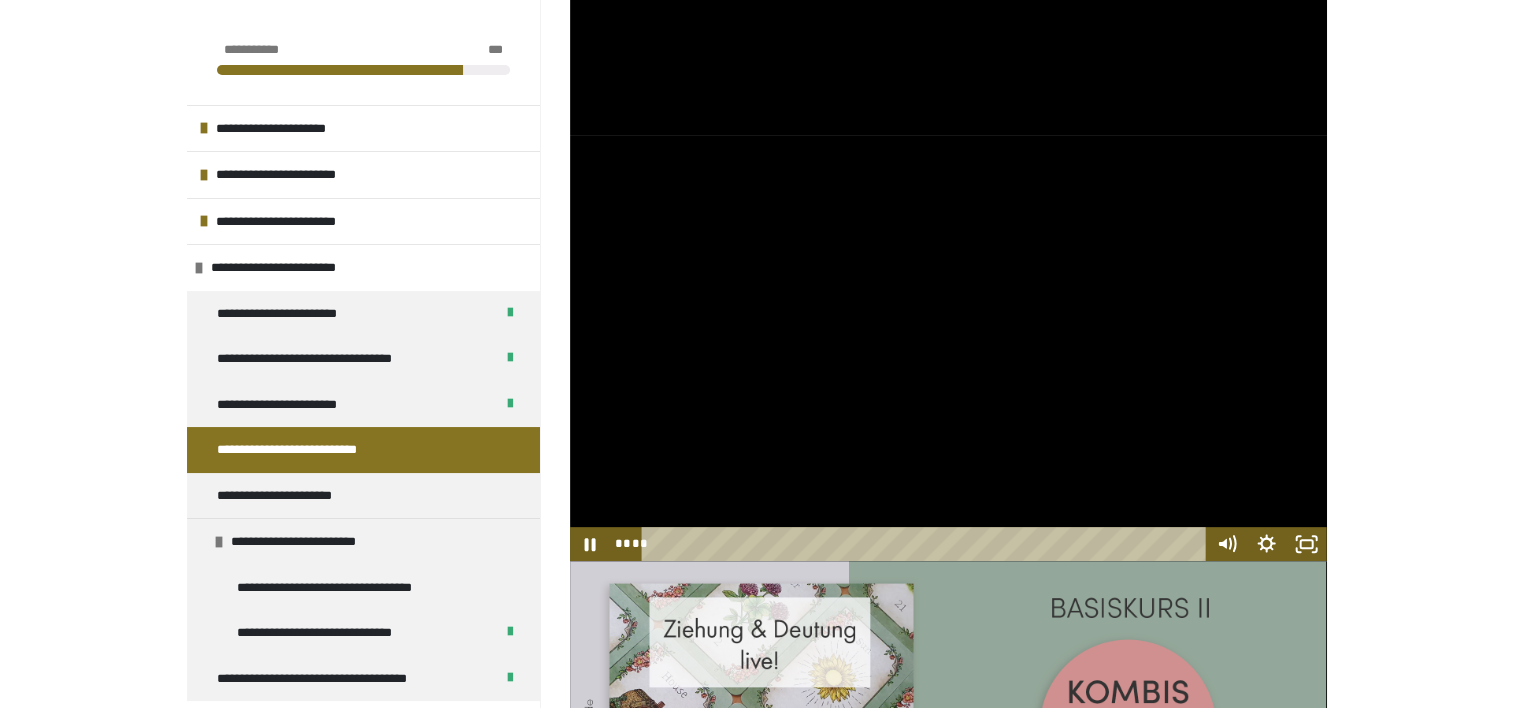 click at bounding box center (948, 348) 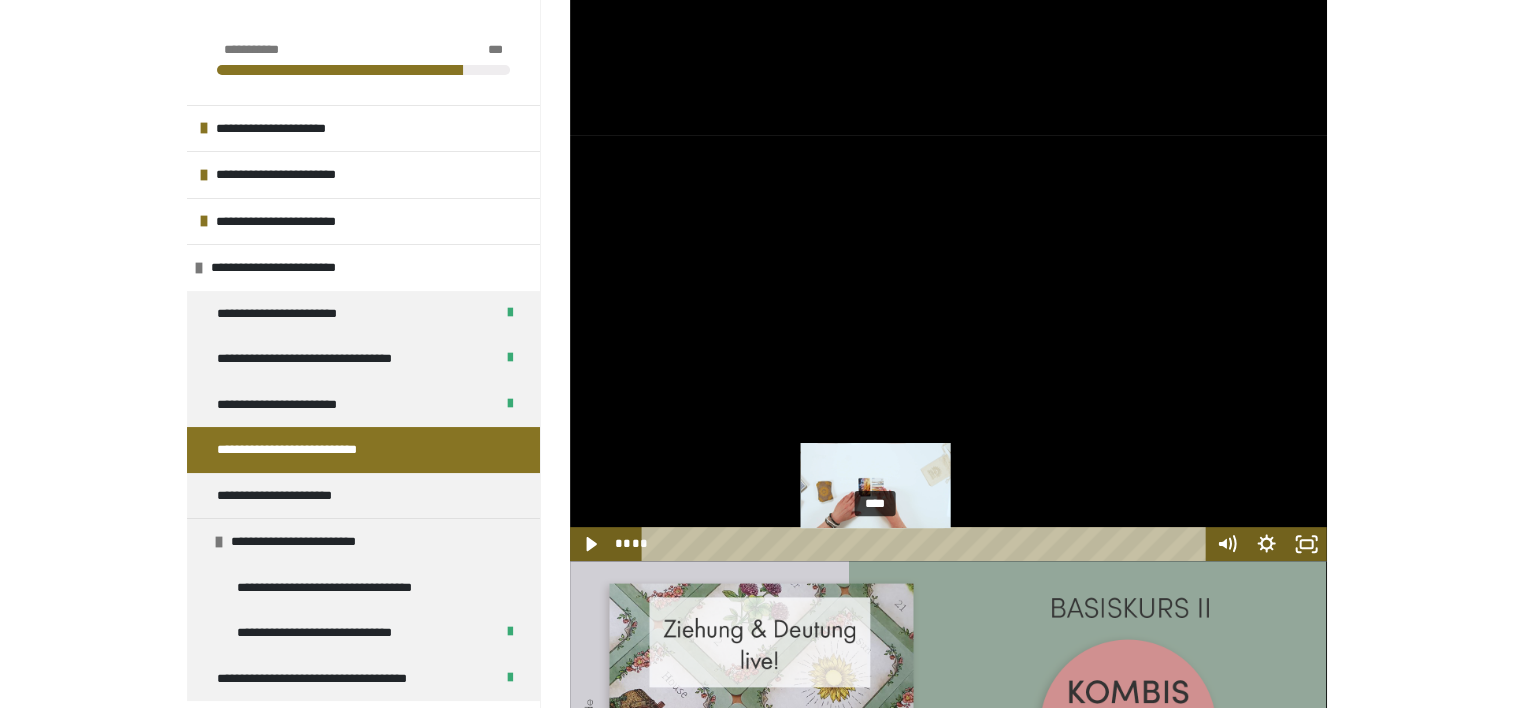 click on "****" at bounding box center [926, 544] 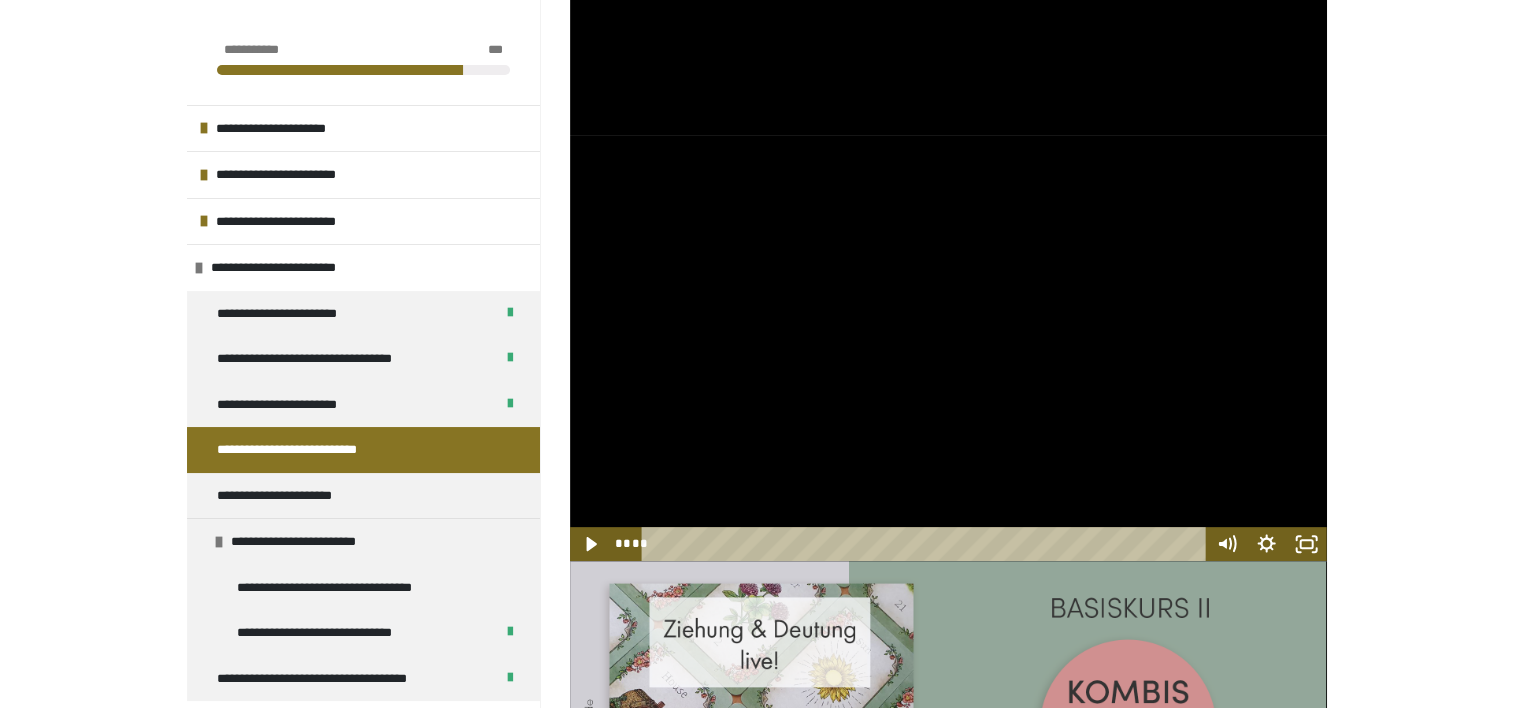 click at bounding box center (948, 348) 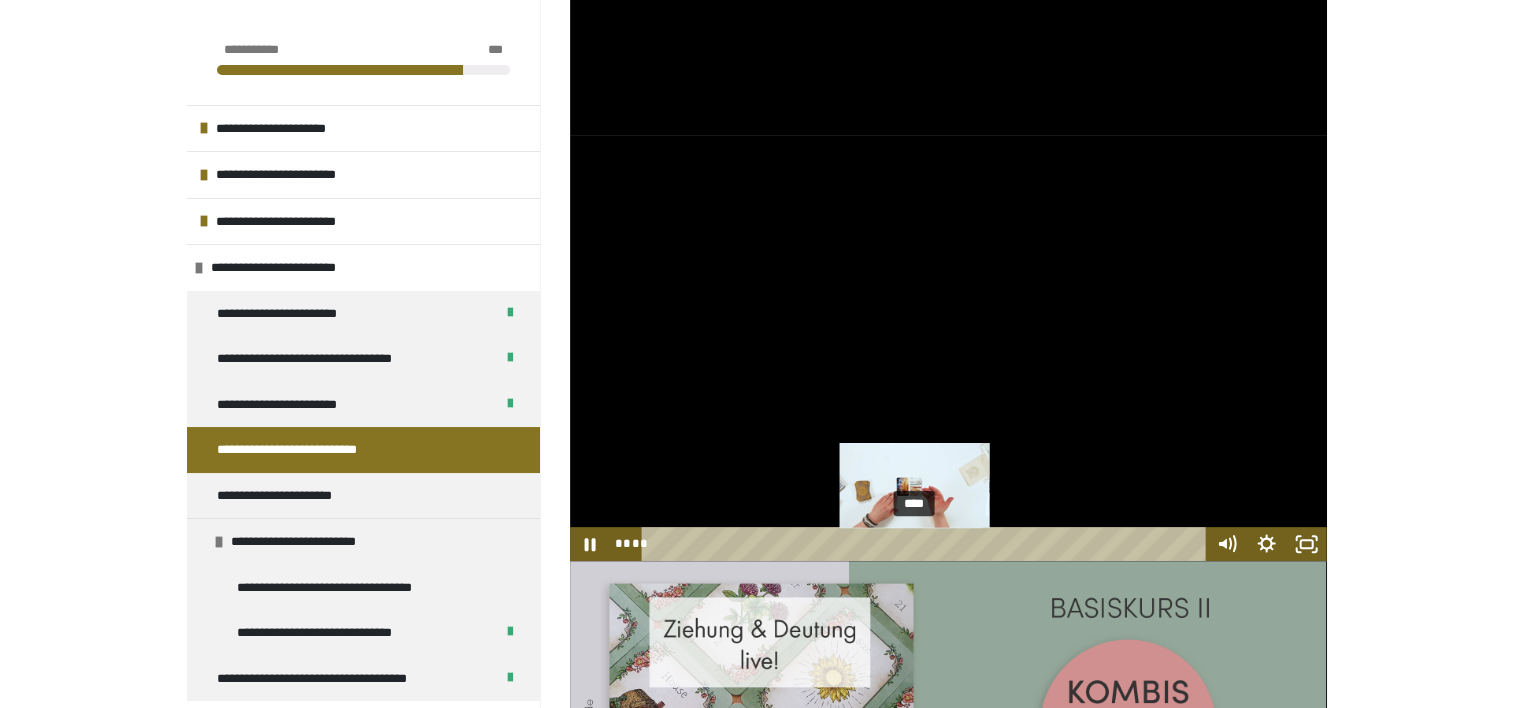 click on "****" at bounding box center [926, 544] 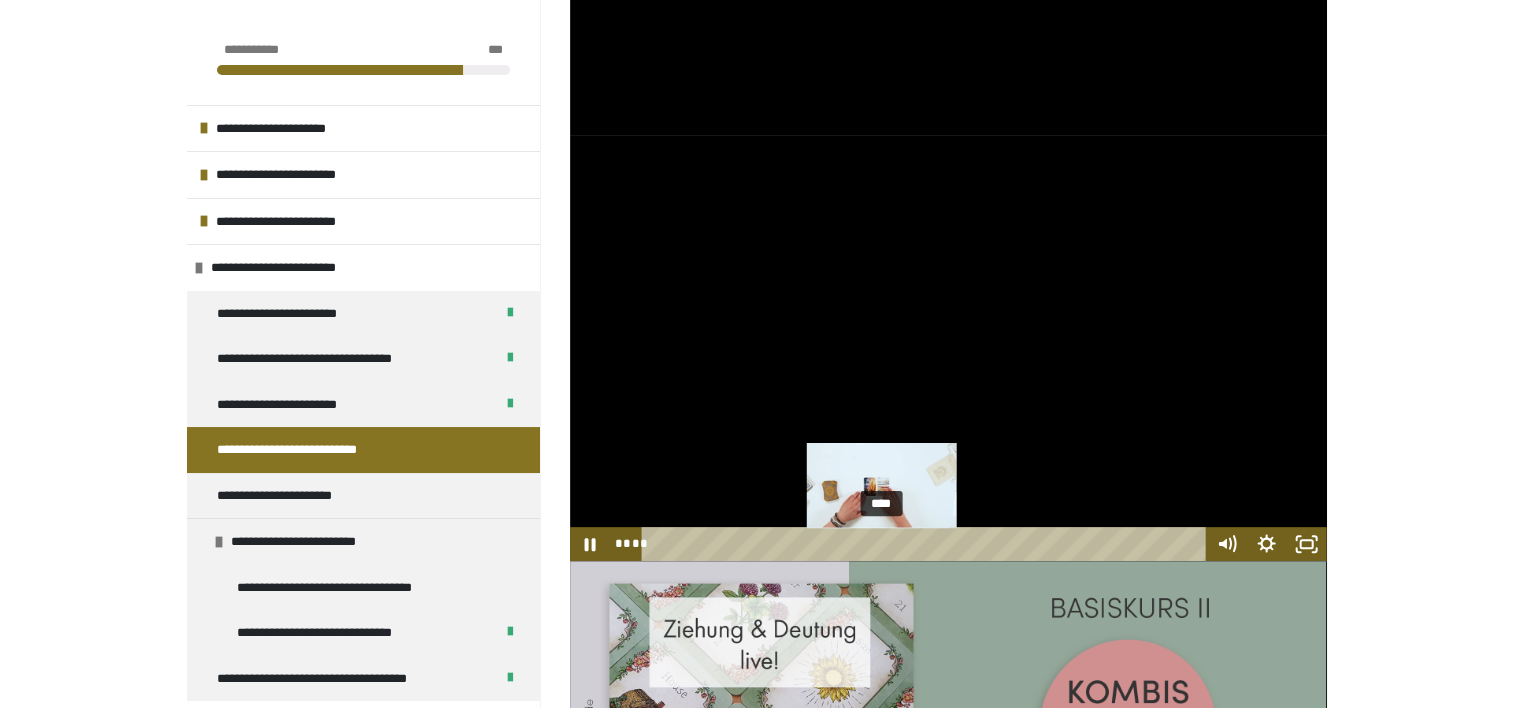 click on "****" at bounding box center (926, 544) 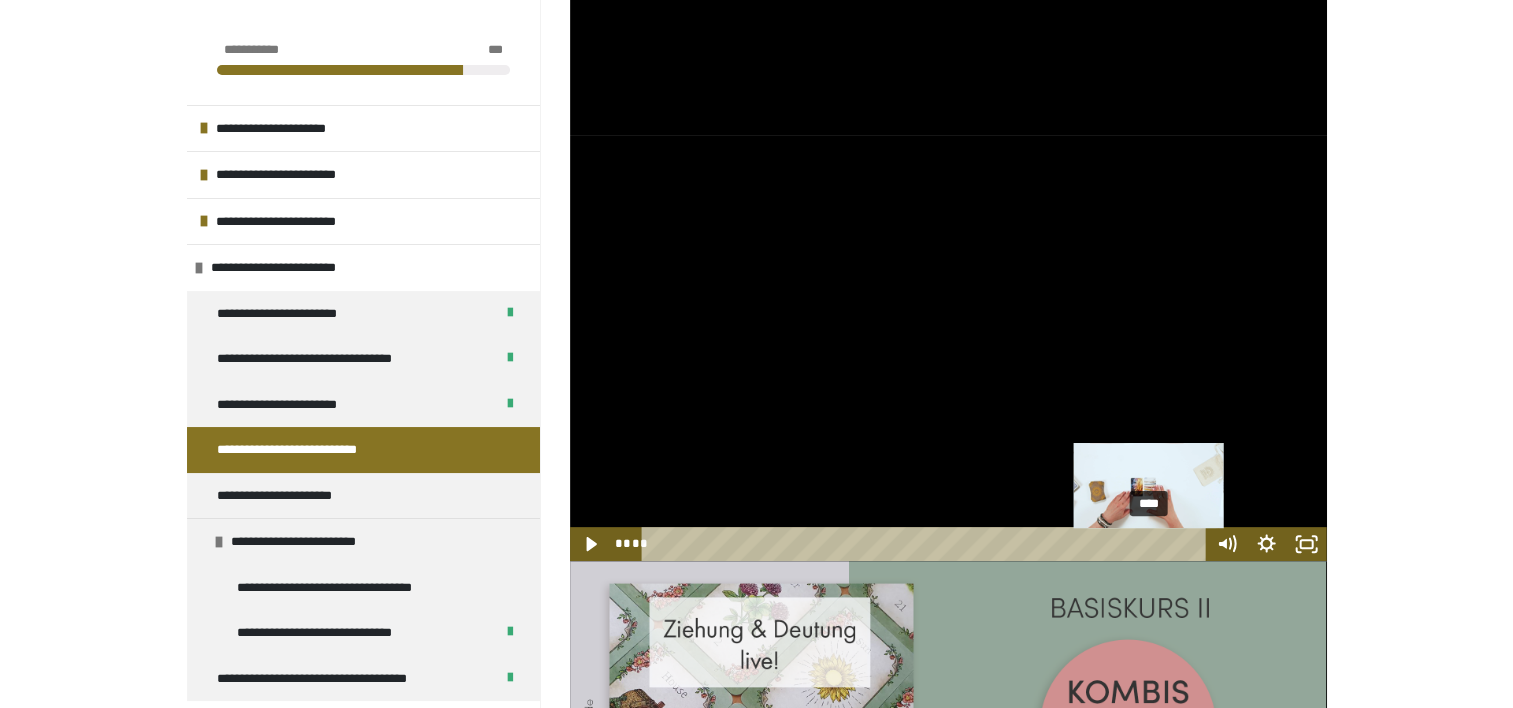 click on "****" at bounding box center (926, 544) 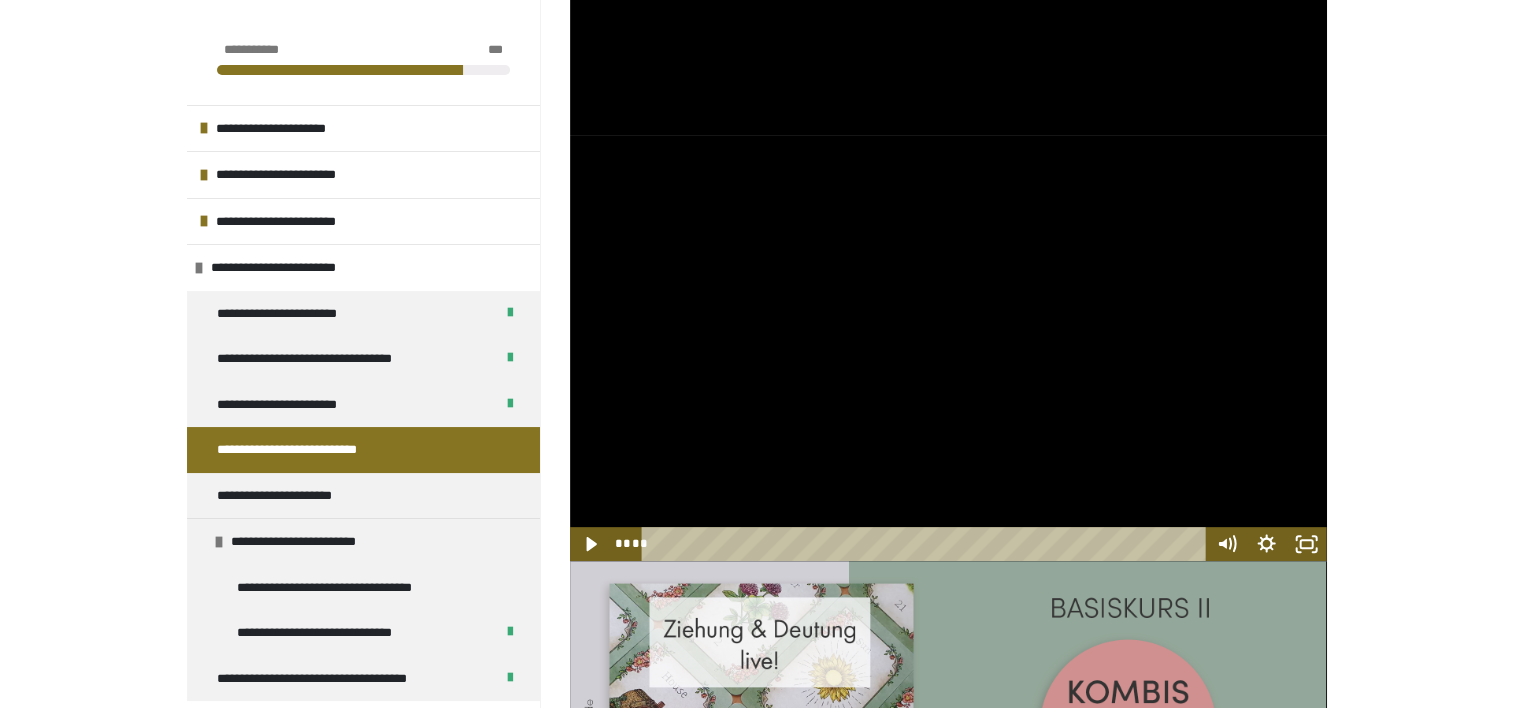 click at bounding box center (948, 348) 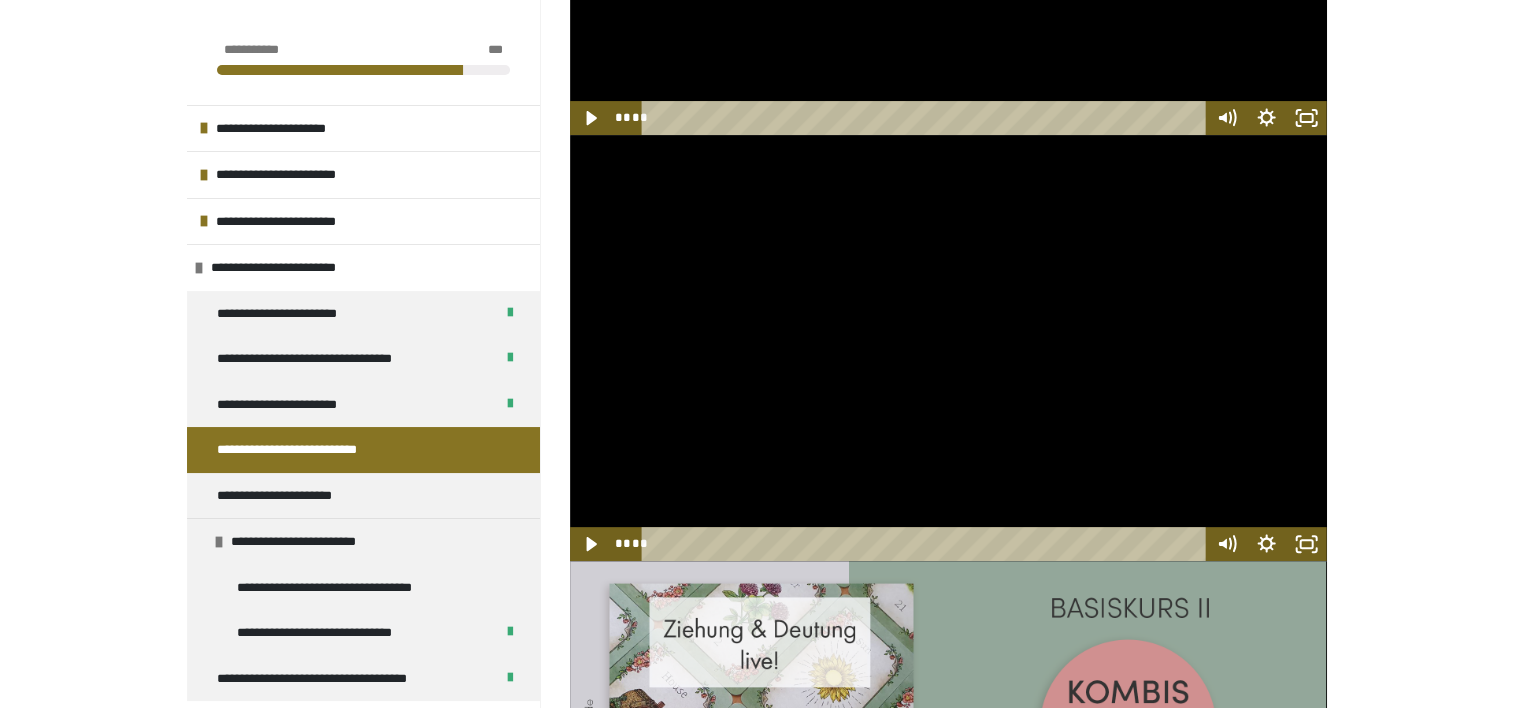 click at bounding box center [948, 348] 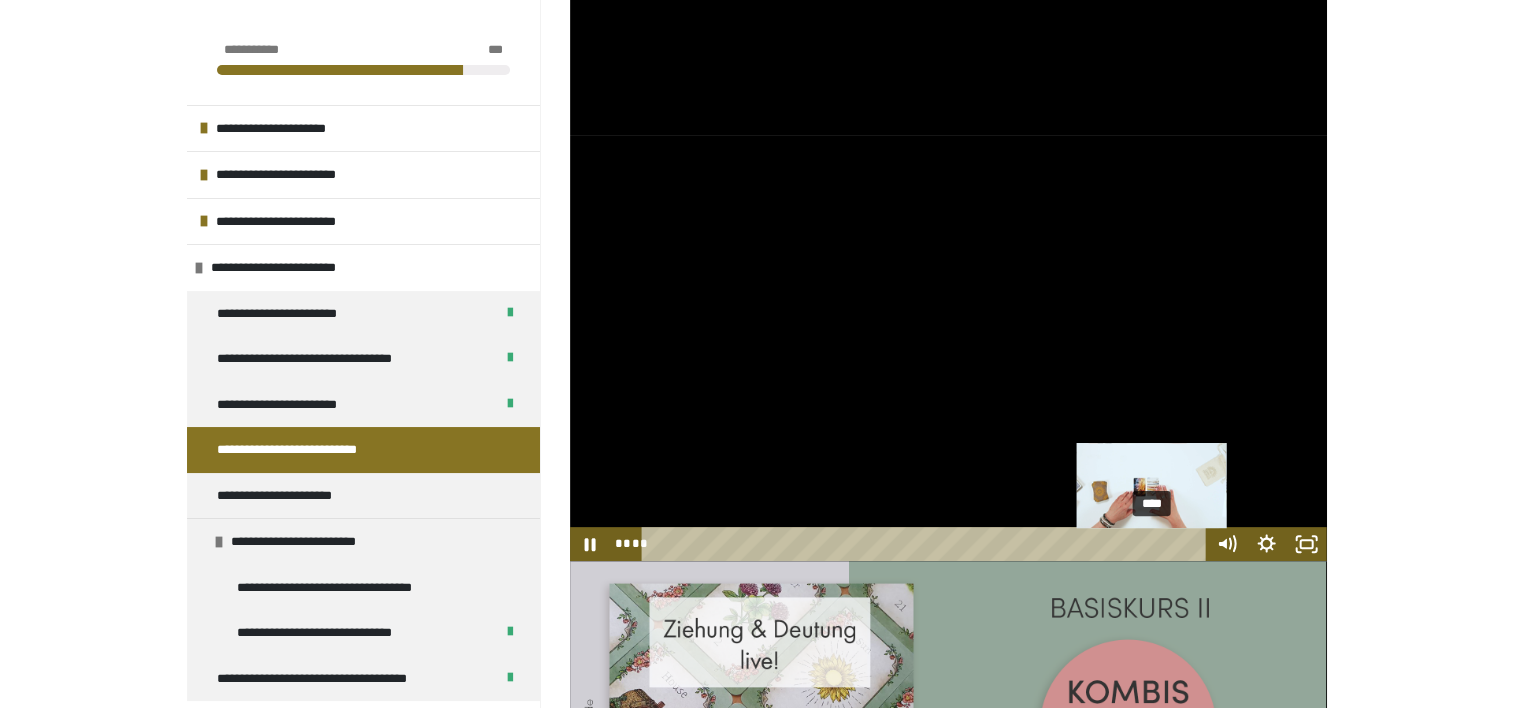 click on "****" at bounding box center [926, 544] 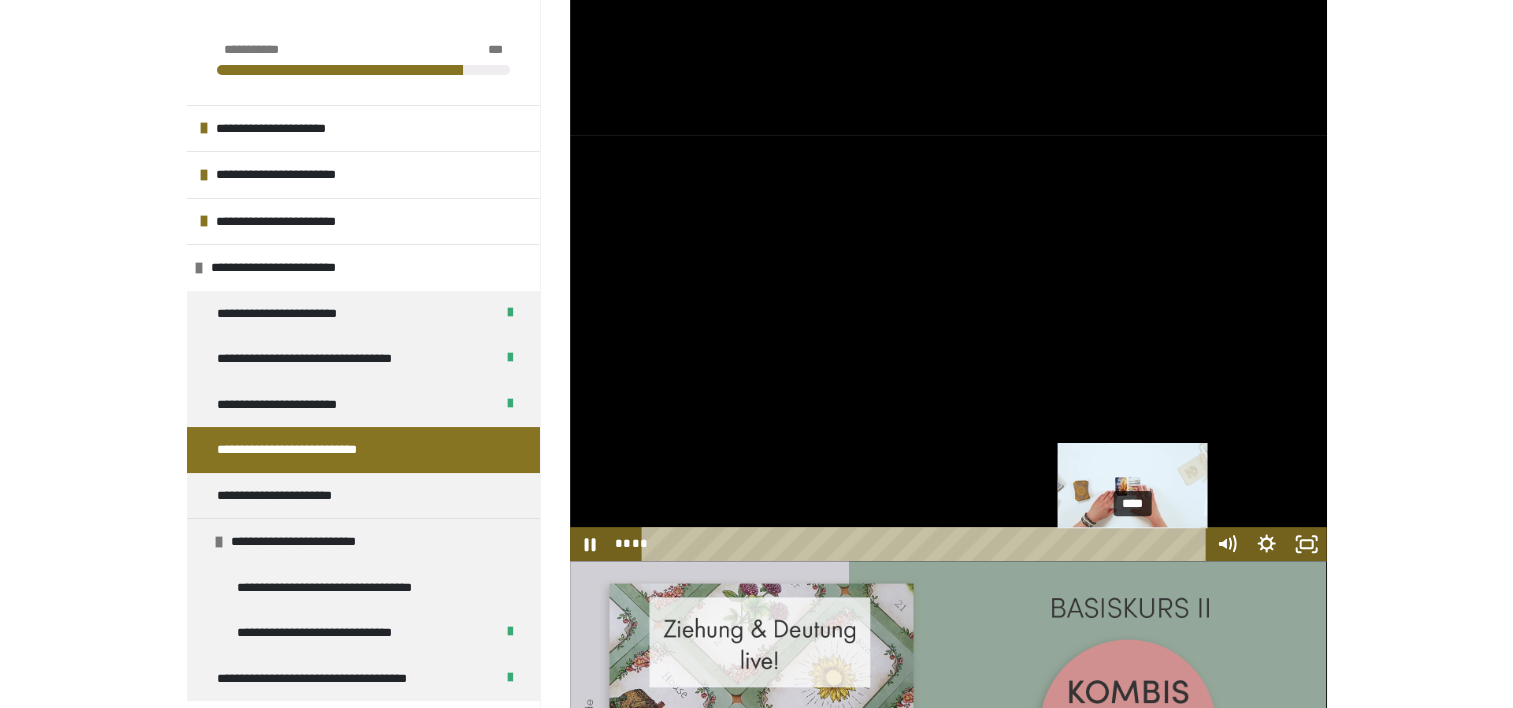 click on "****" at bounding box center (926, 544) 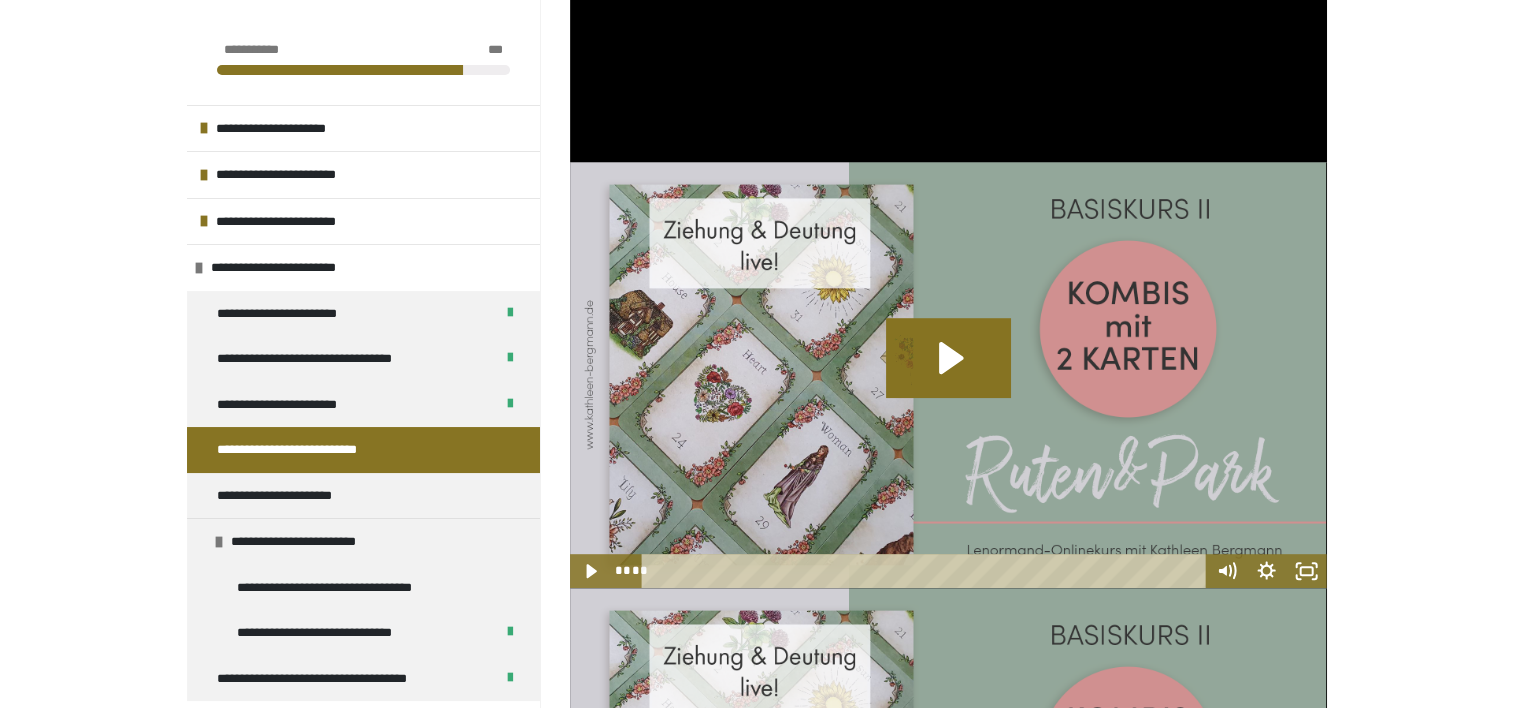 scroll, scrollTop: 923, scrollLeft: 0, axis: vertical 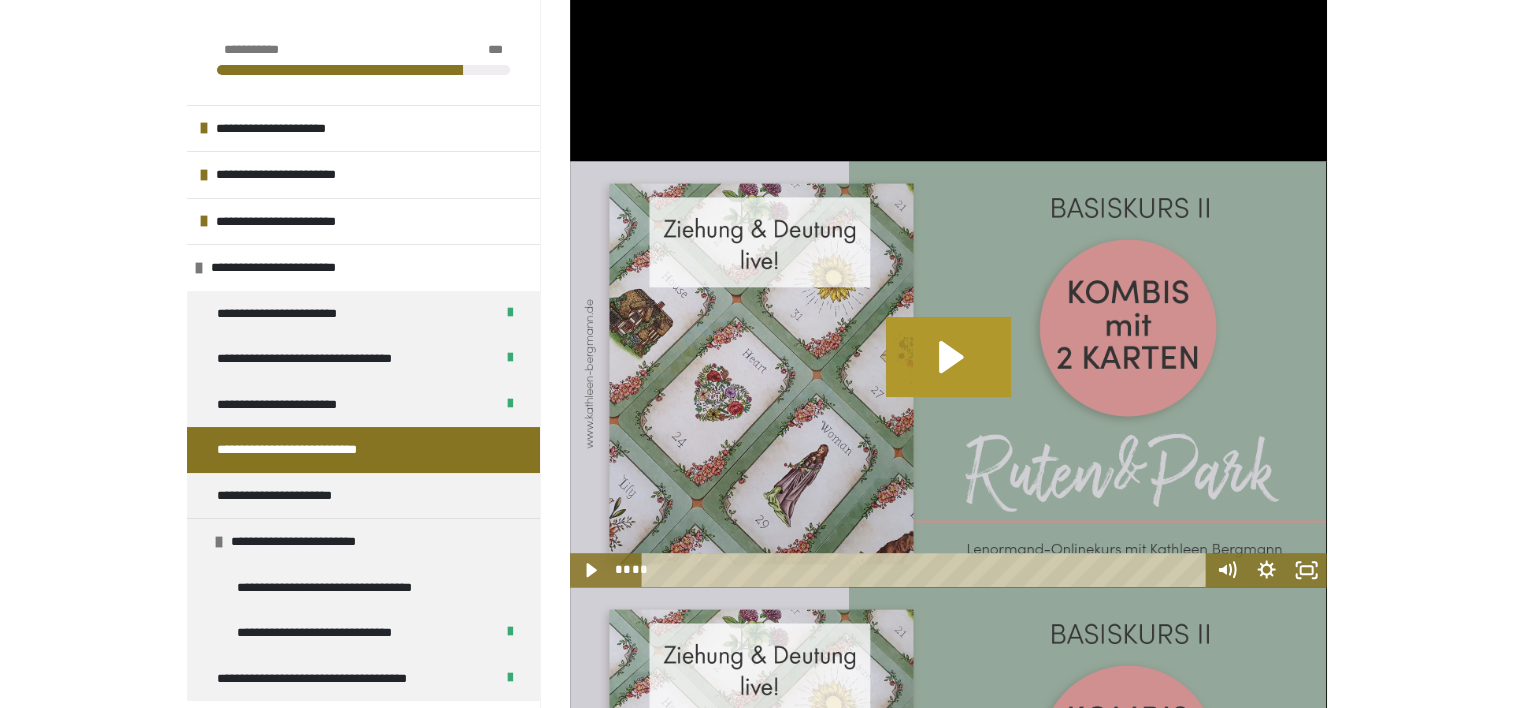 click 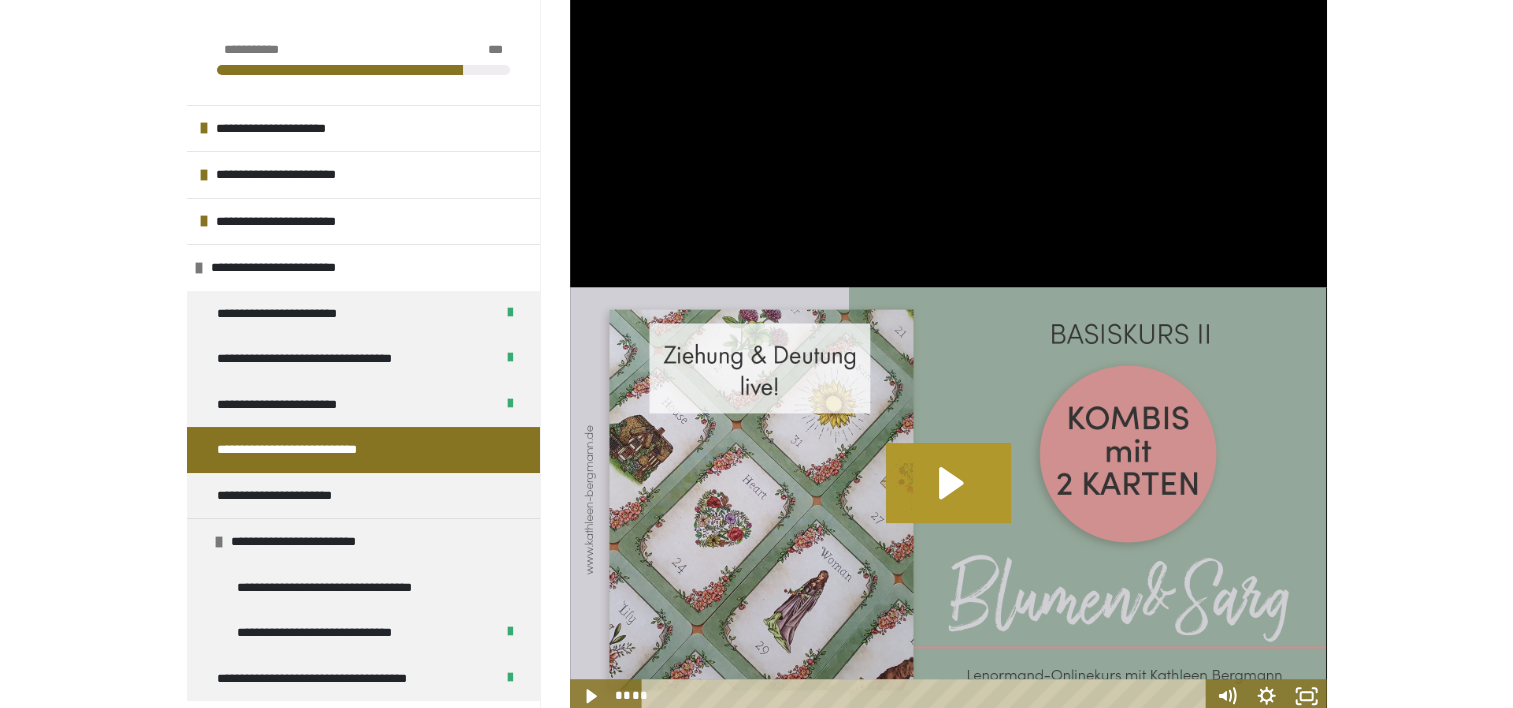 scroll, scrollTop: 1423, scrollLeft: 0, axis: vertical 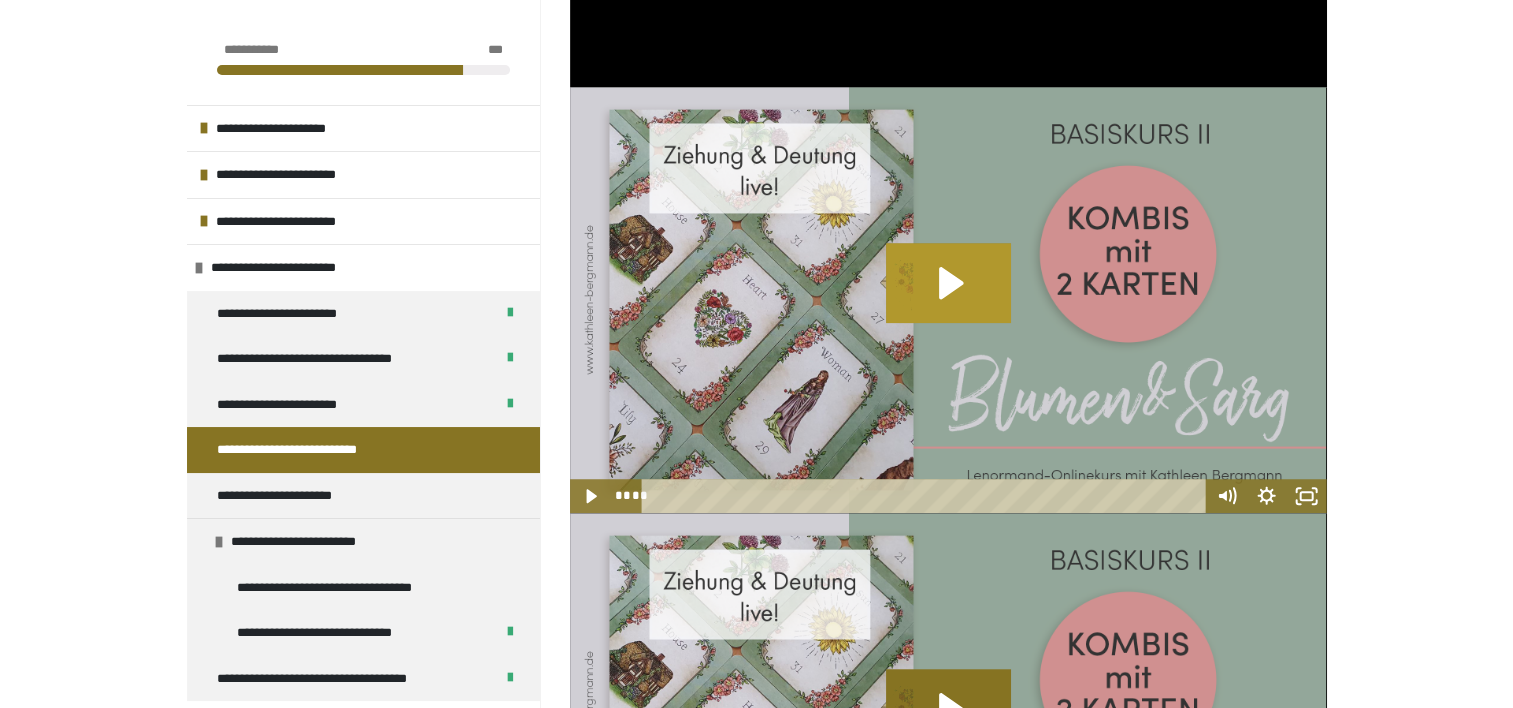click 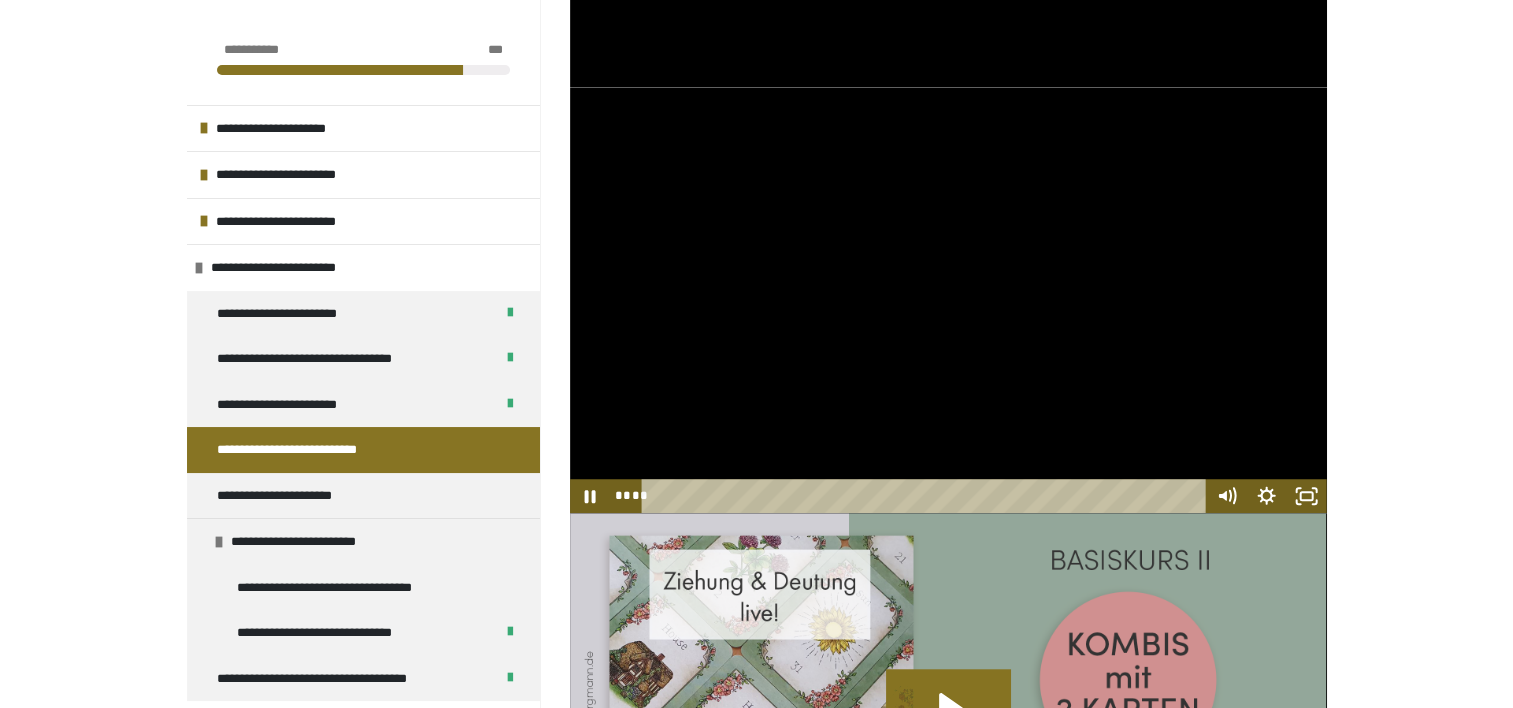 drag, startPoint x: 958, startPoint y: 257, endPoint x: 951, endPoint y: 245, distance: 13.892444 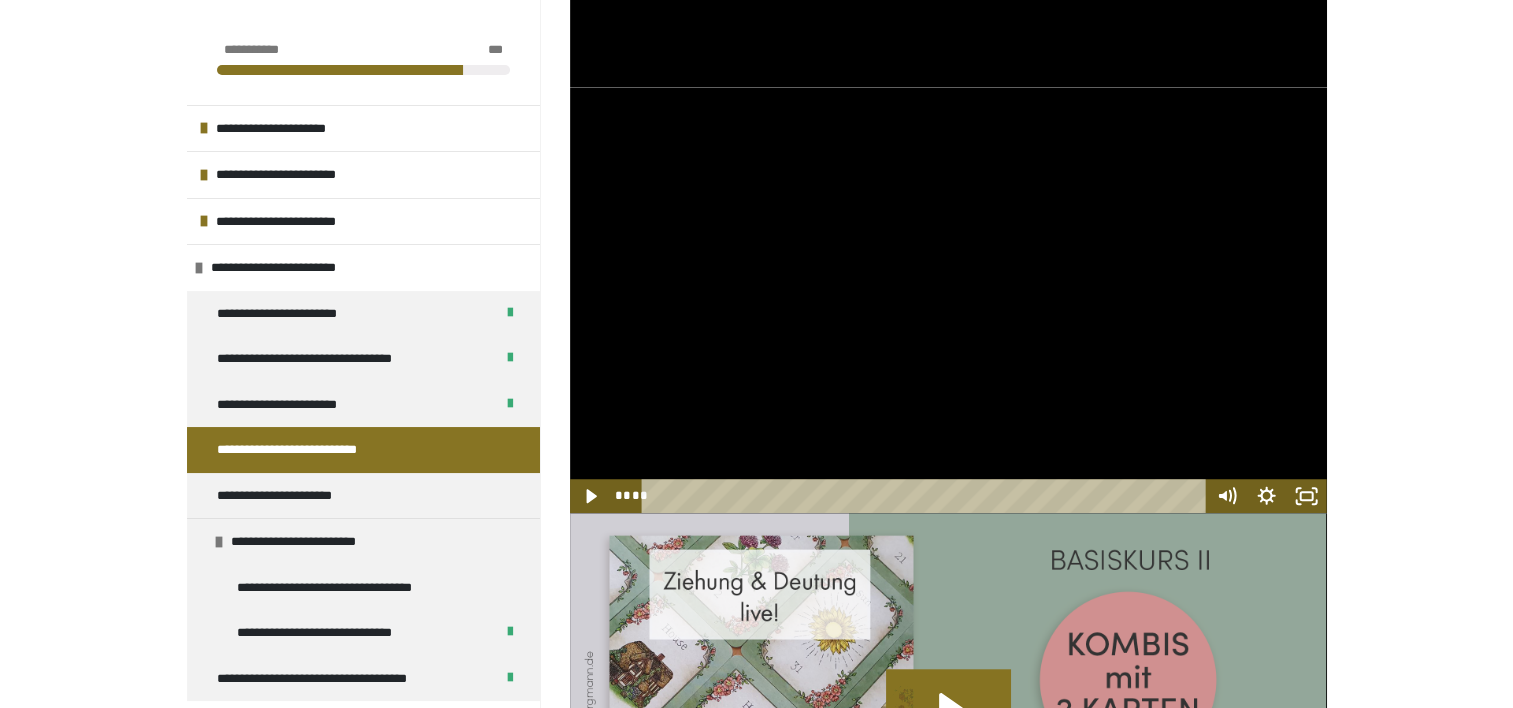 click at bounding box center [948, 300] 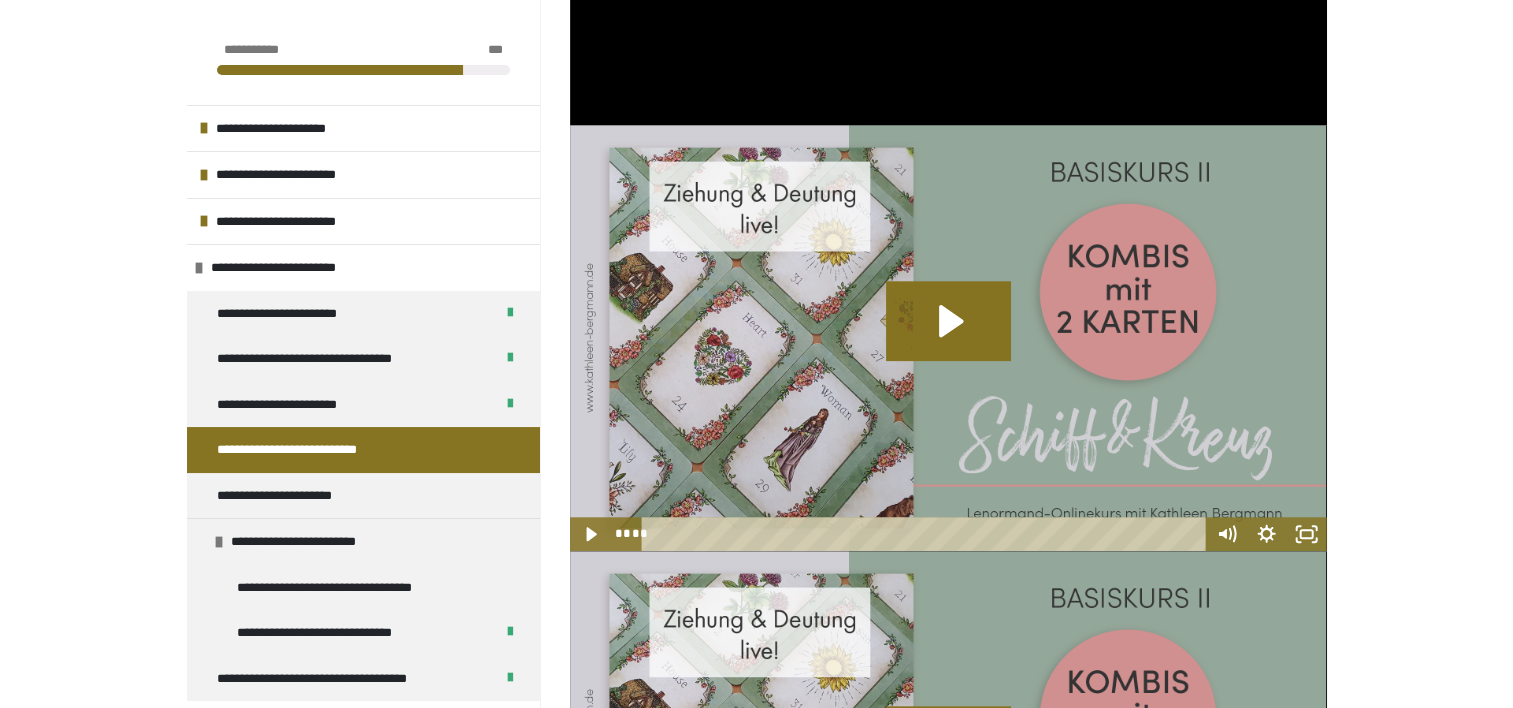 scroll, scrollTop: 1543, scrollLeft: 0, axis: vertical 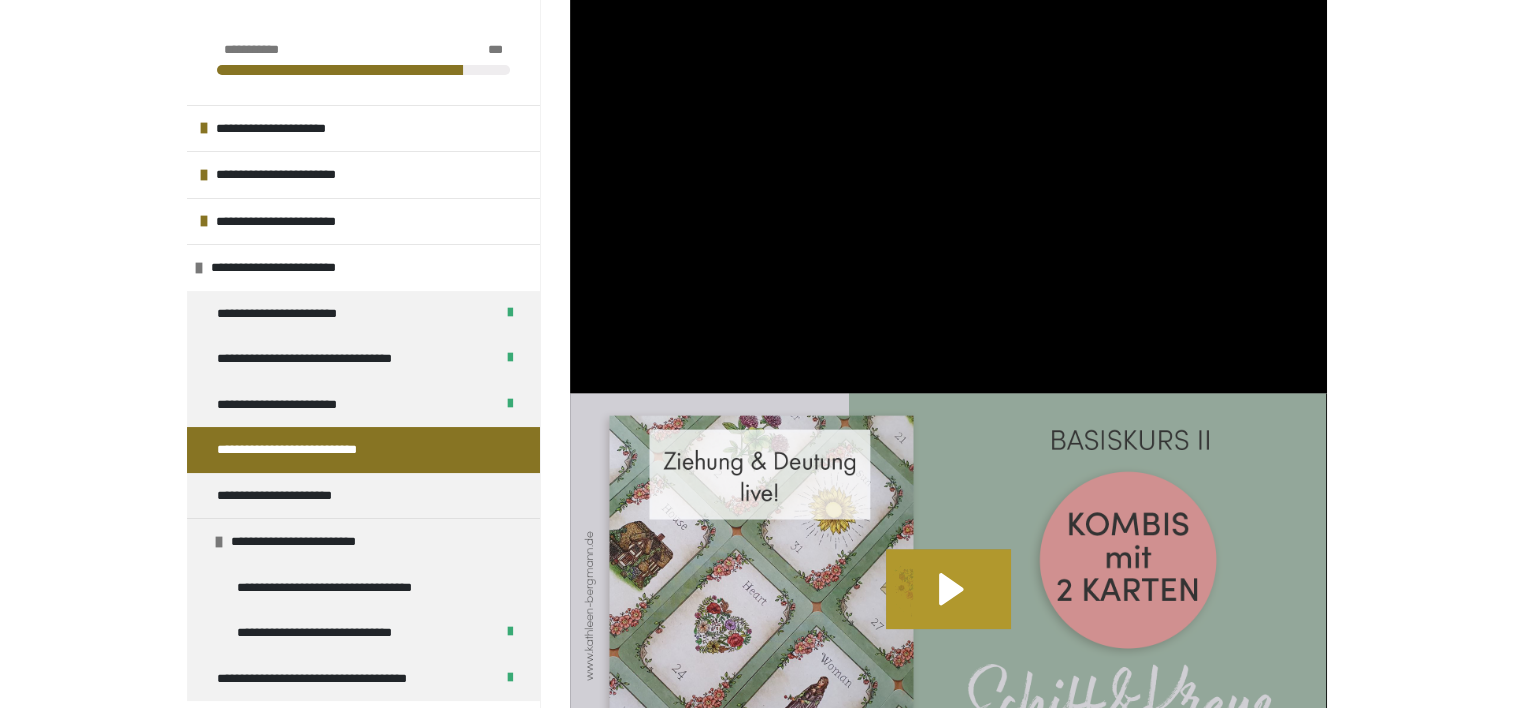 click 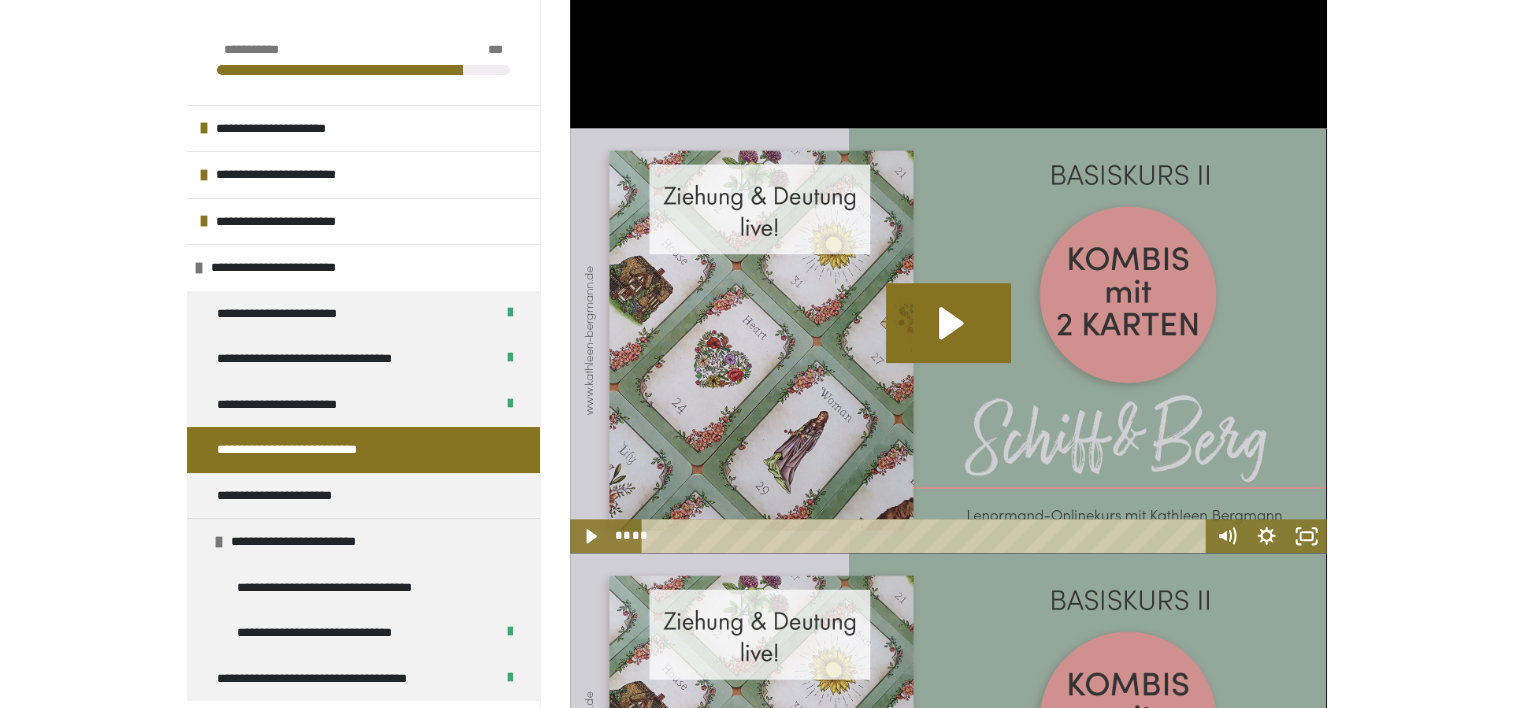 scroll, scrollTop: 2243, scrollLeft: 0, axis: vertical 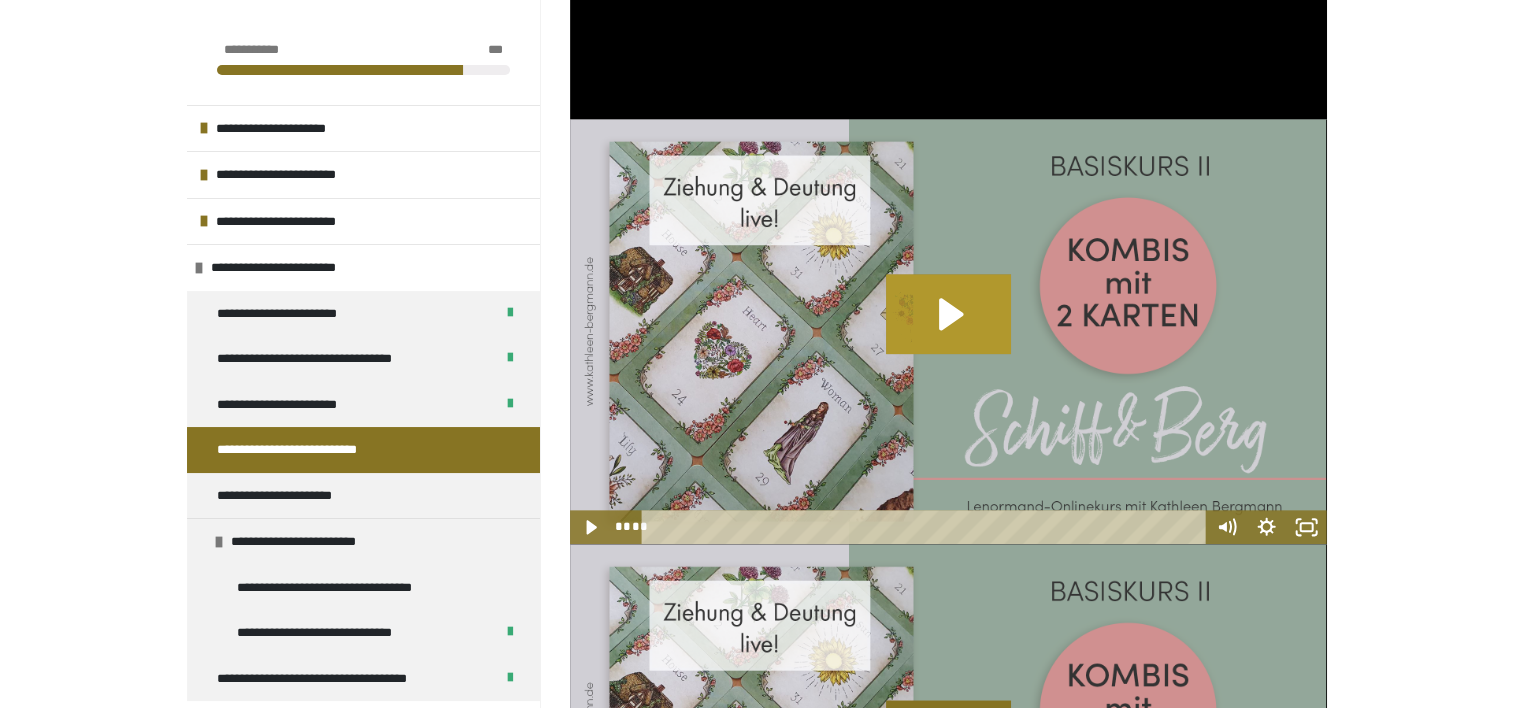 click 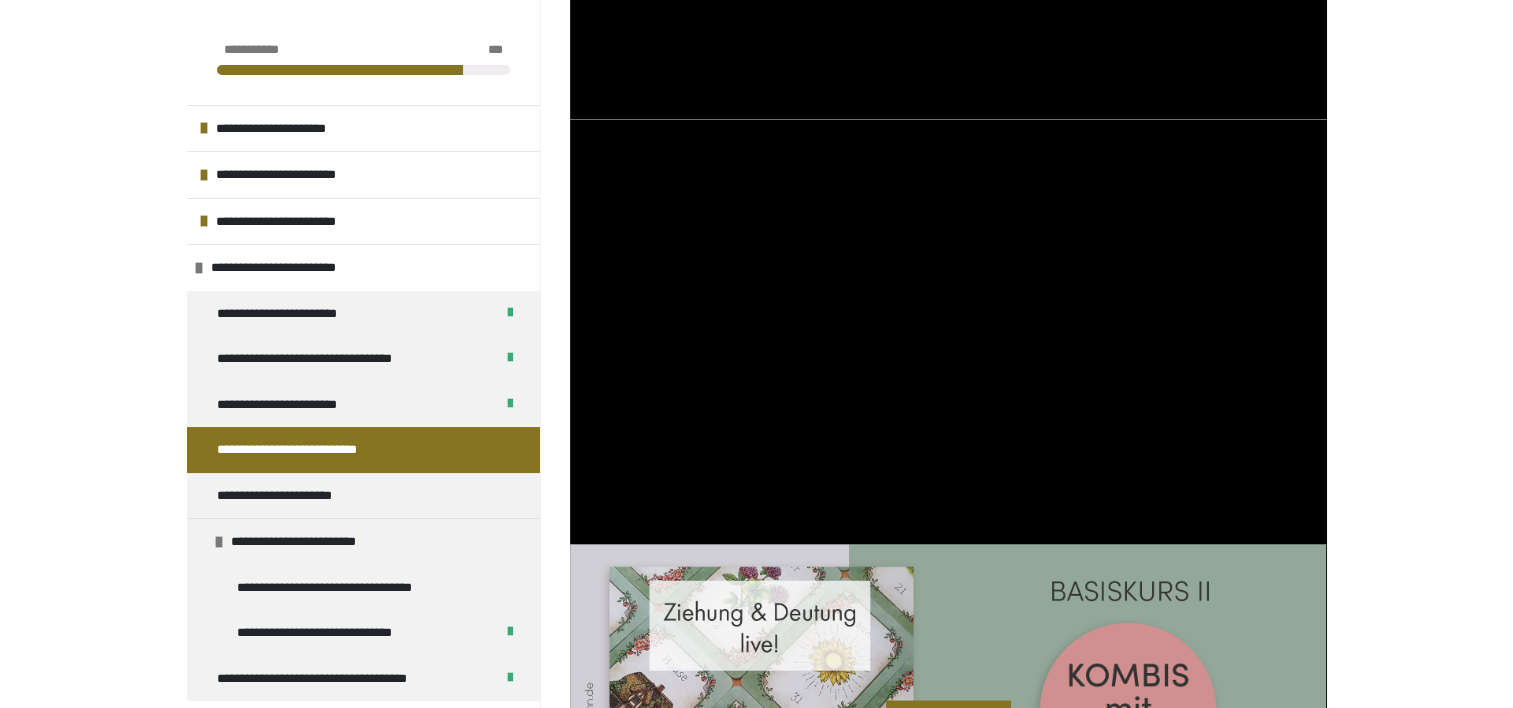 click on "**********" at bounding box center [756, -568] 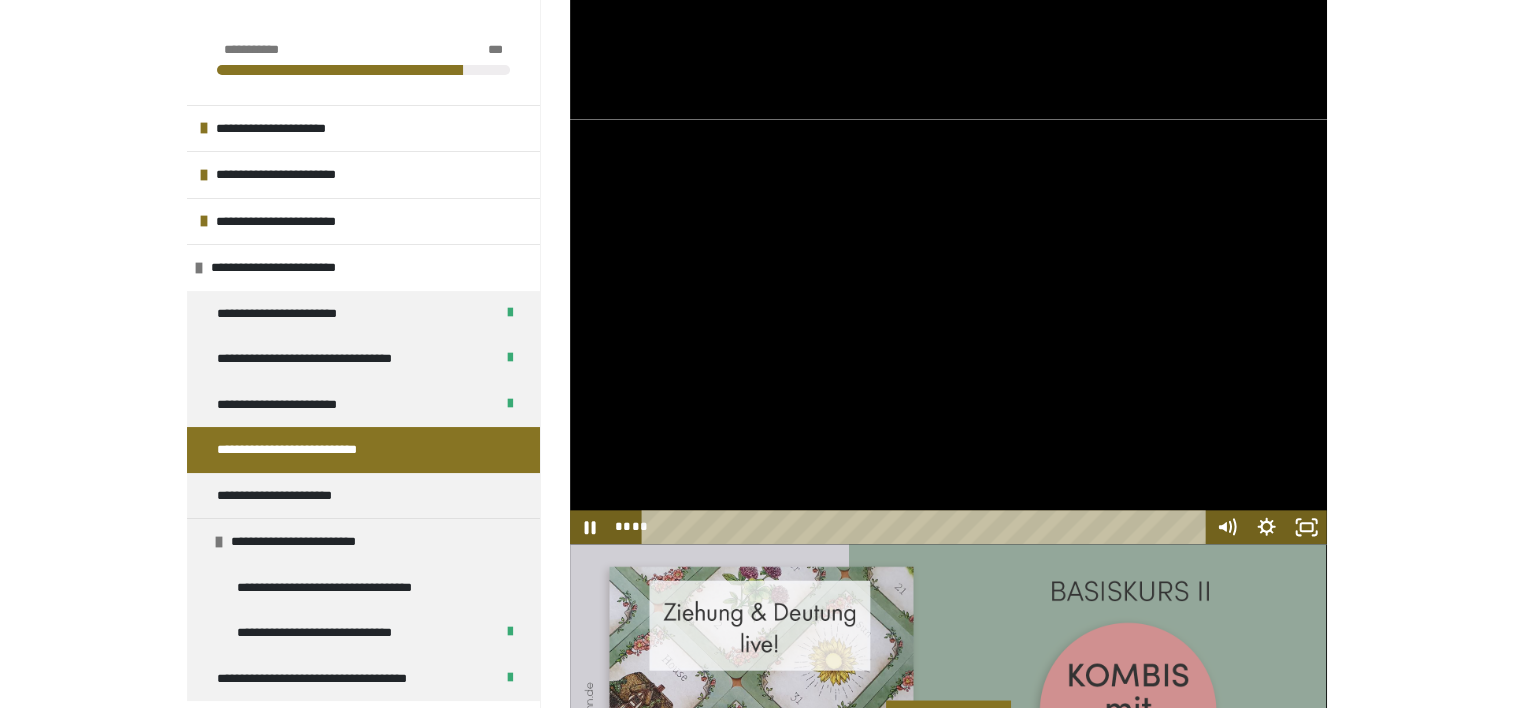 click at bounding box center (948, 332) 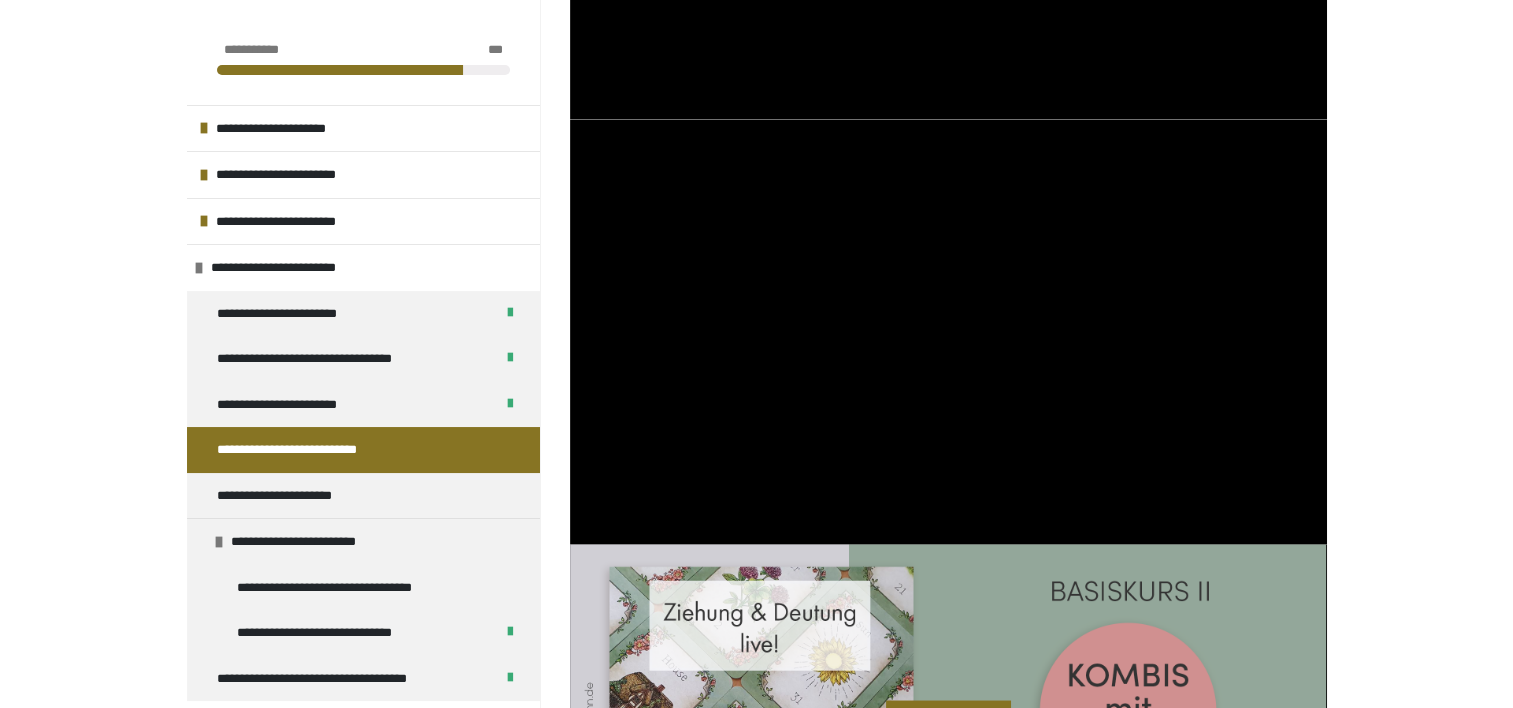 click at bounding box center [948, 332] 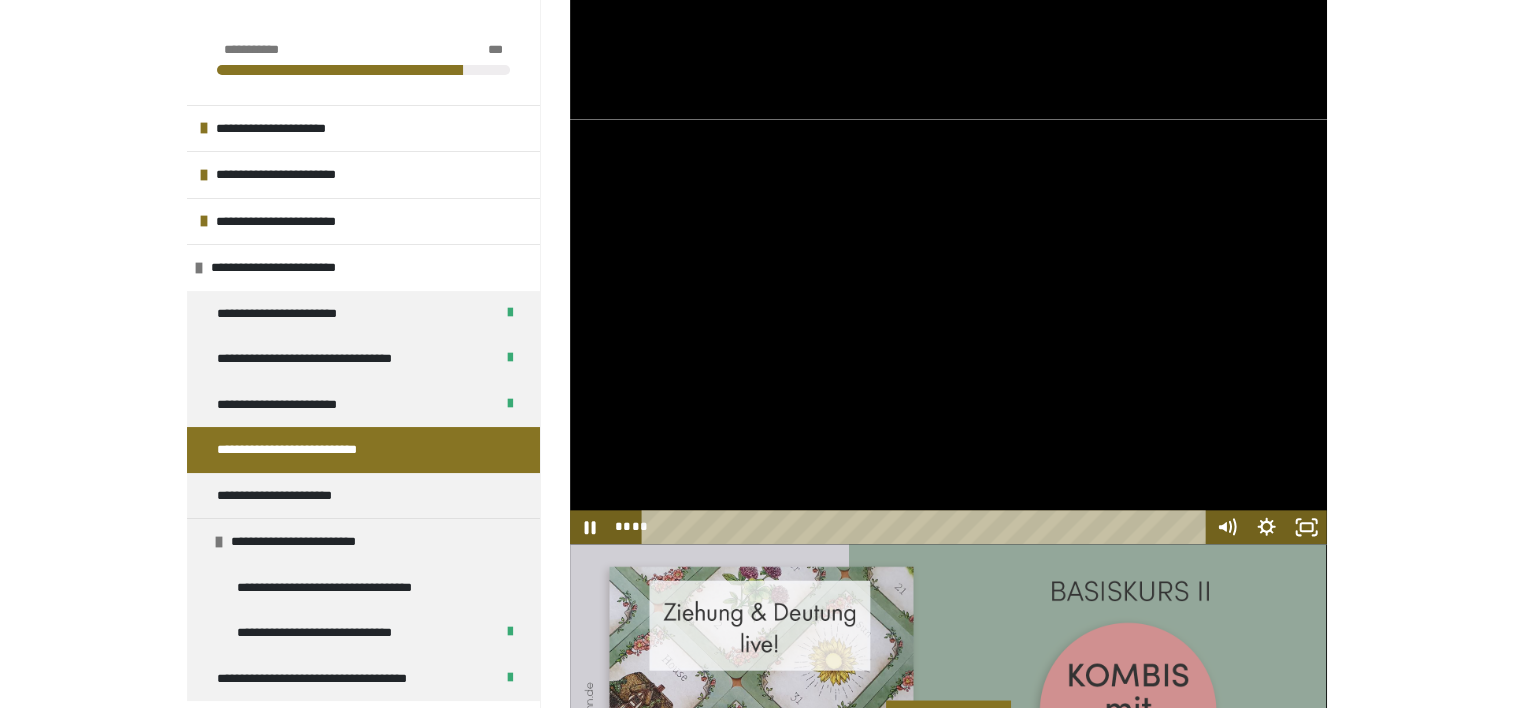 drag, startPoint x: 934, startPoint y: 228, endPoint x: 938, endPoint y: 258, distance: 30.265491 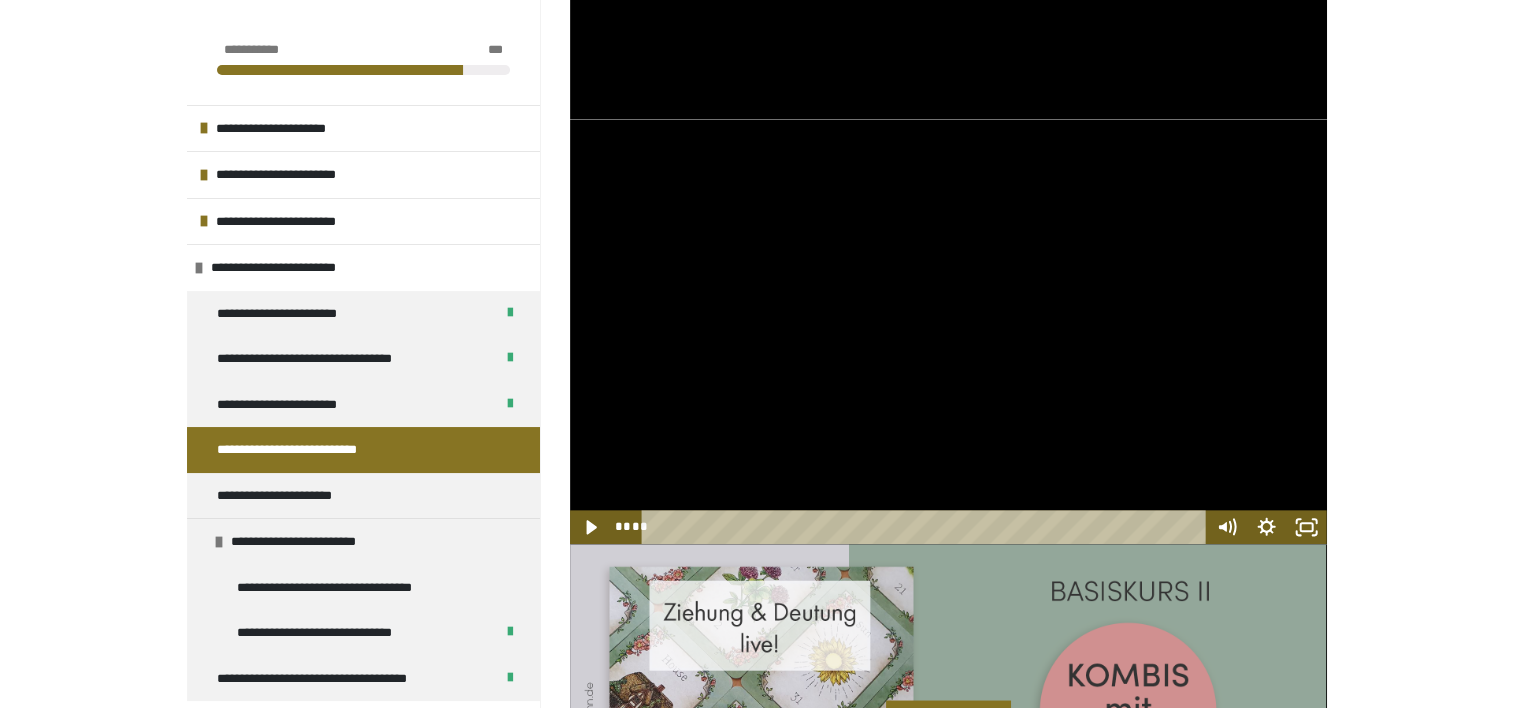 click at bounding box center [948, 332] 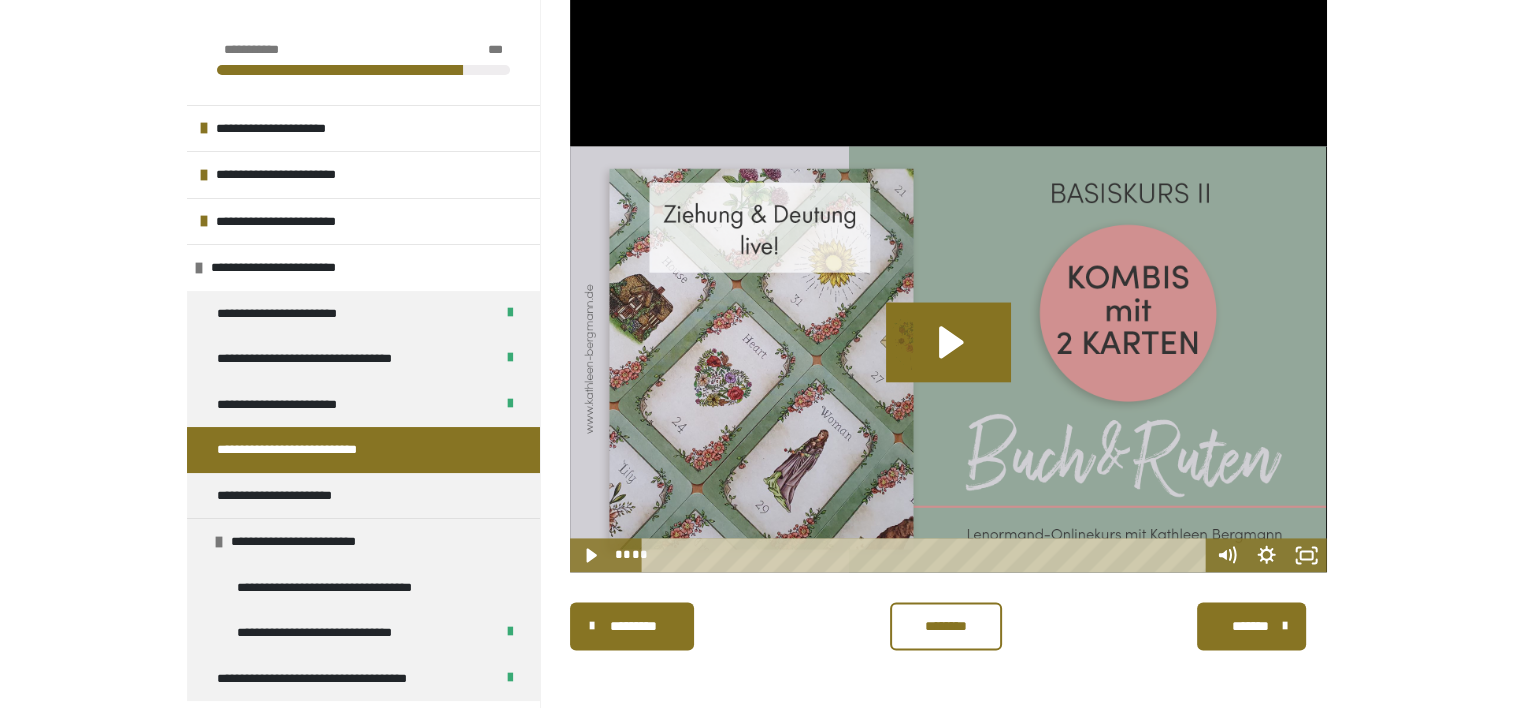 scroll, scrollTop: 2643, scrollLeft: 0, axis: vertical 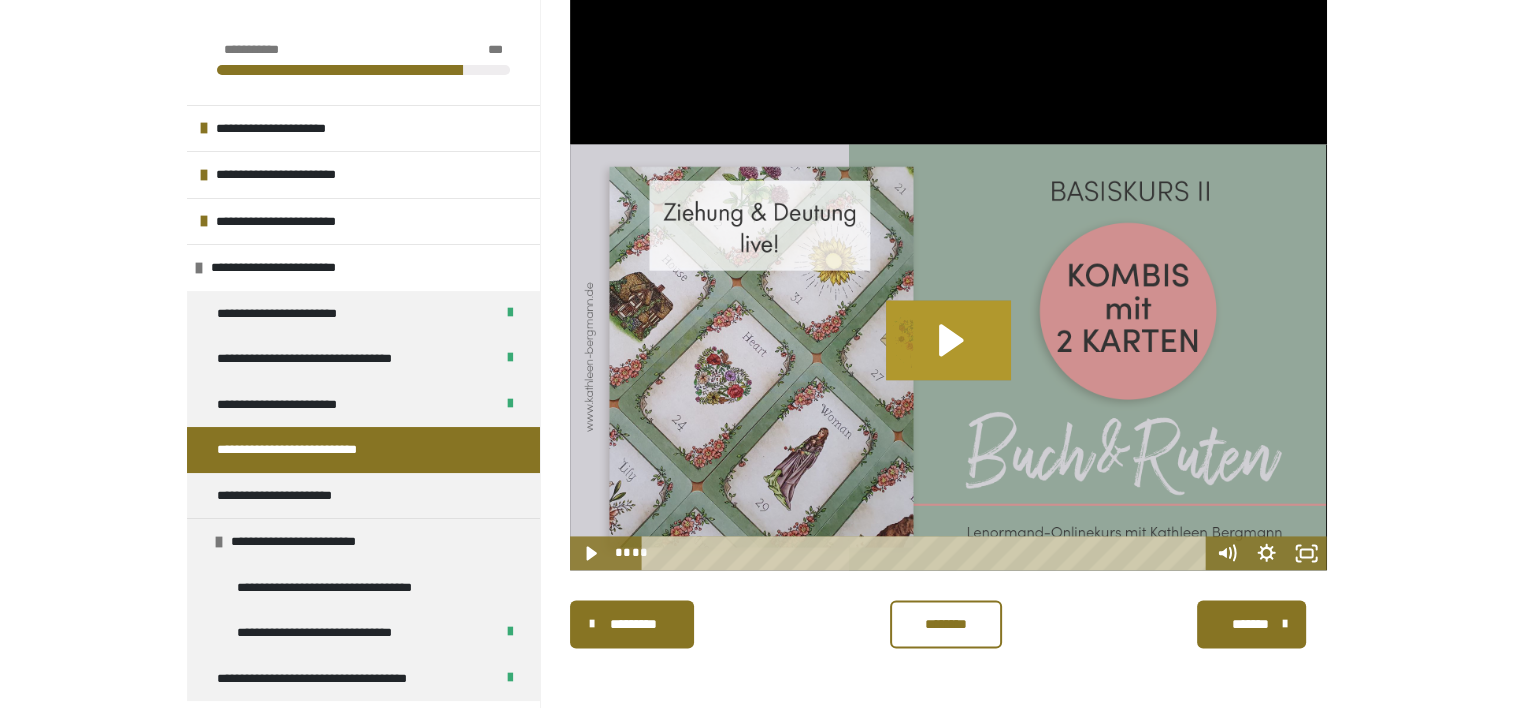 click 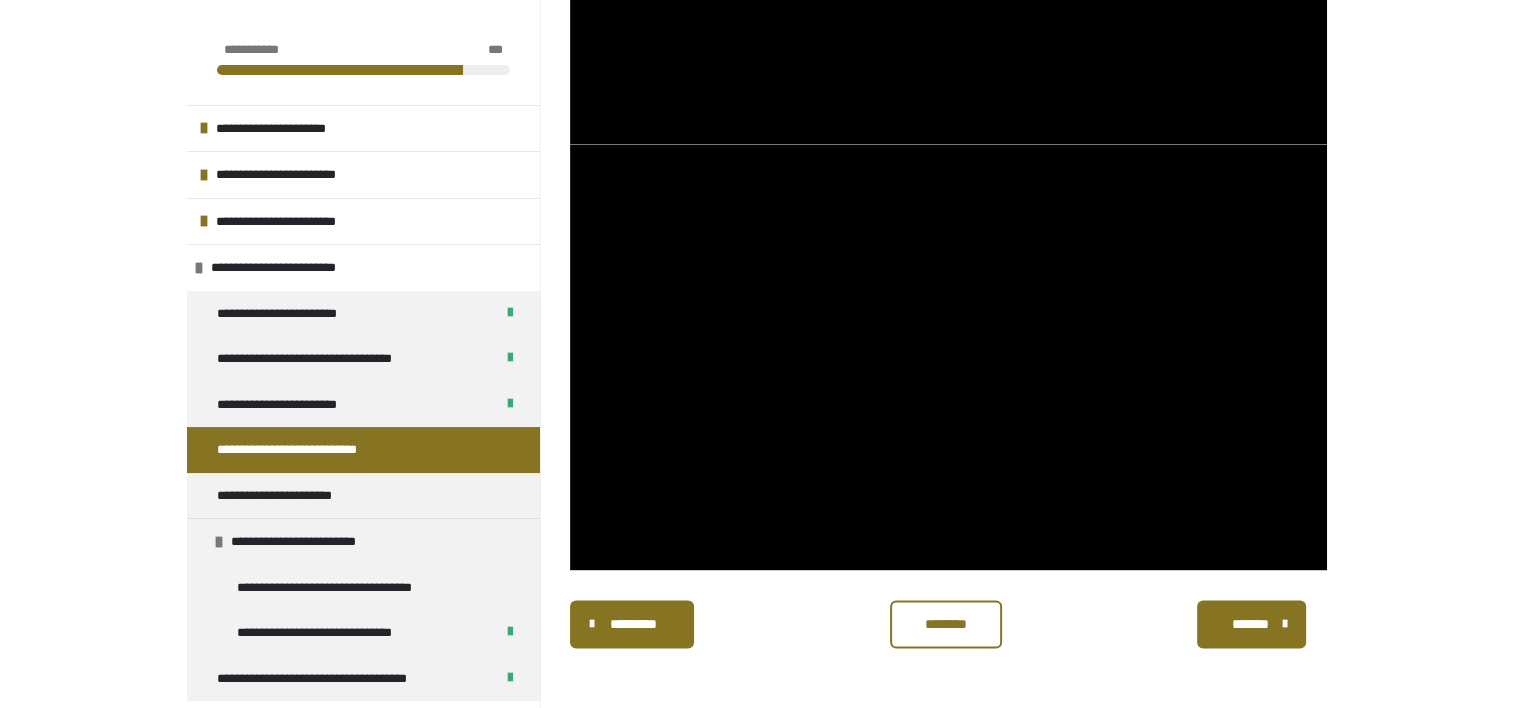 click on "********" at bounding box center (946, 624) 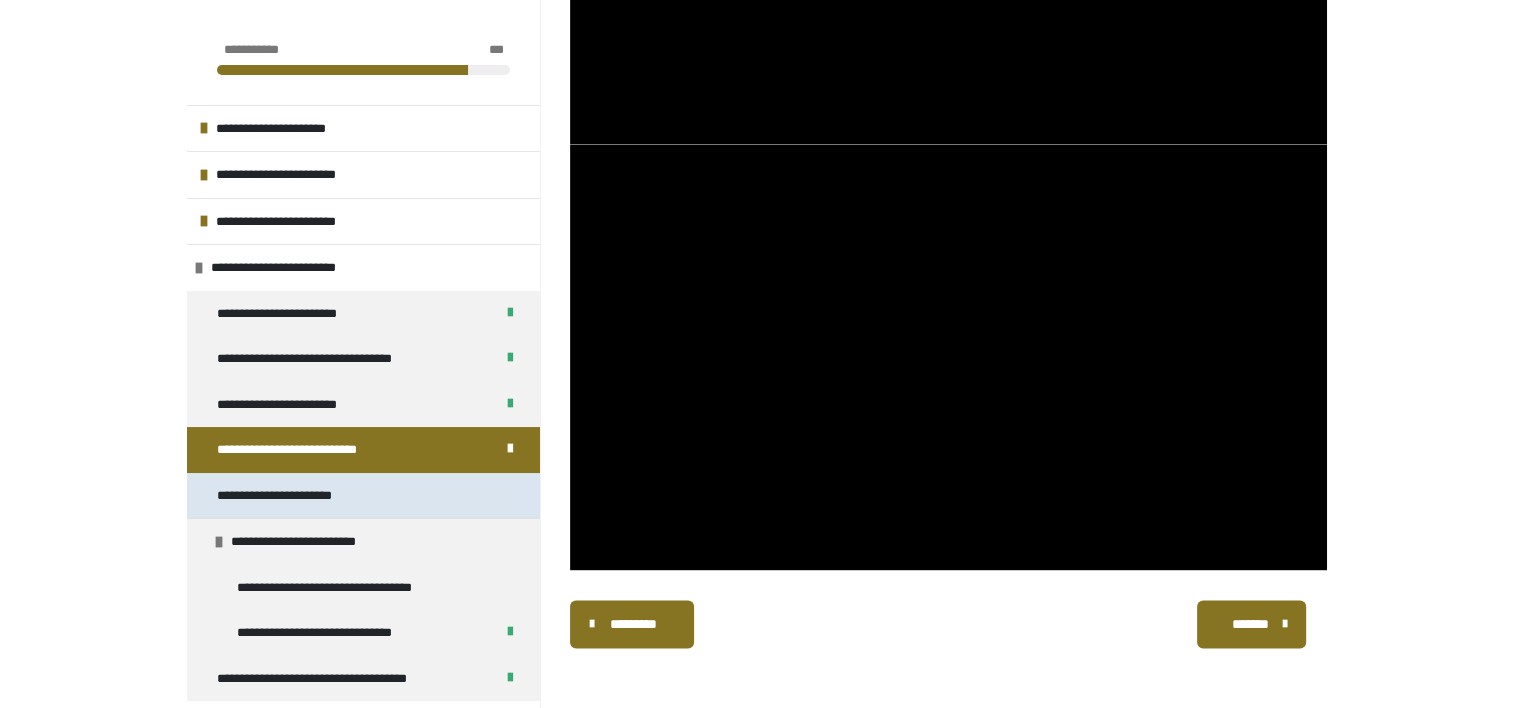 click on "**********" at bounding box center [289, 496] 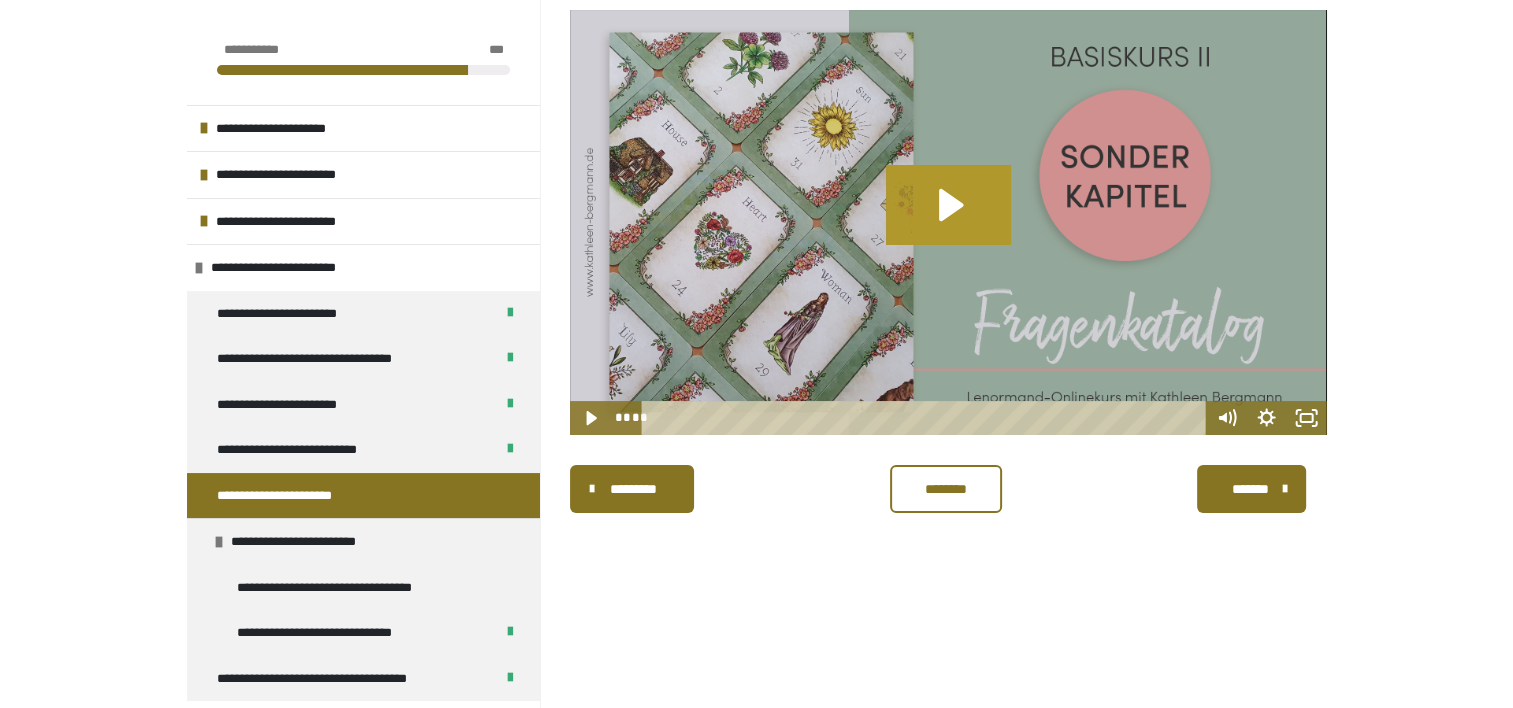 click 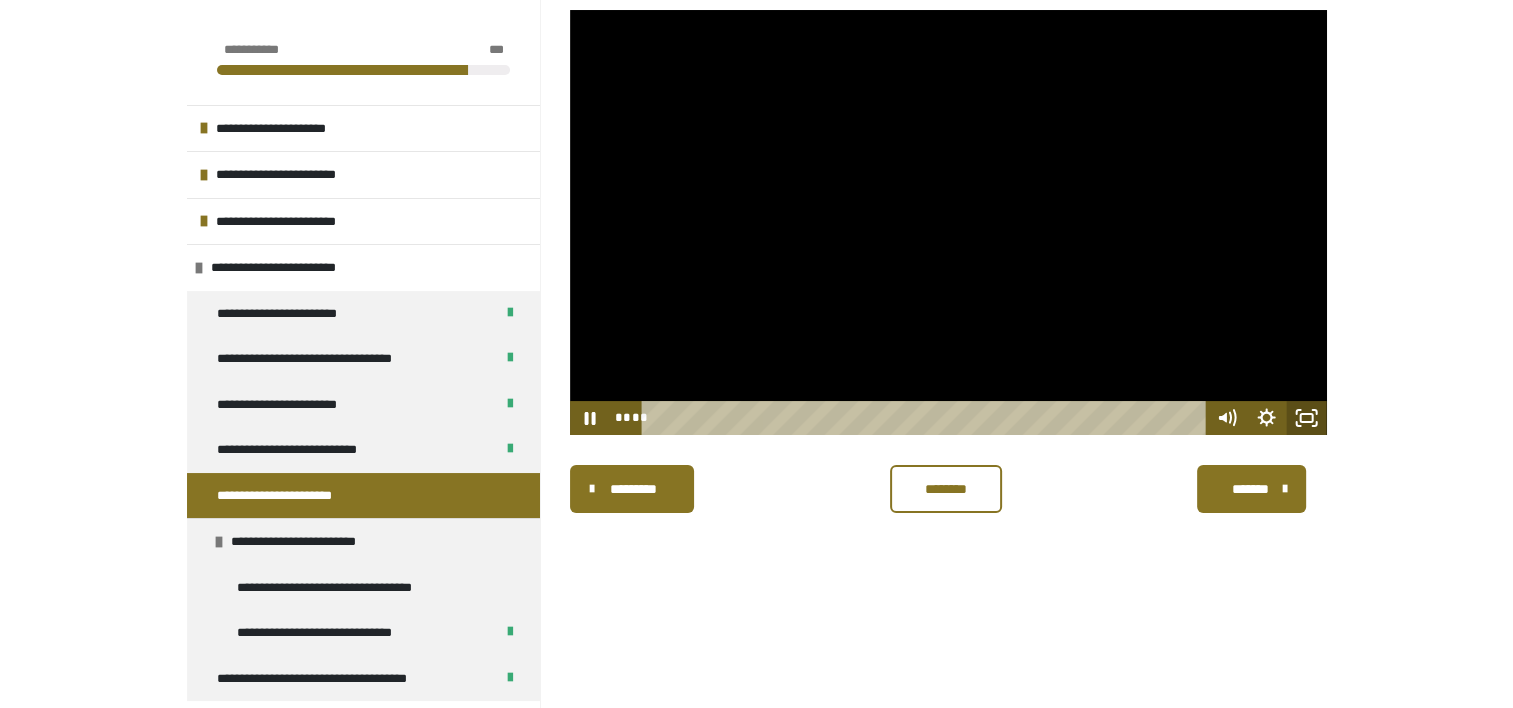 click 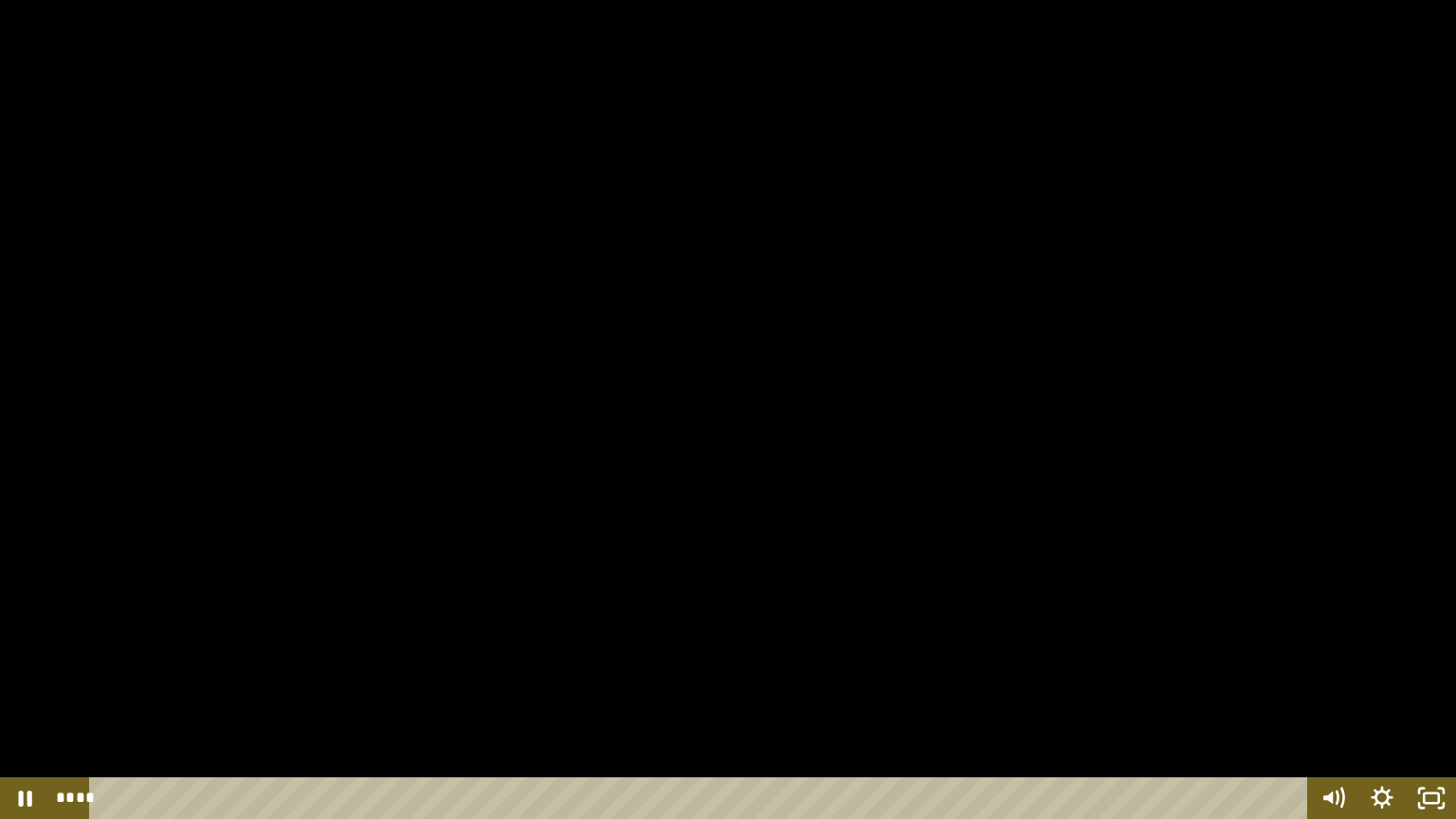 click at bounding box center [728, 410] 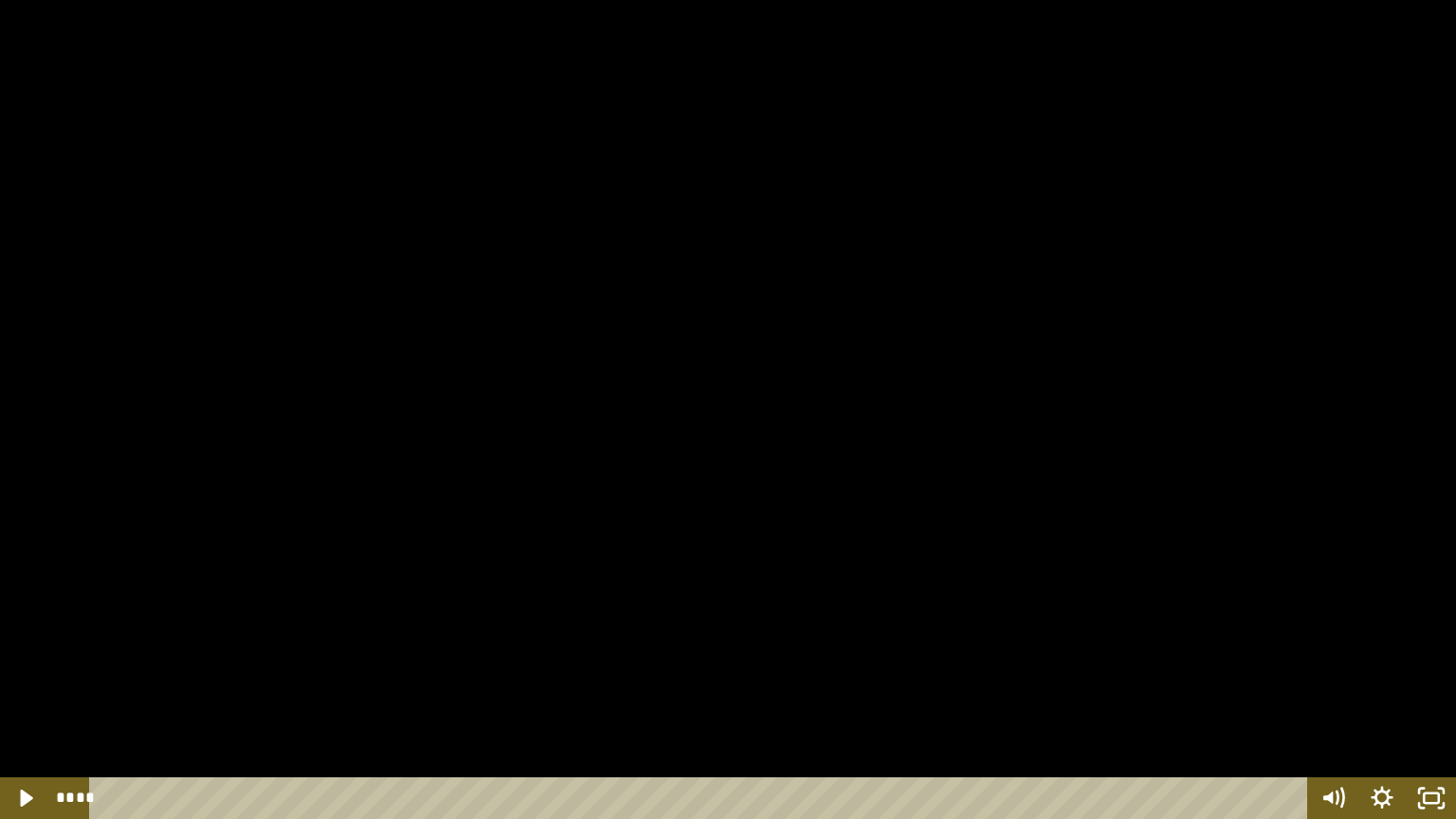 click at bounding box center (728, 410) 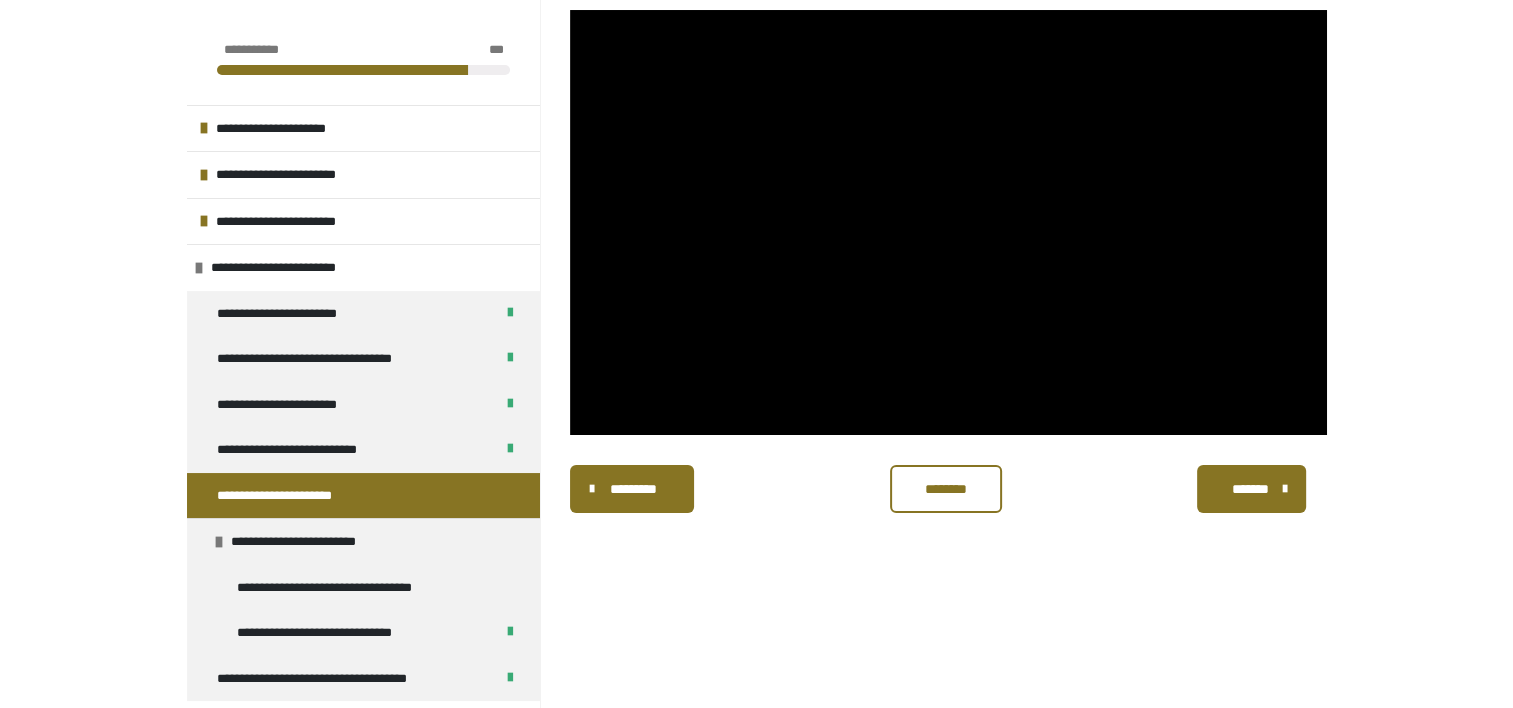 click on "********" at bounding box center [946, 489] 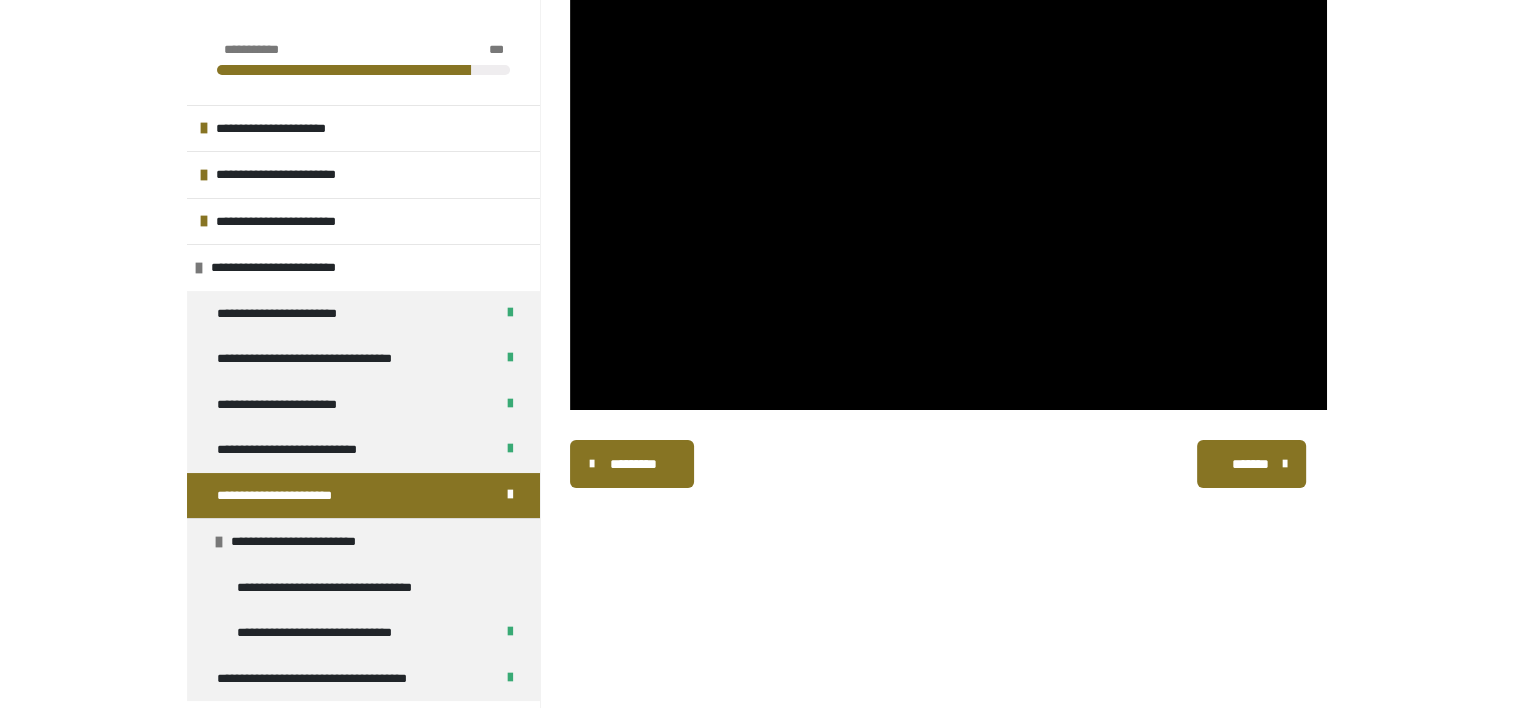 scroll, scrollTop: 262, scrollLeft: 0, axis: vertical 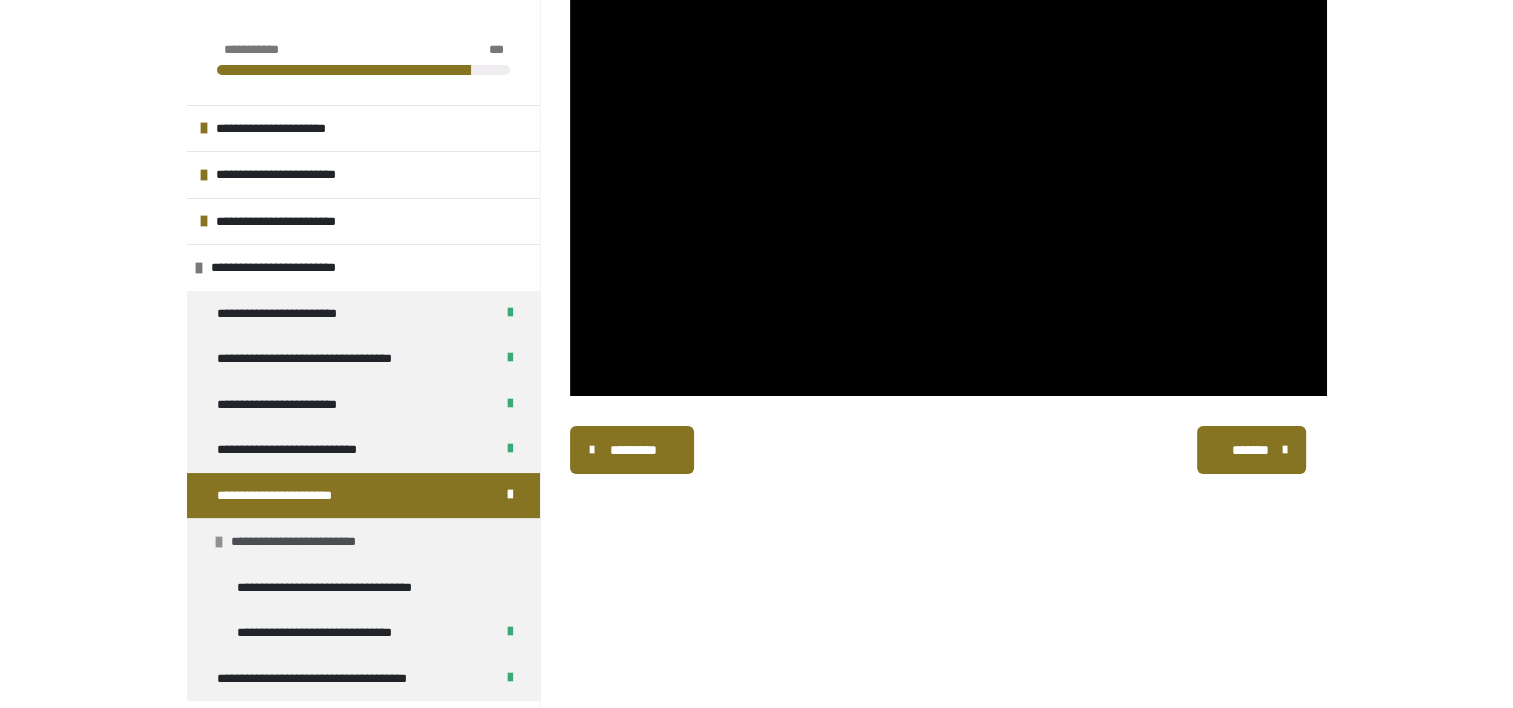 click on "**********" at bounding box center [312, 542] 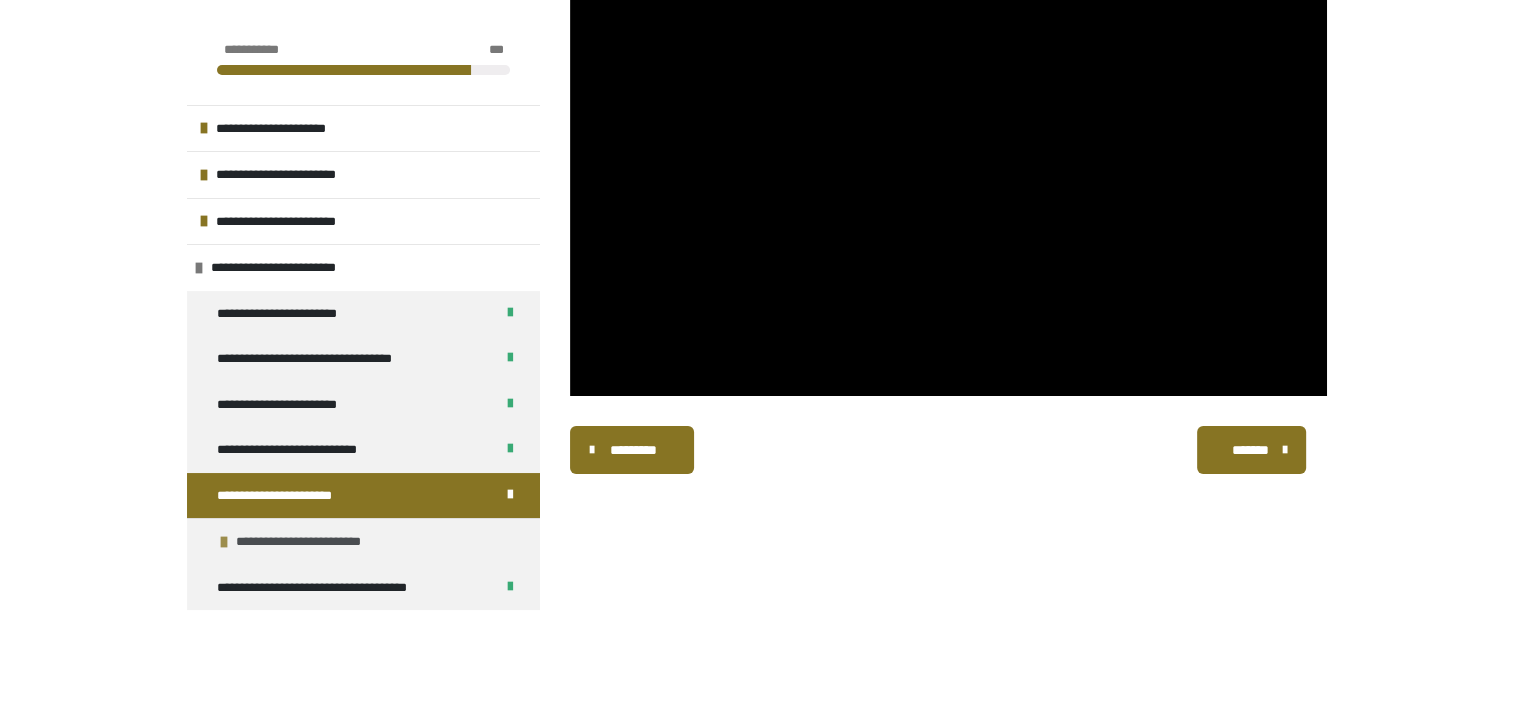 click at bounding box center (224, 542) 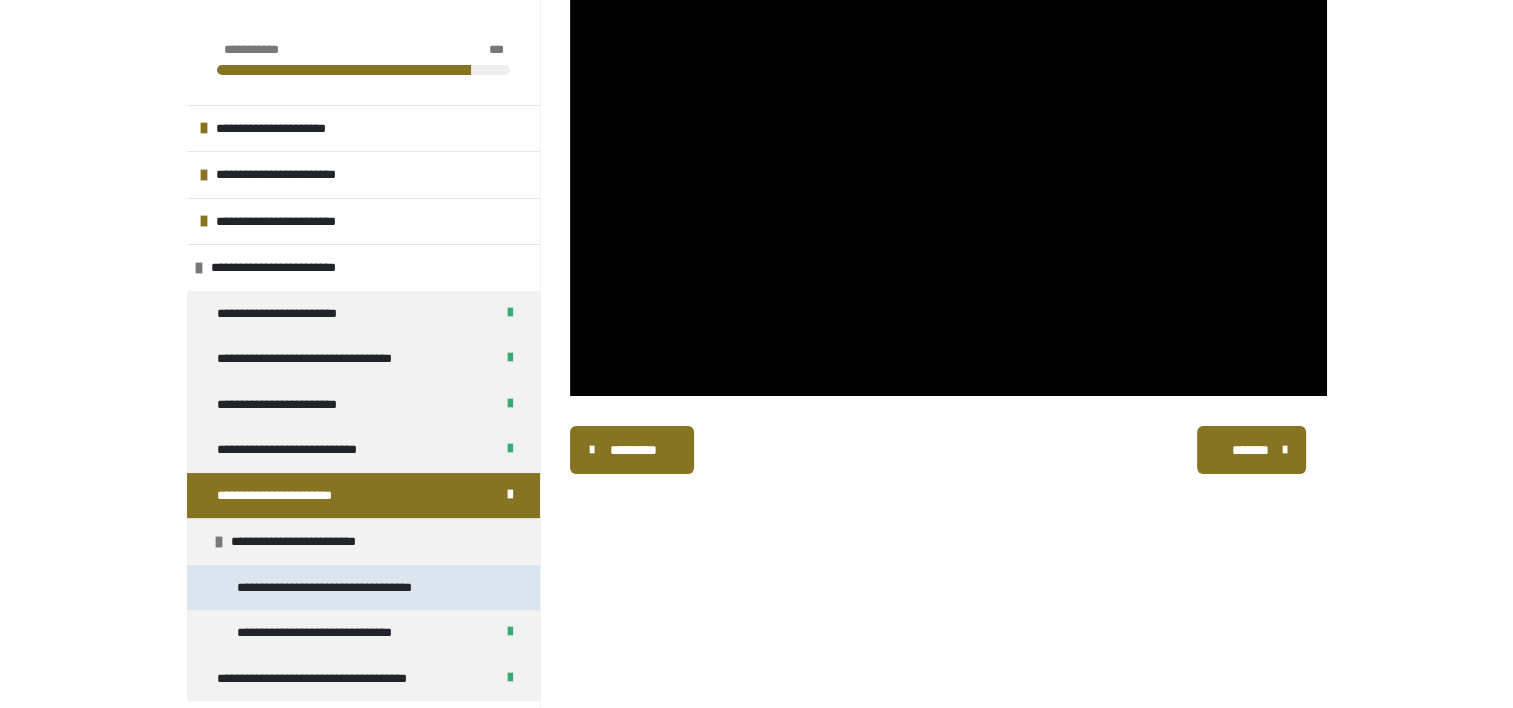 click on "**********" at bounding box center [351, 588] 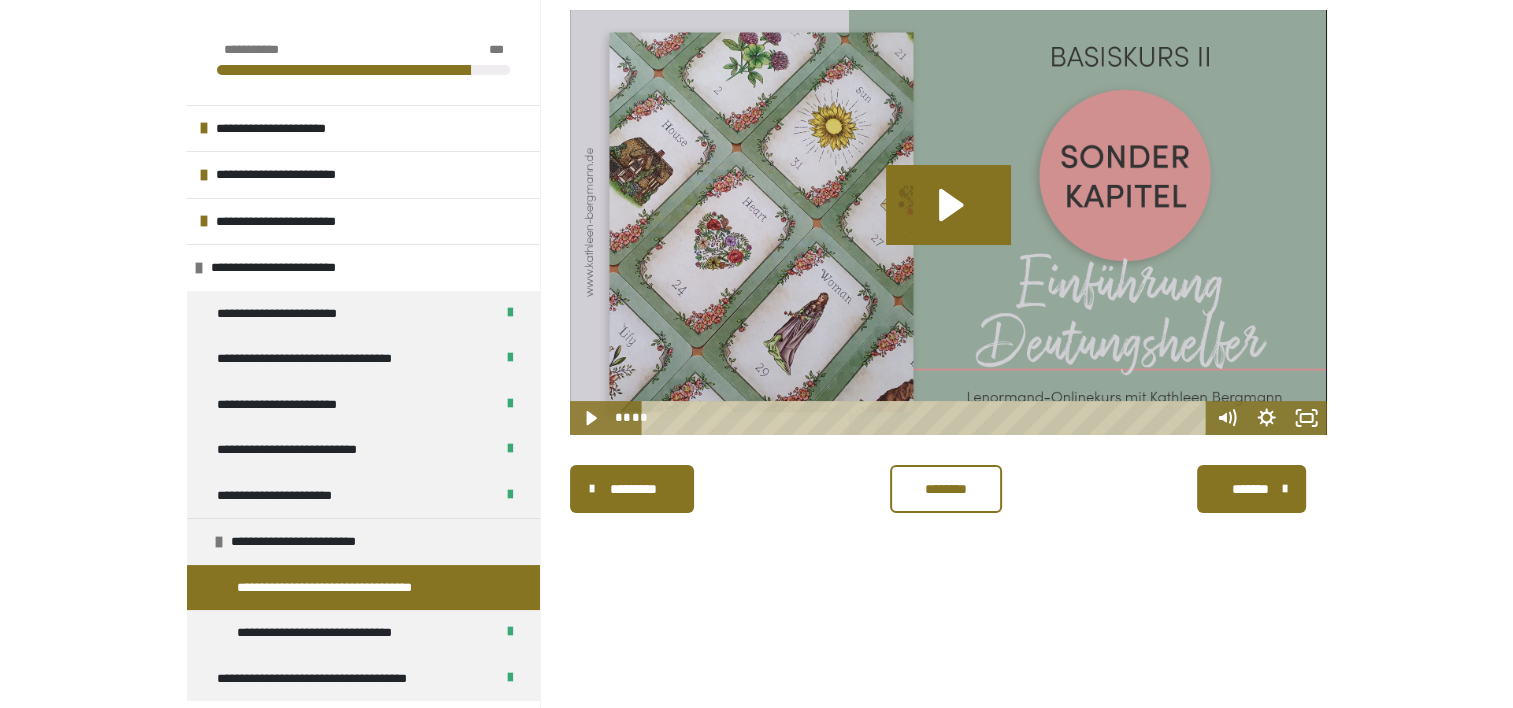 click on "********* ******** *******" at bounding box center [948, 489] 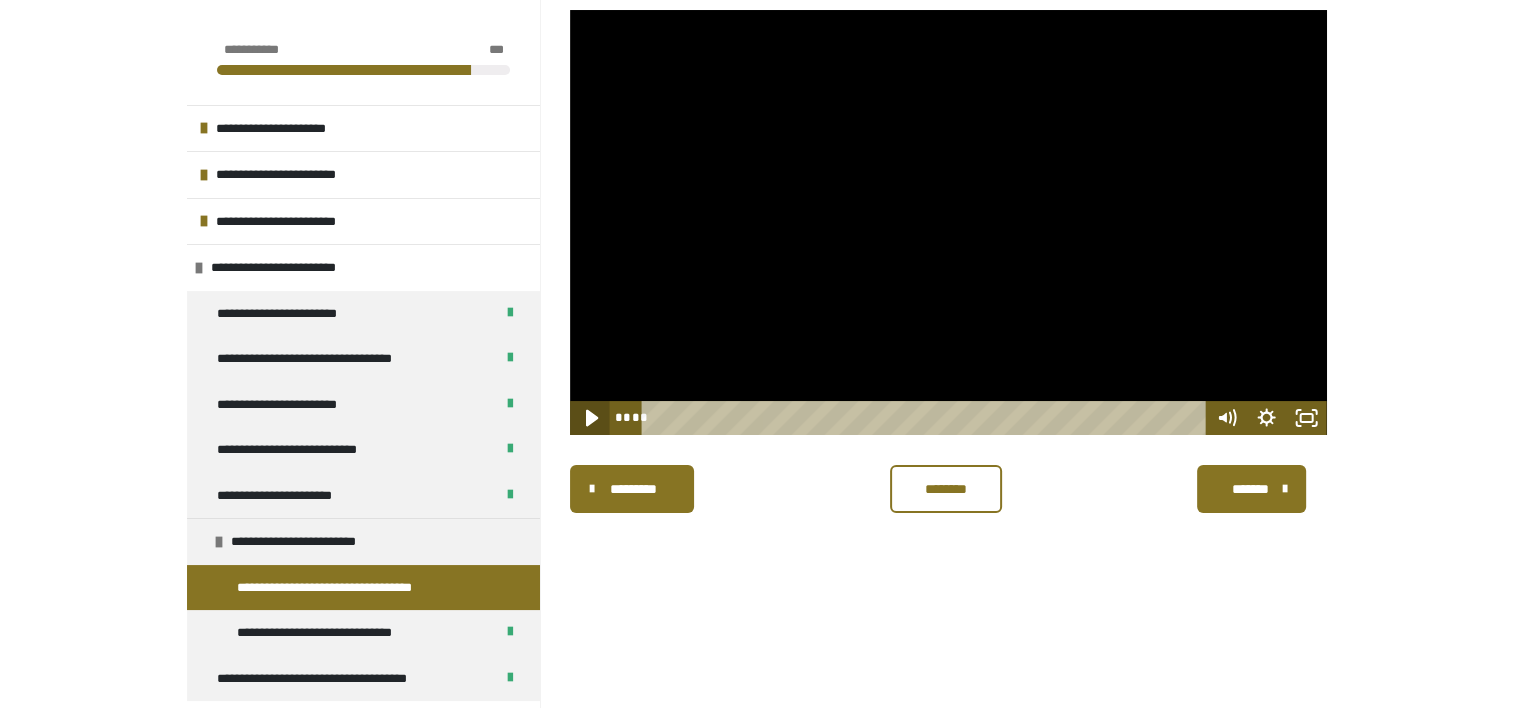 click 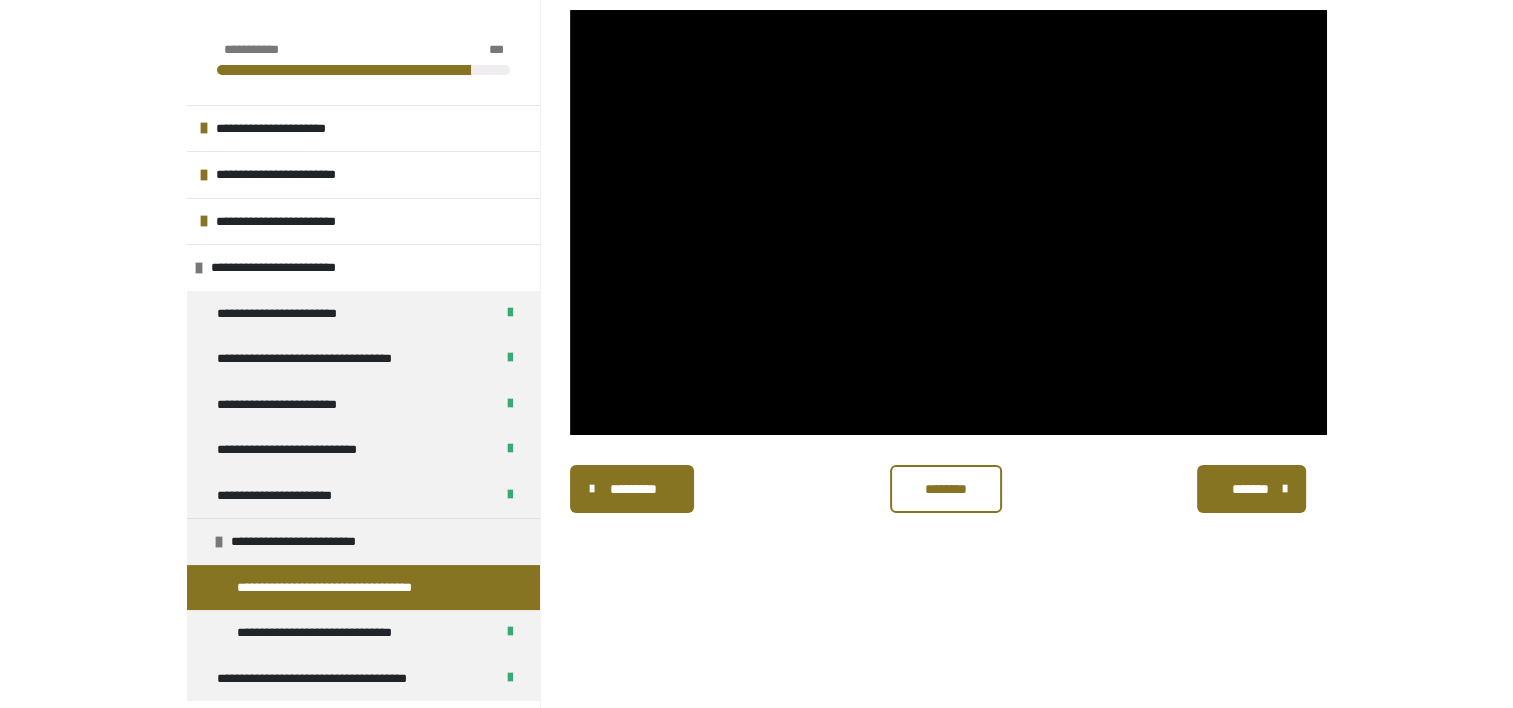 click on "********" at bounding box center (946, 489) 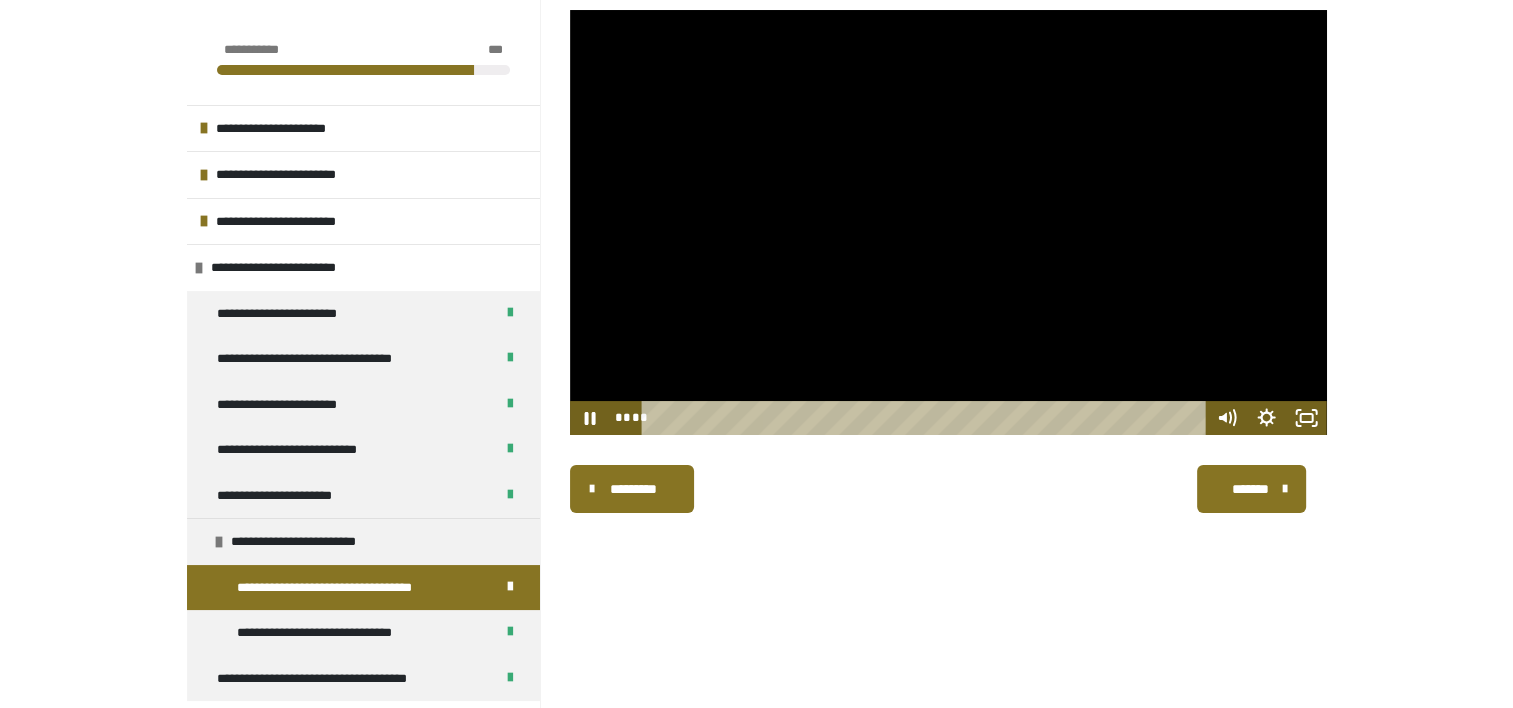 click on "**********" at bounding box center [948, 364] 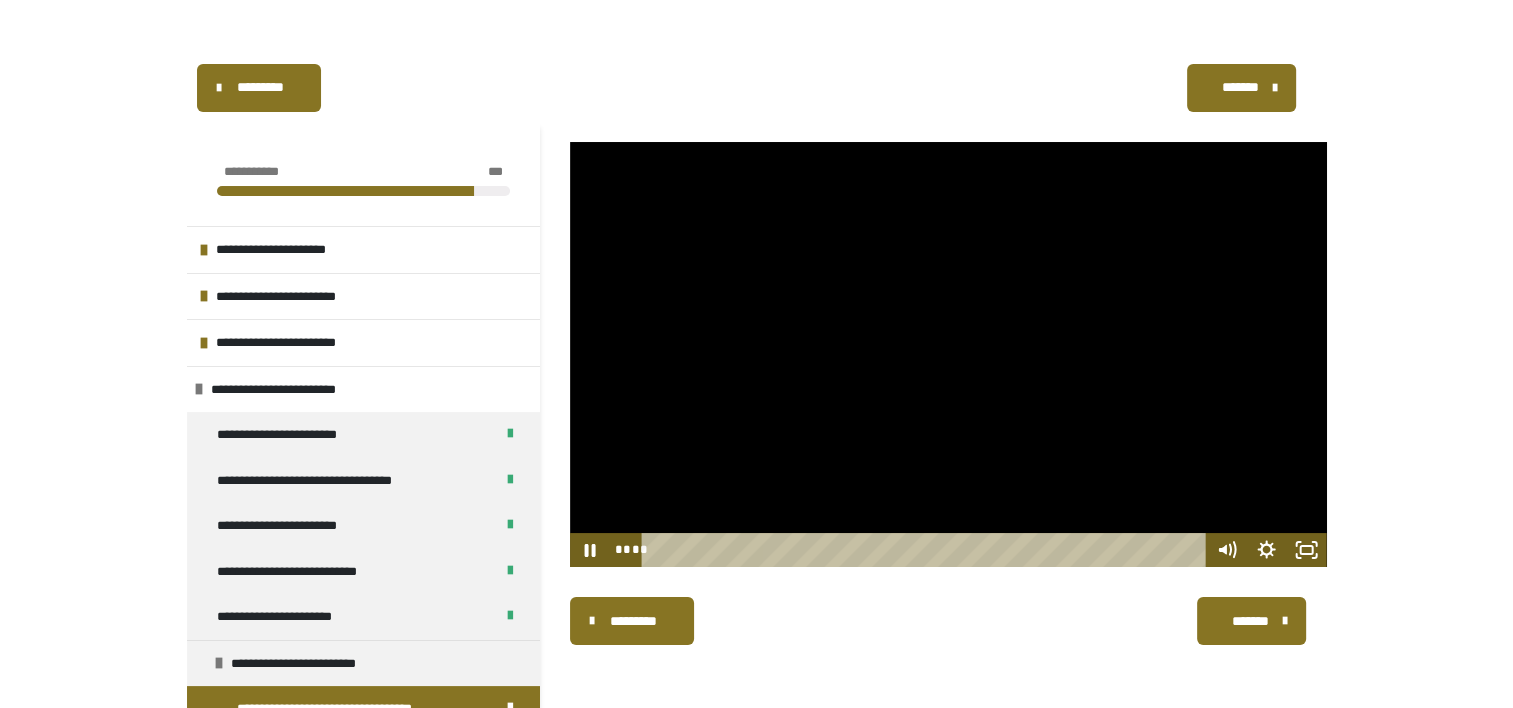scroll, scrollTop: 200, scrollLeft: 0, axis: vertical 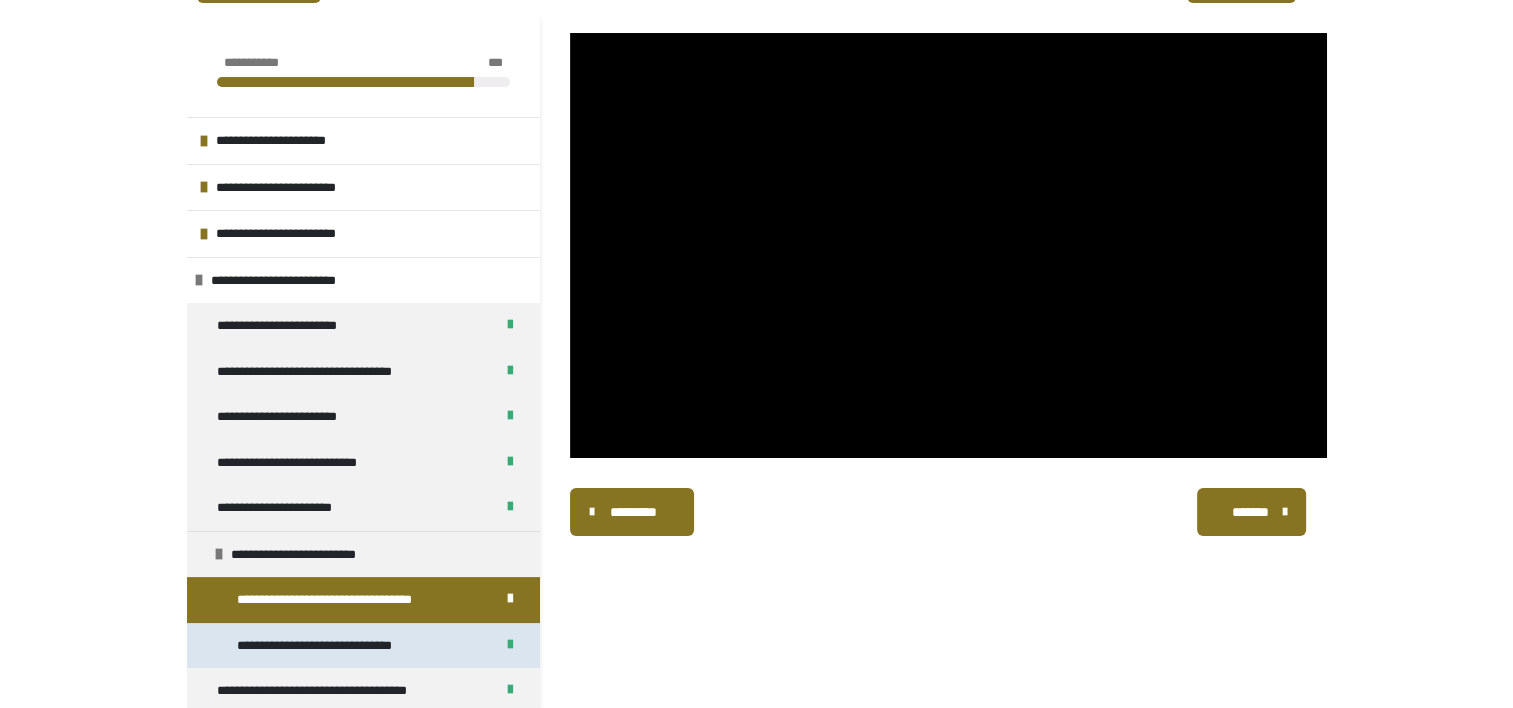 click on "**********" at bounding box center [341, 646] 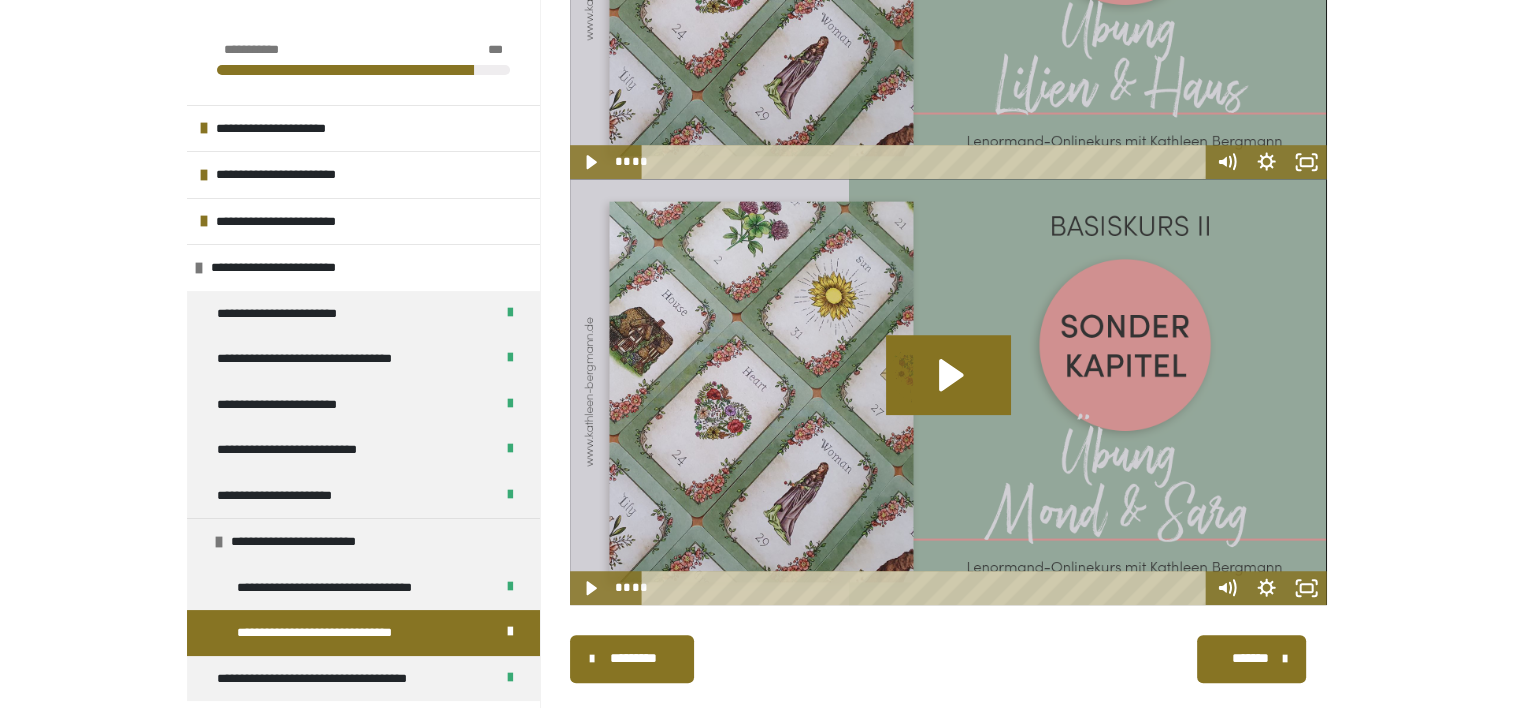 scroll, scrollTop: 1365, scrollLeft: 0, axis: vertical 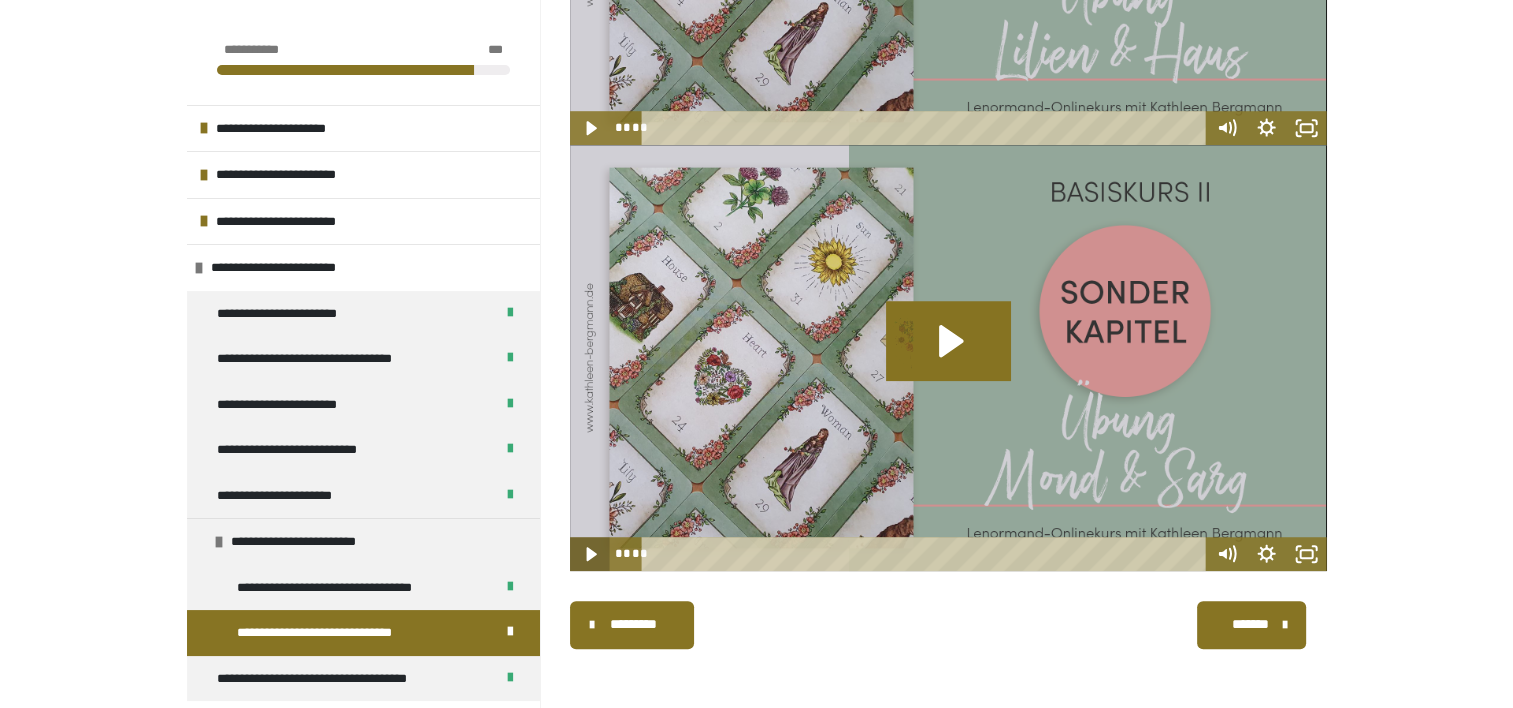 click 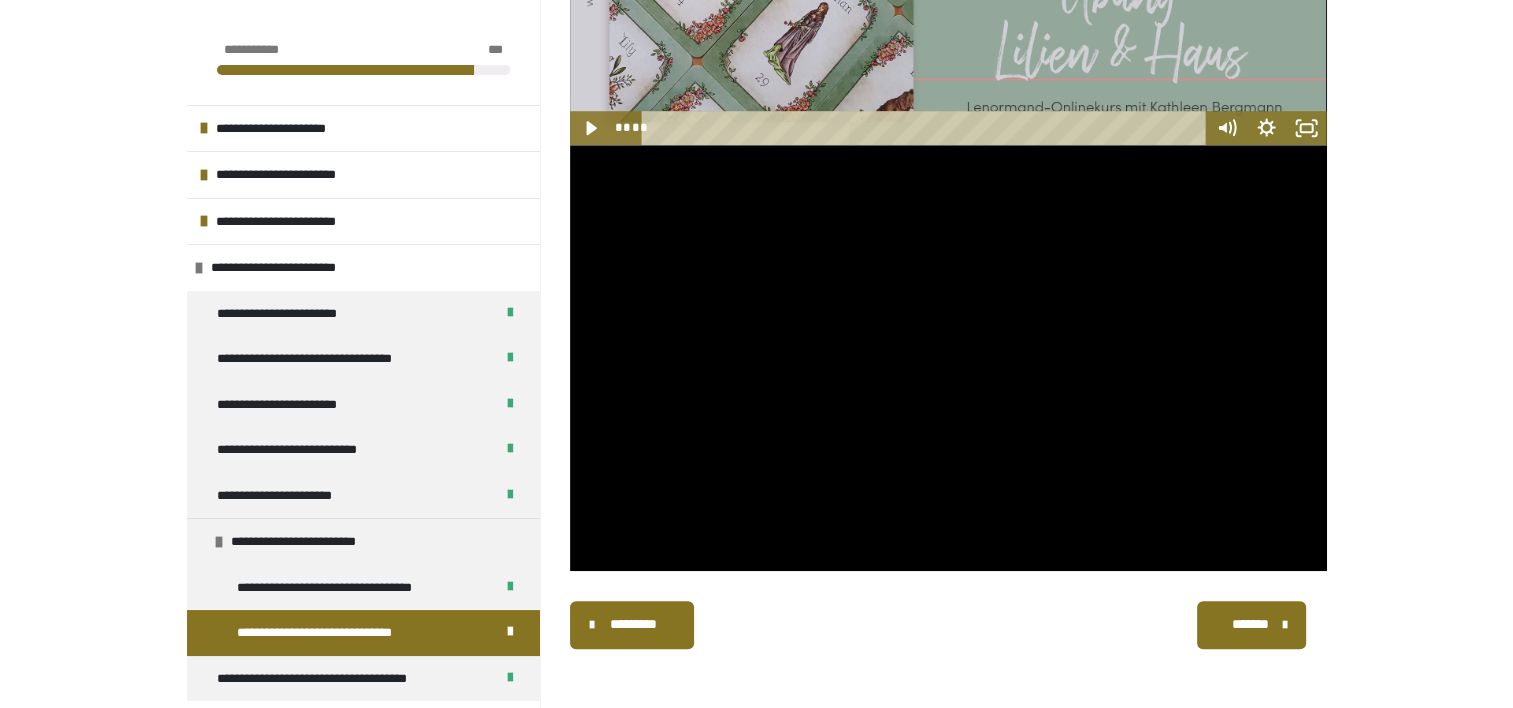 click on "*******" at bounding box center [1249, 624] 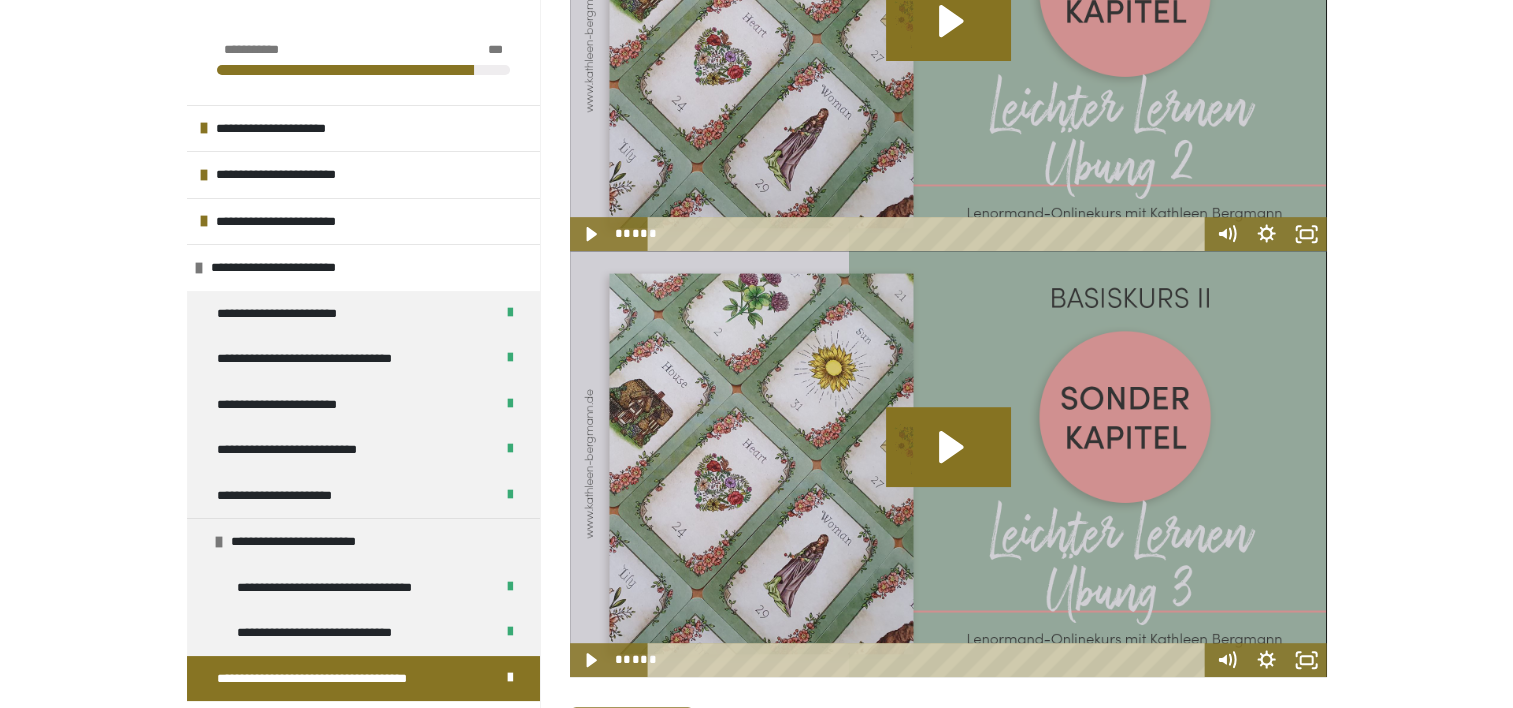 scroll, scrollTop: 940, scrollLeft: 0, axis: vertical 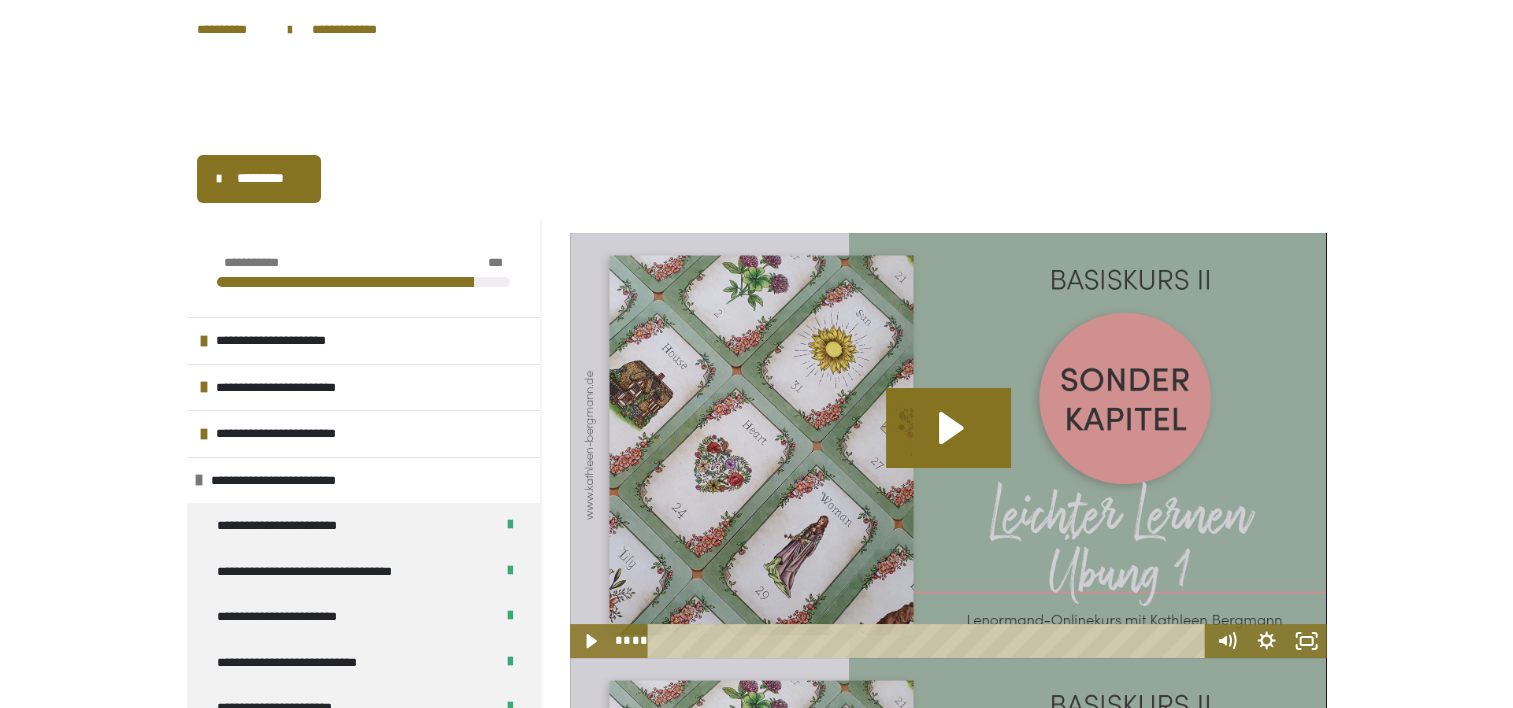 click at bounding box center [219, 179] 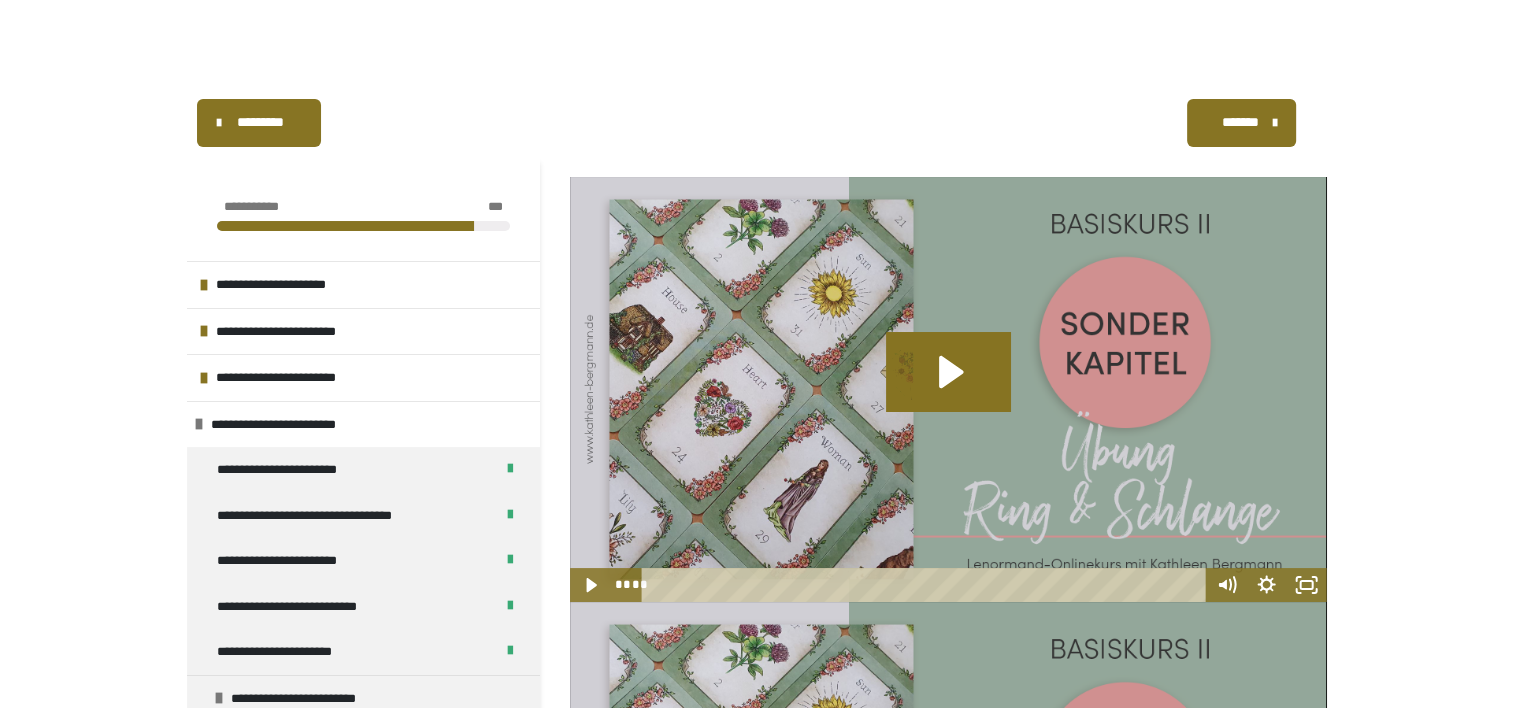 scroll, scrollTop: 0, scrollLeft: 0, axis: both 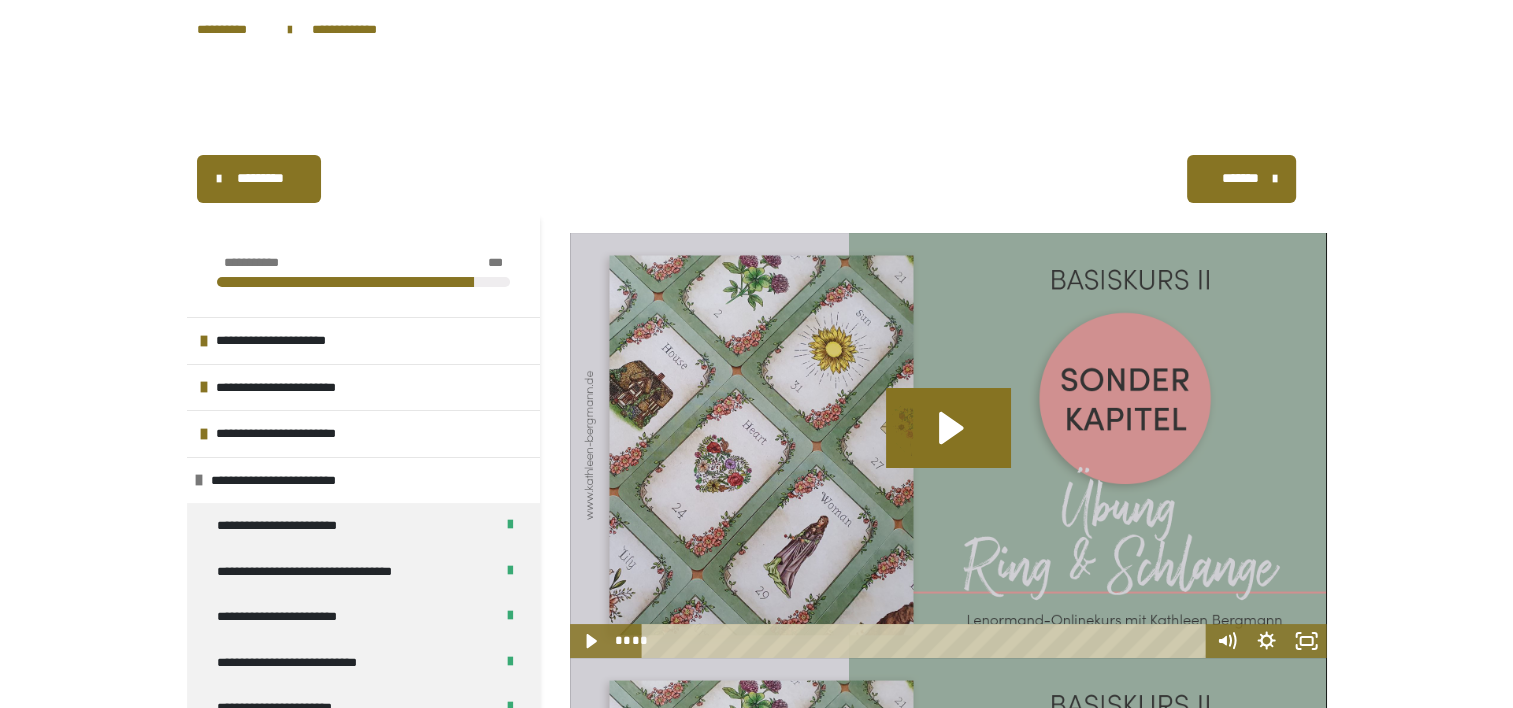 click on "*******" at bounding box center [1241, 179] 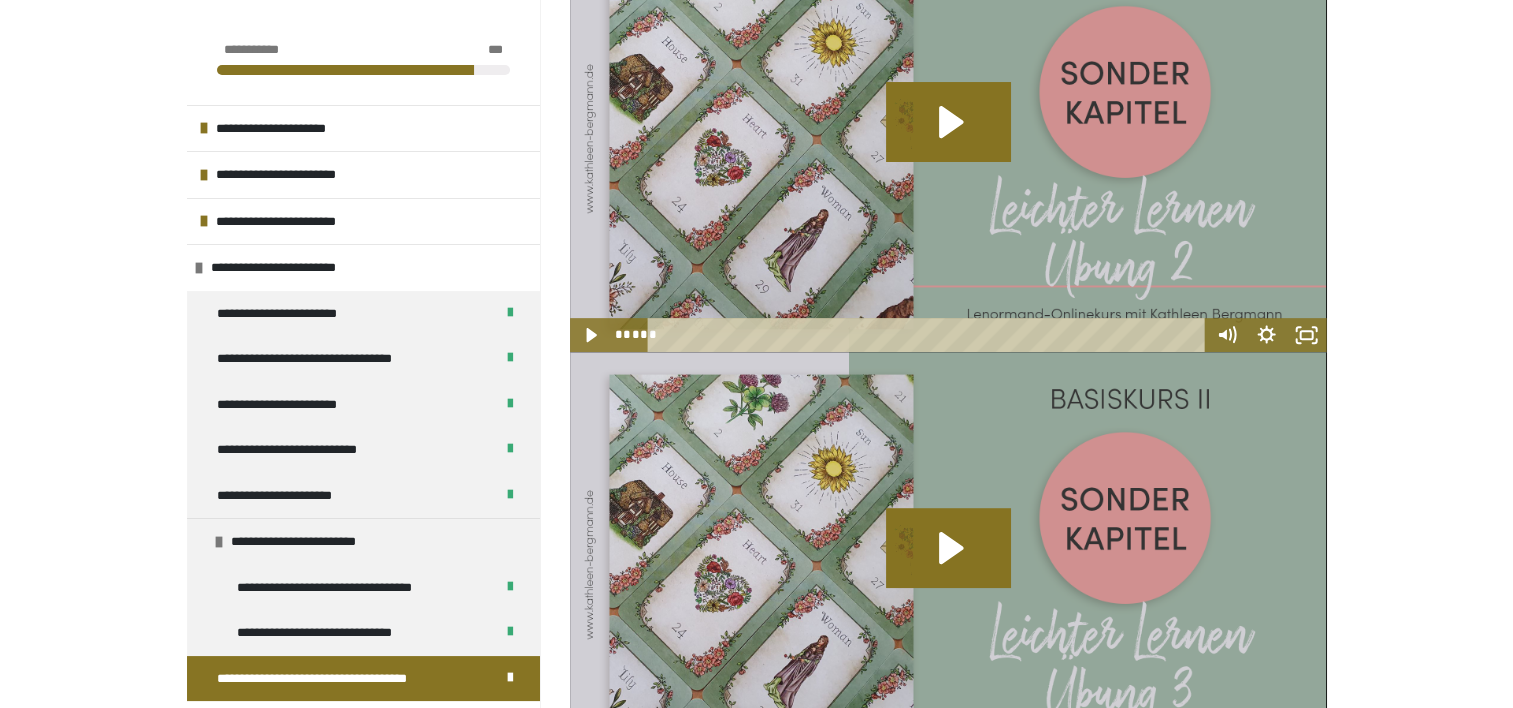 scroll, scrollTop: 940, scrollLeft: 0, axis: vertical 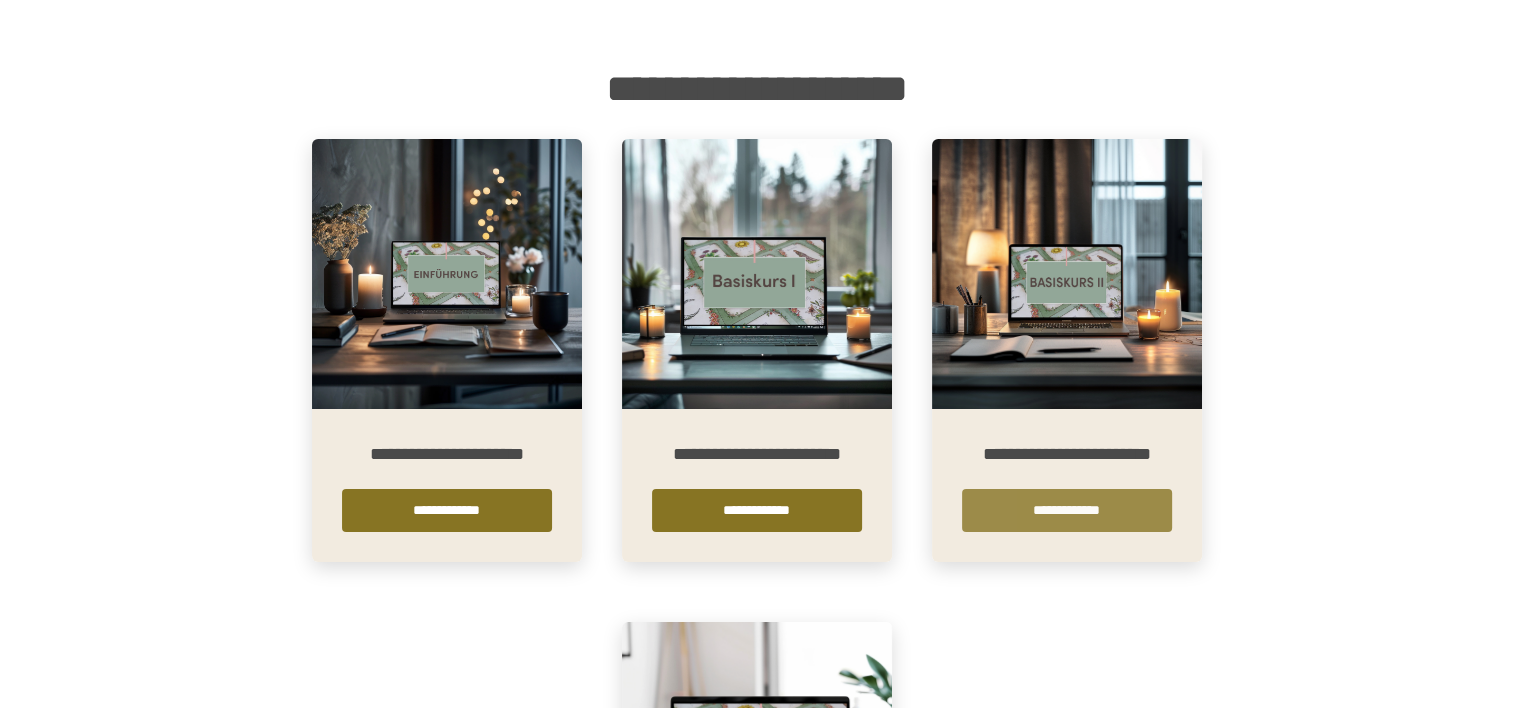 click on "**********" at bounding box center [1067, 510] 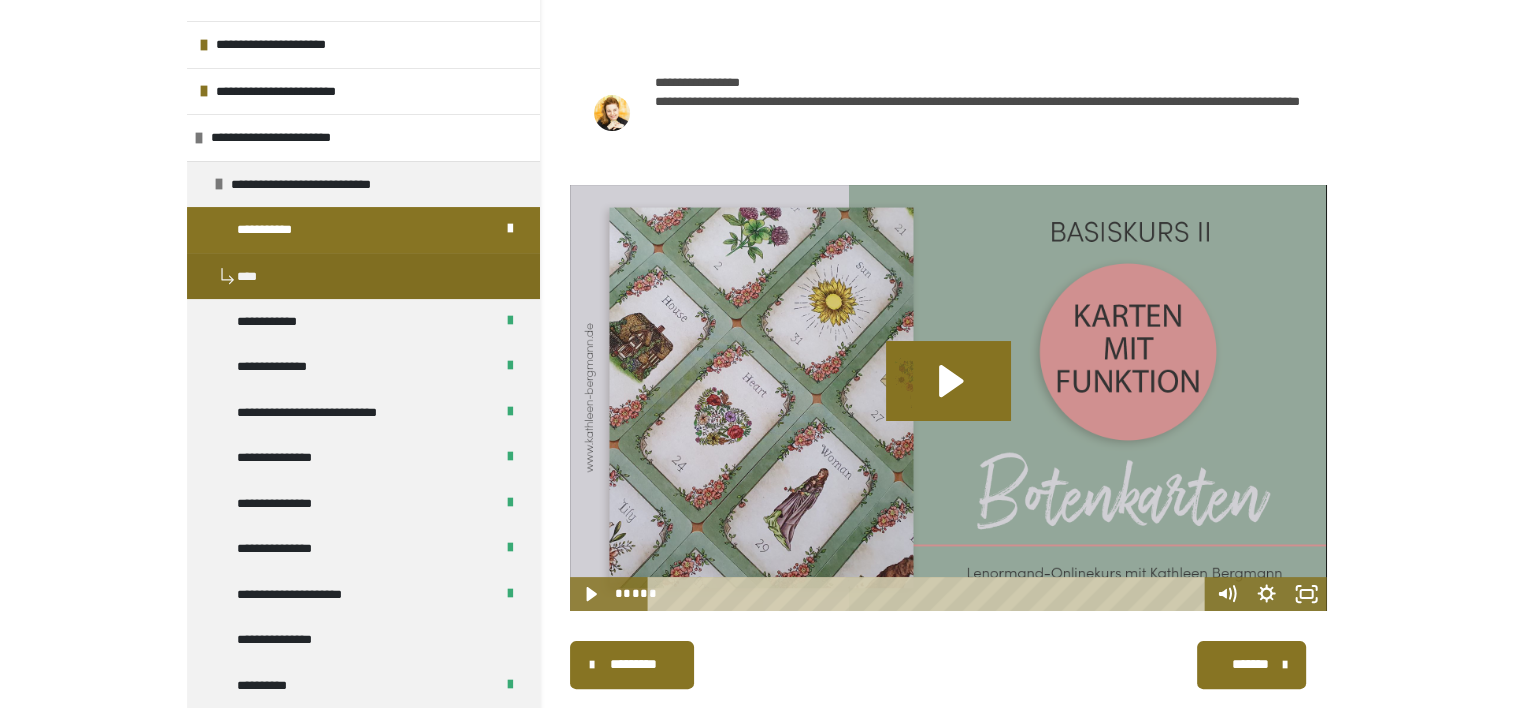 scroll, scrollTop: 300, scrollLeft: 0, axis: vertical 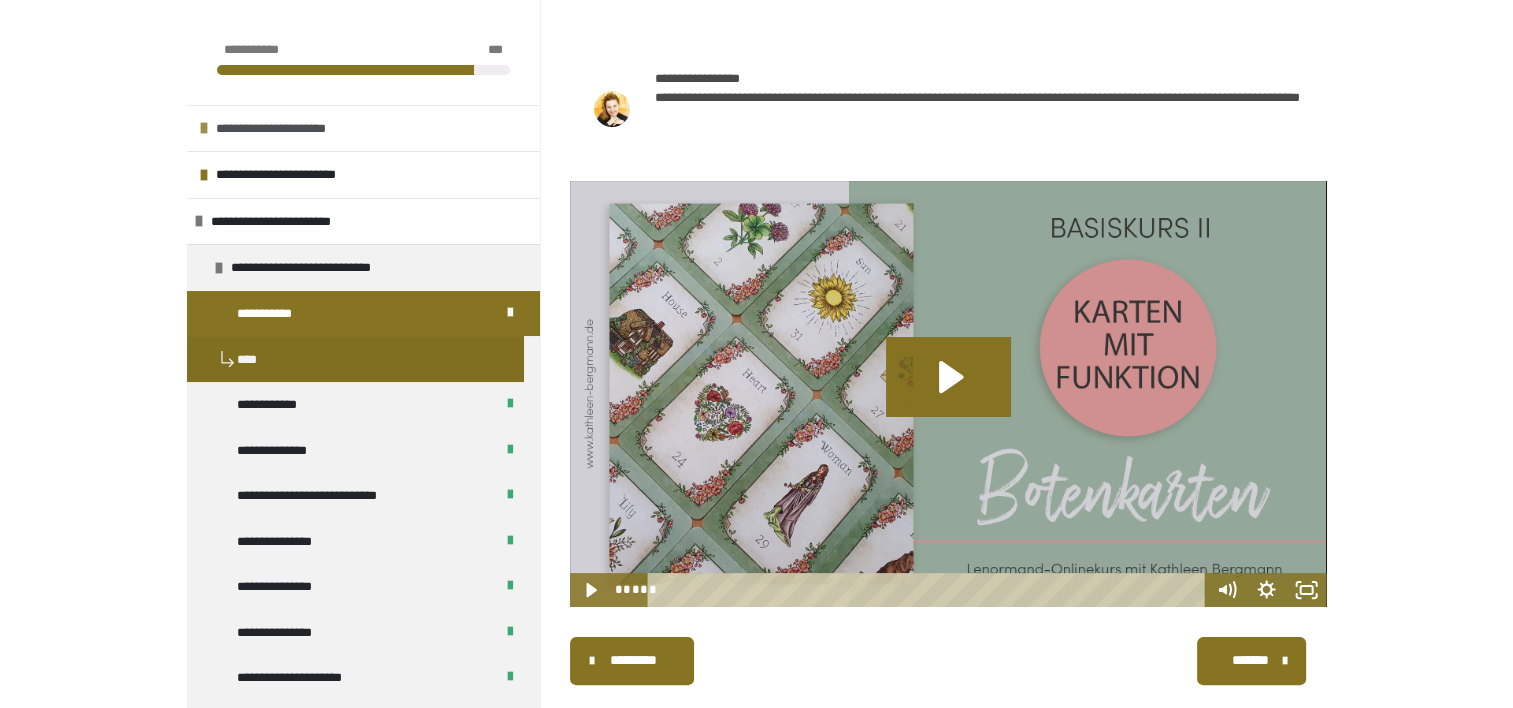 click at bounding box center (204, 128) 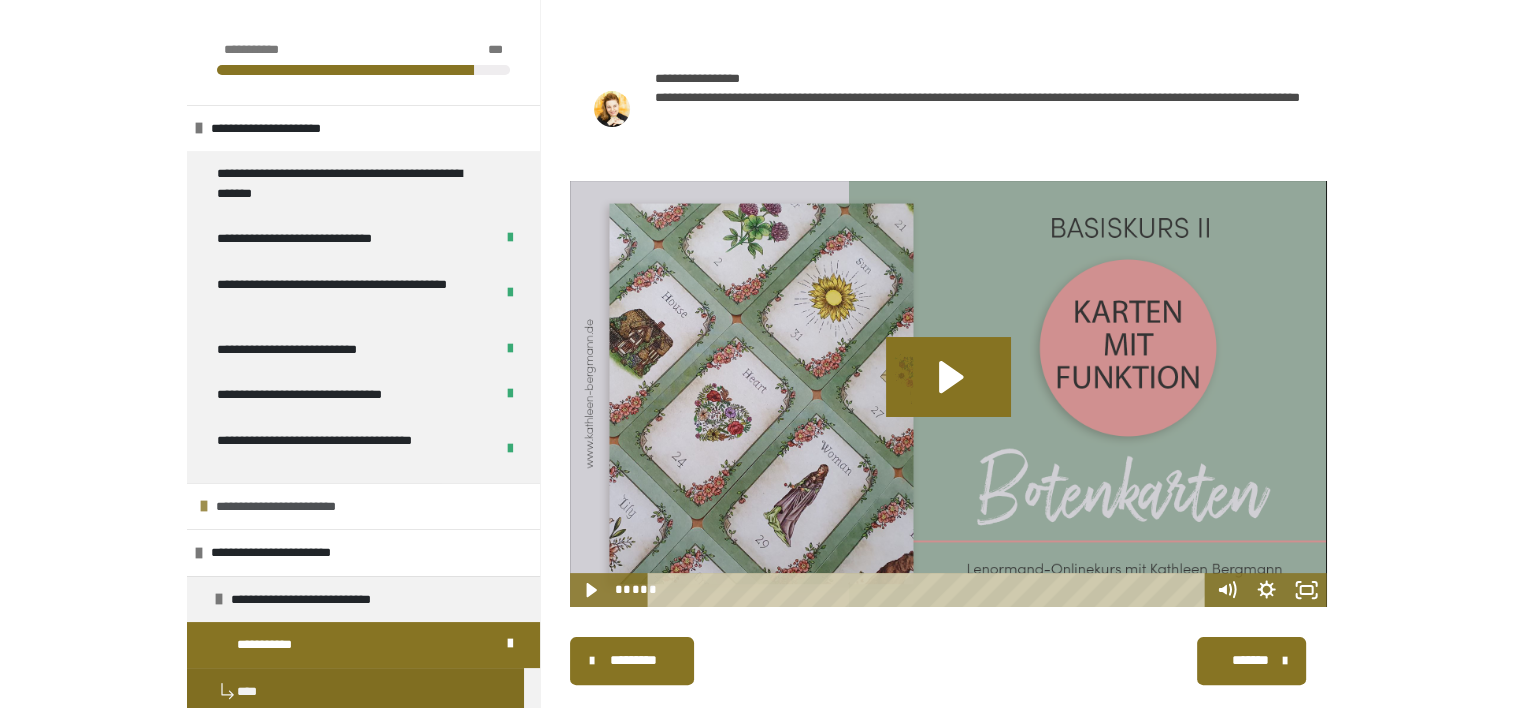 click at bounding box center [204, 506] 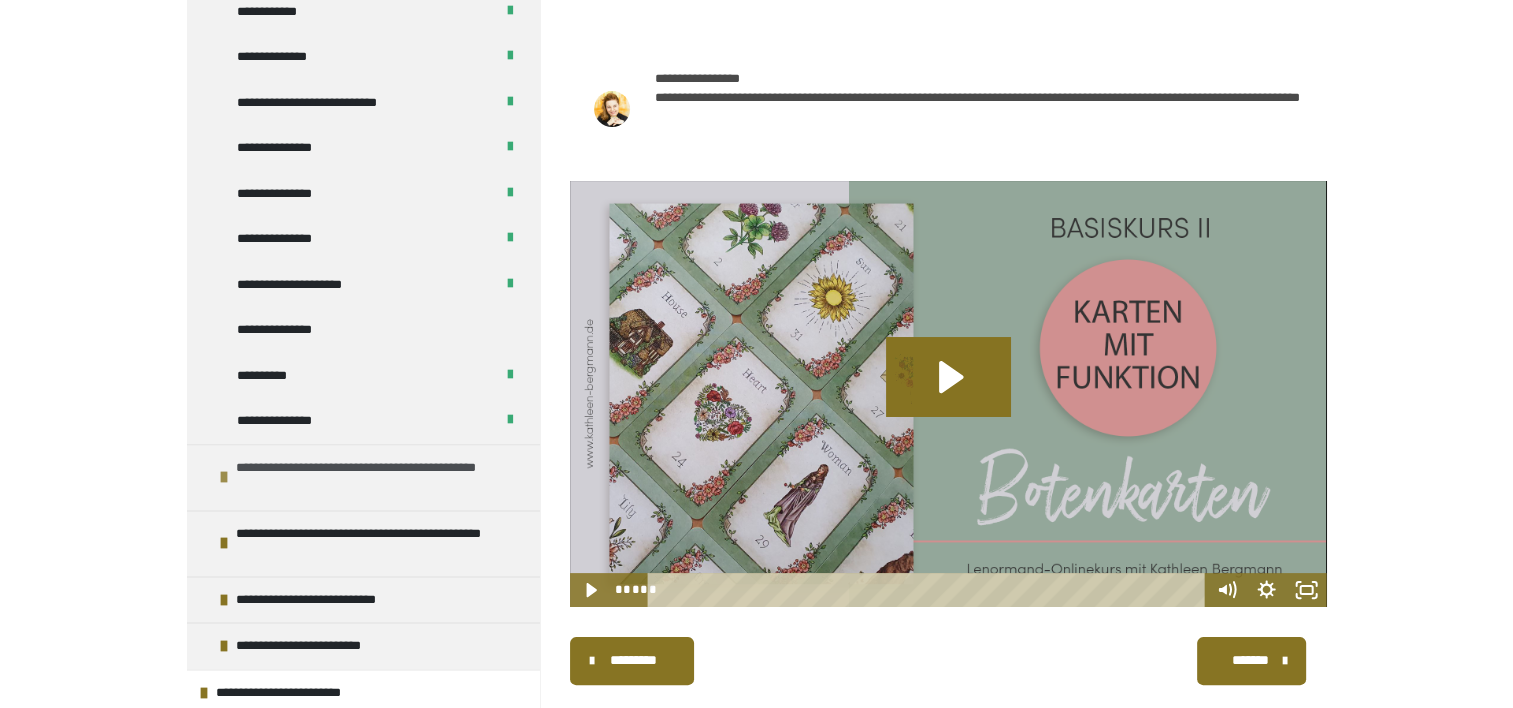 scroll, scrollTop: 2364, scrollLeft: 0, axis: vertical 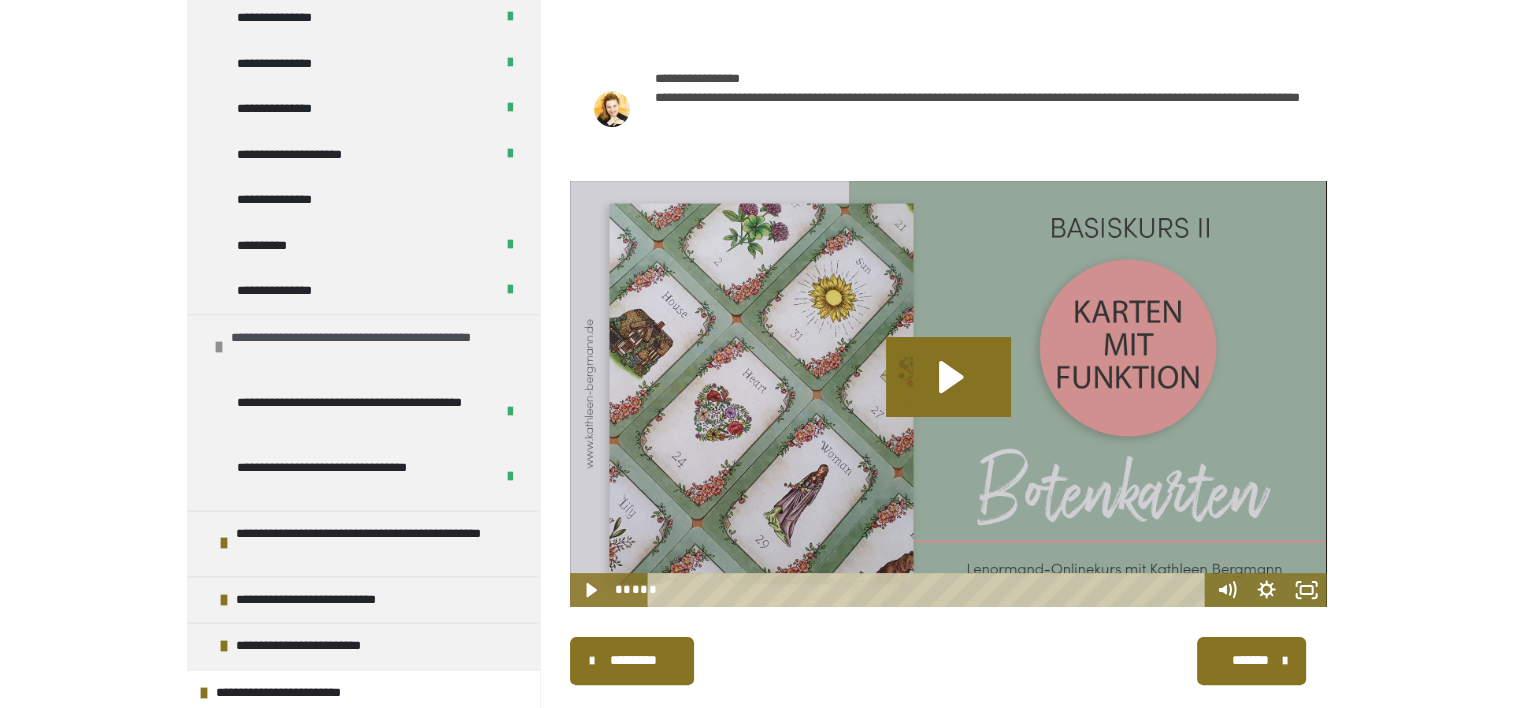 click on "**********" at bounding box center [370, 347] 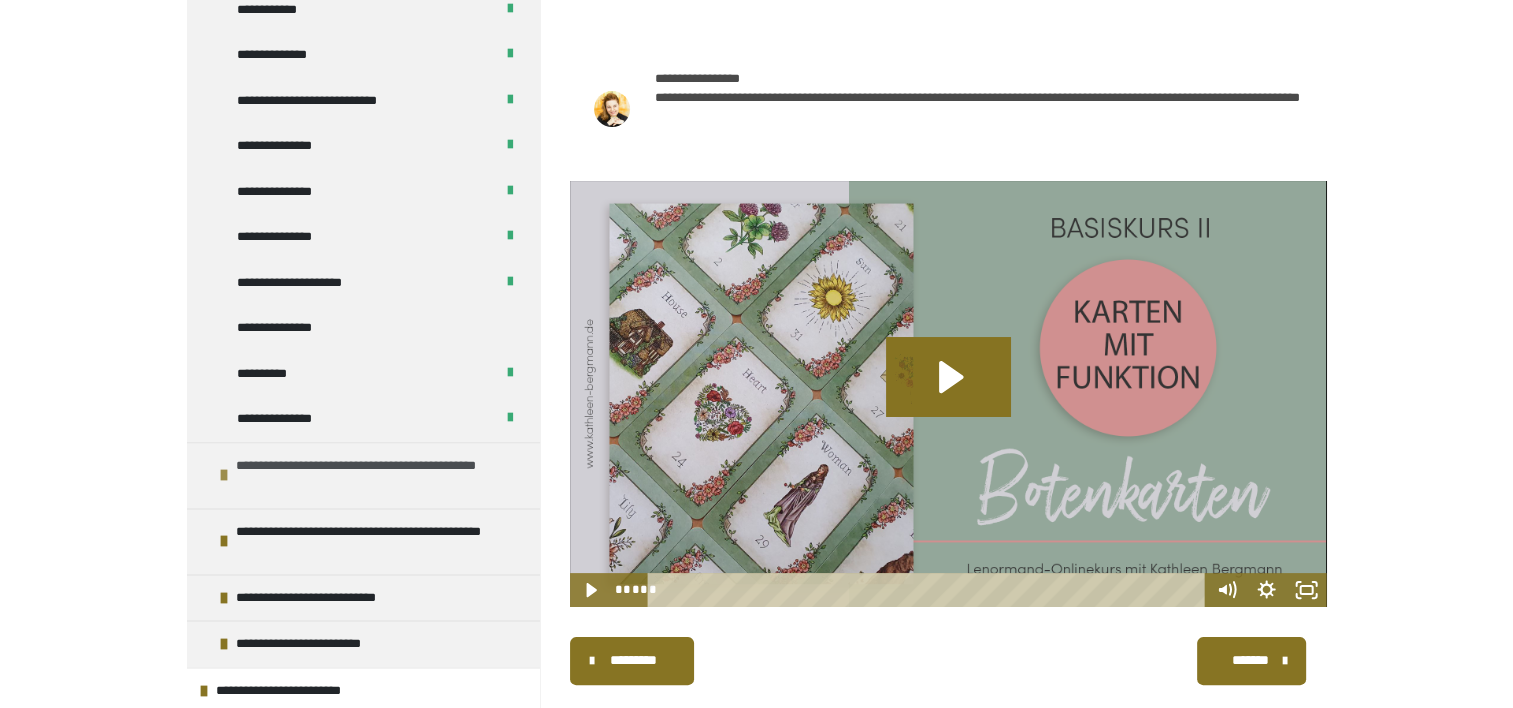 scroll, scrollTop: 2364, scrollLeft: 0, axis: vertical 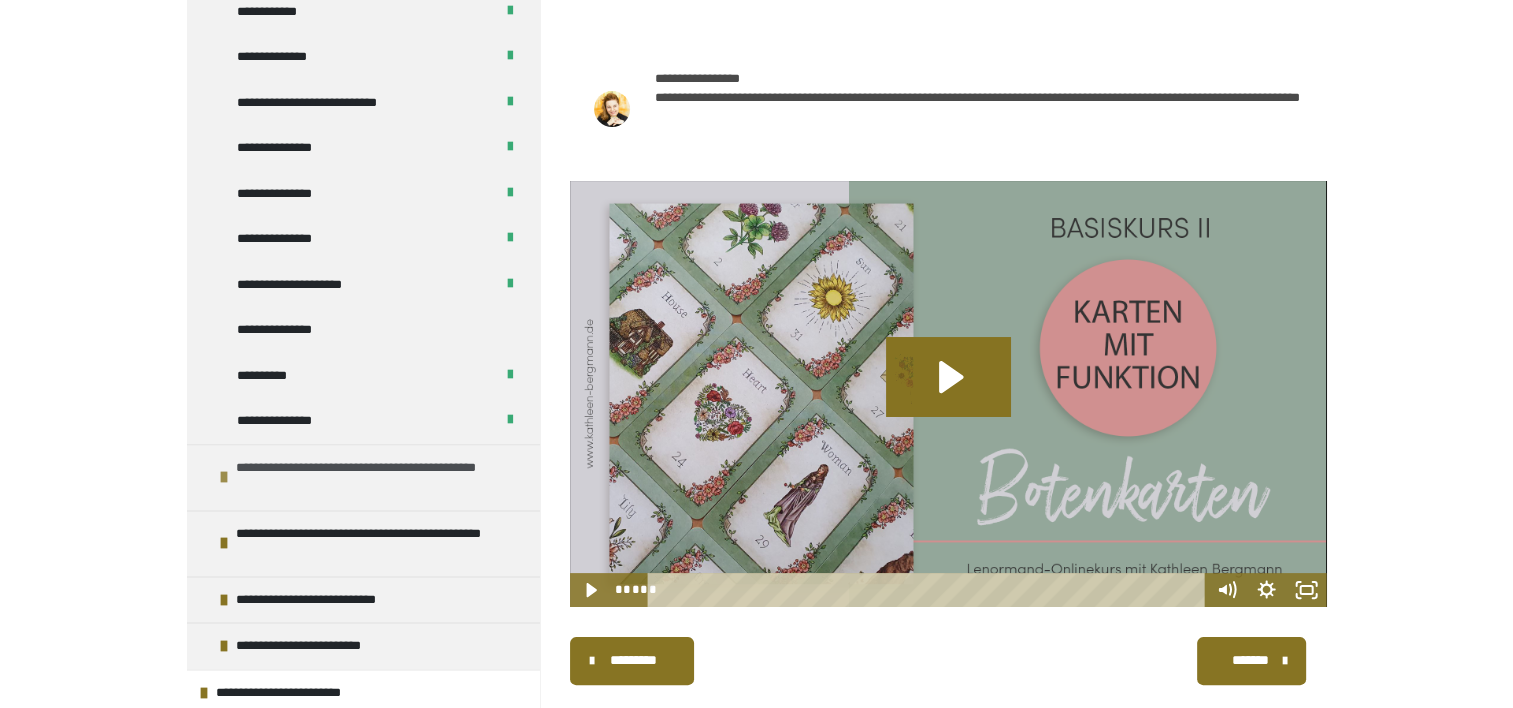 click at bounding box center [224, 477] 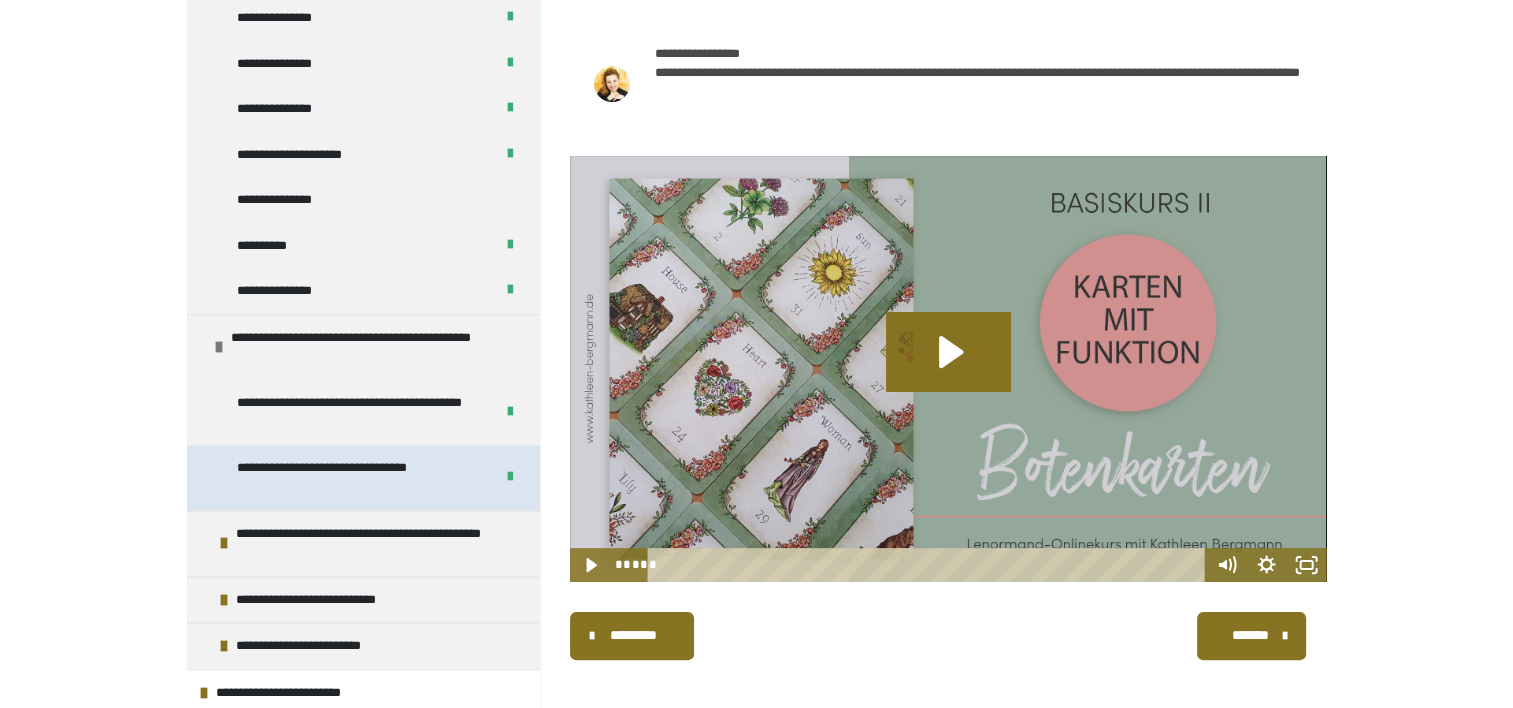 scroll, scrollTop: 336, scrollLeft: 0, axis: vertical 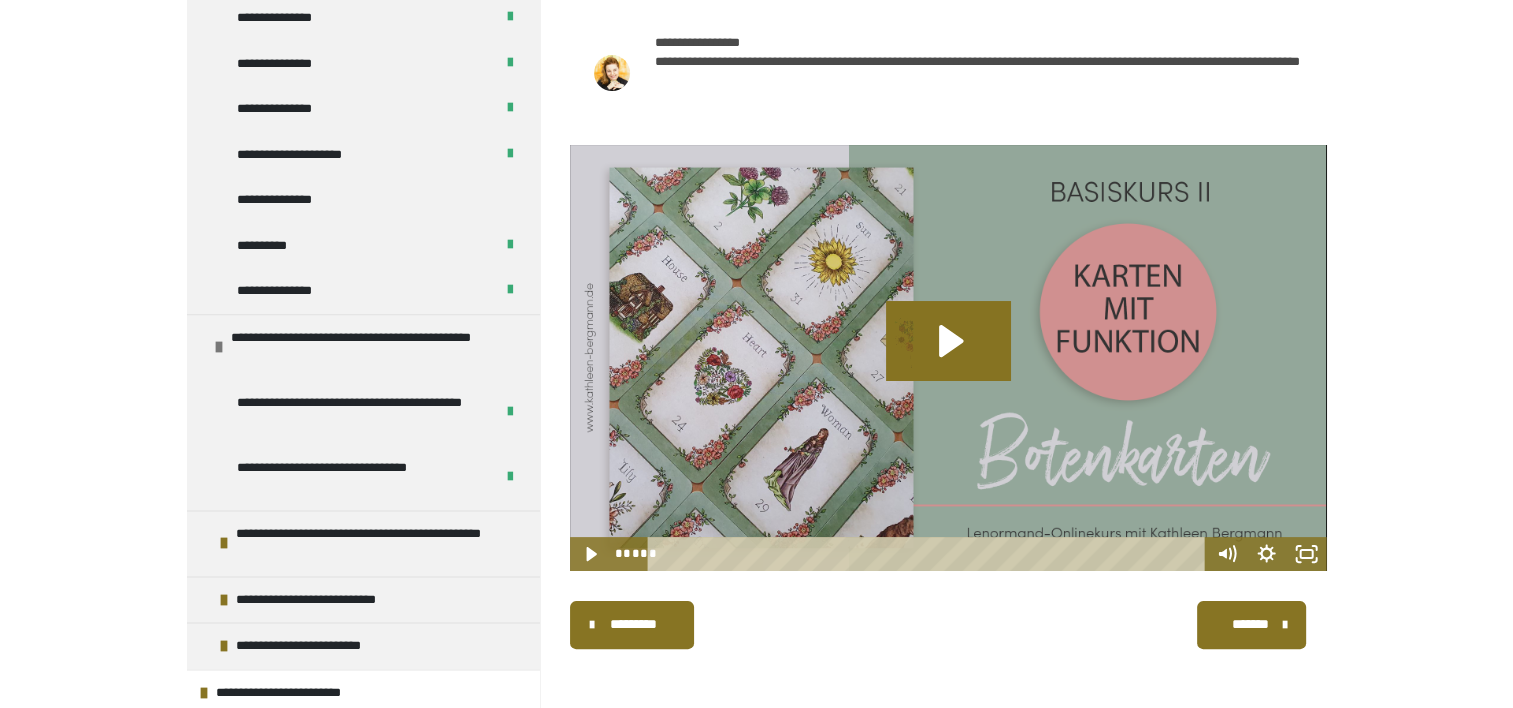 click on "**********" at bounding box center [756, 186] 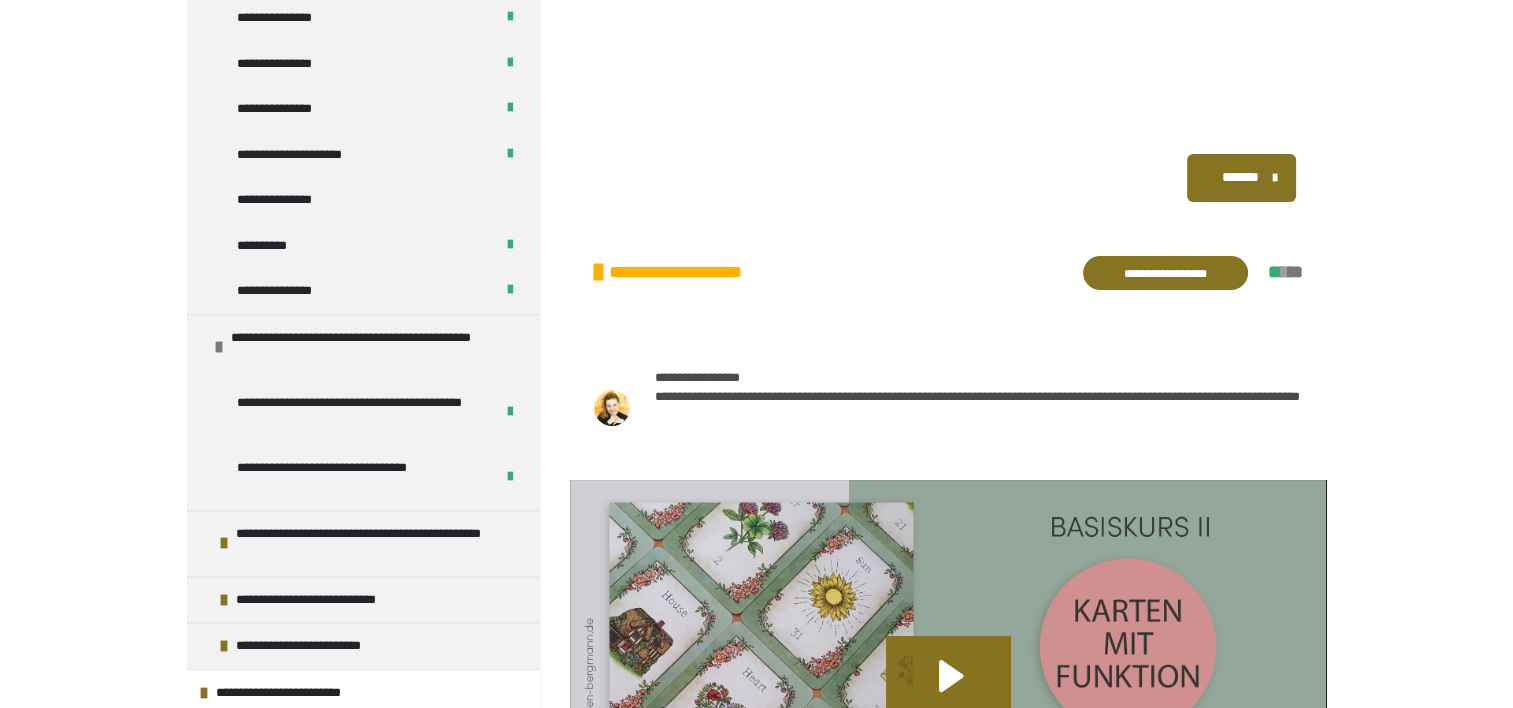 scroll, scrollTop: 0, scrollLeft: 0, axis: both 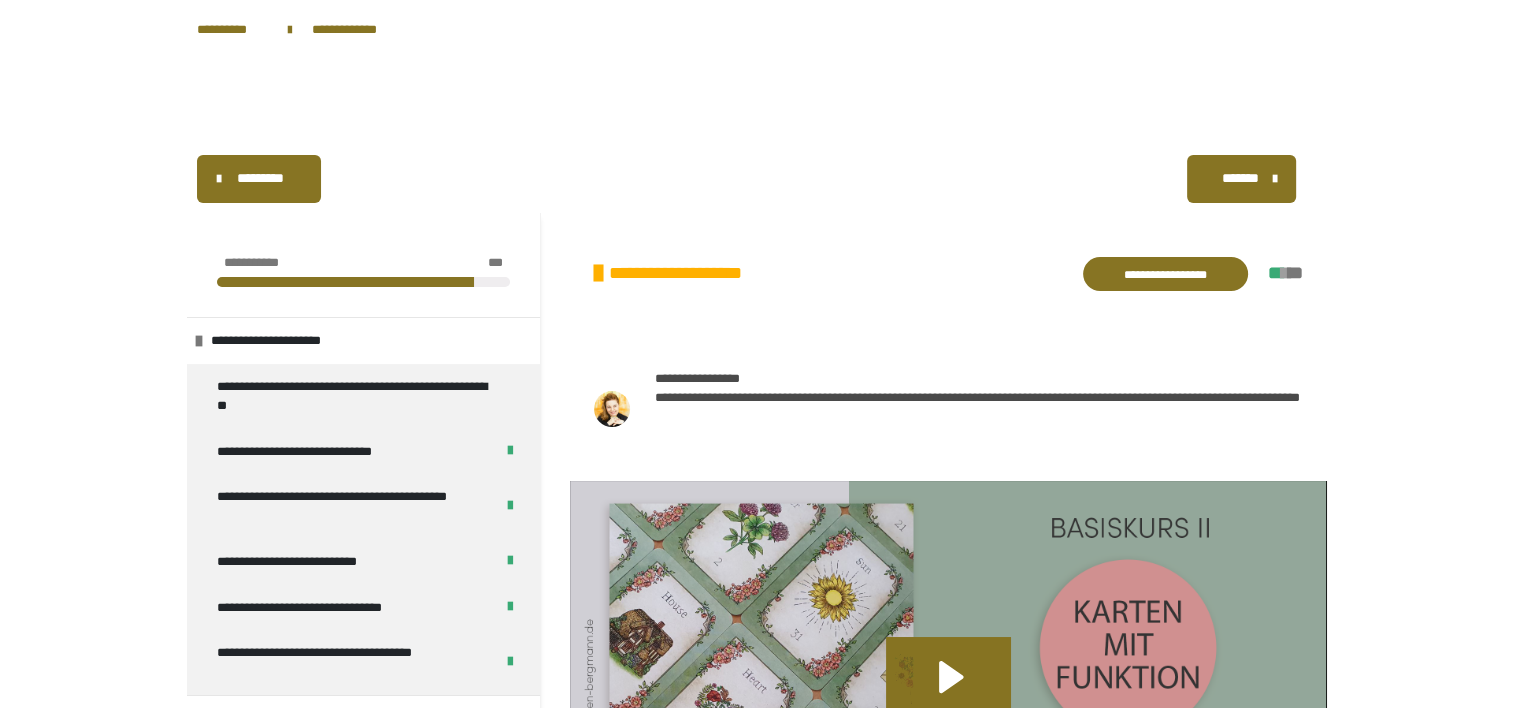 click at bounding box center [1274, 179] 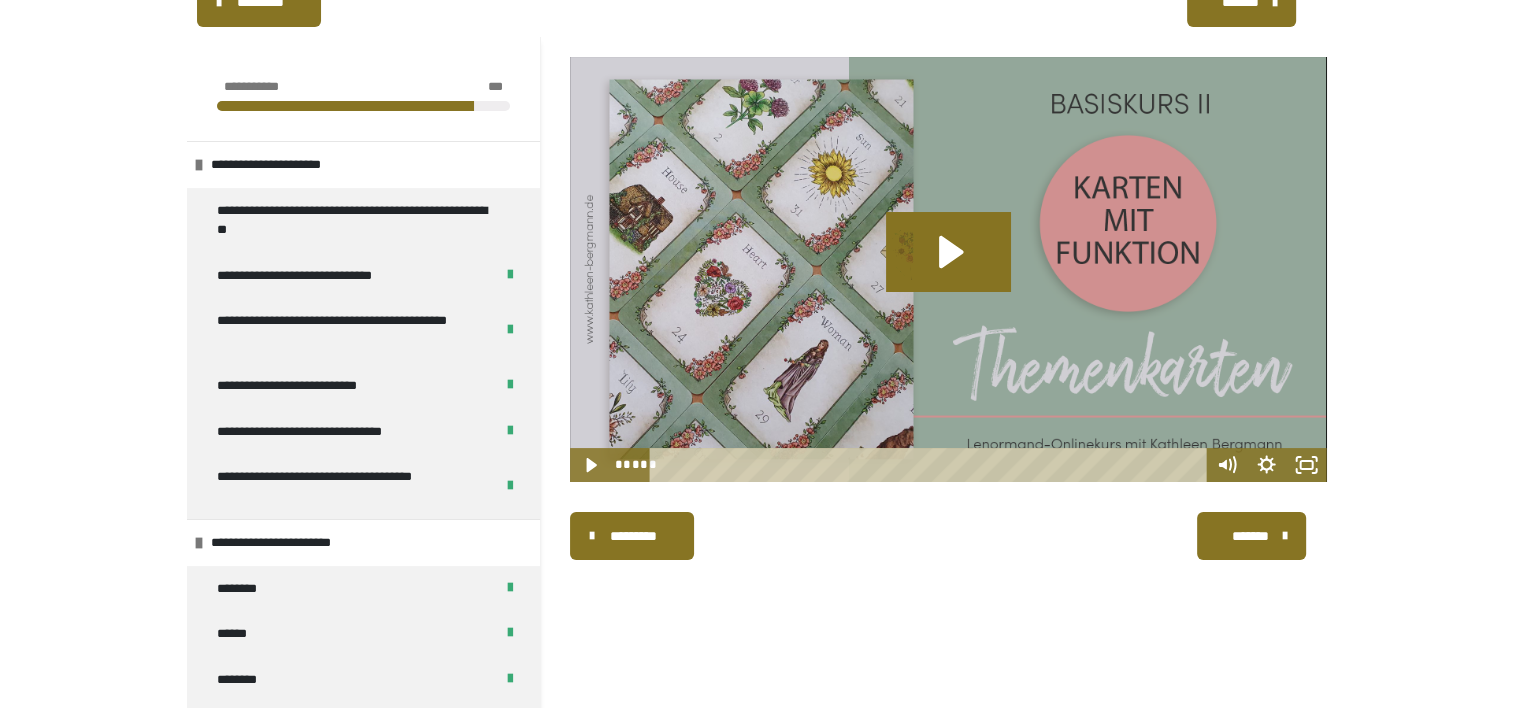 scroll, scrollTop: 262, scrollLeft: 0, axis: vertical 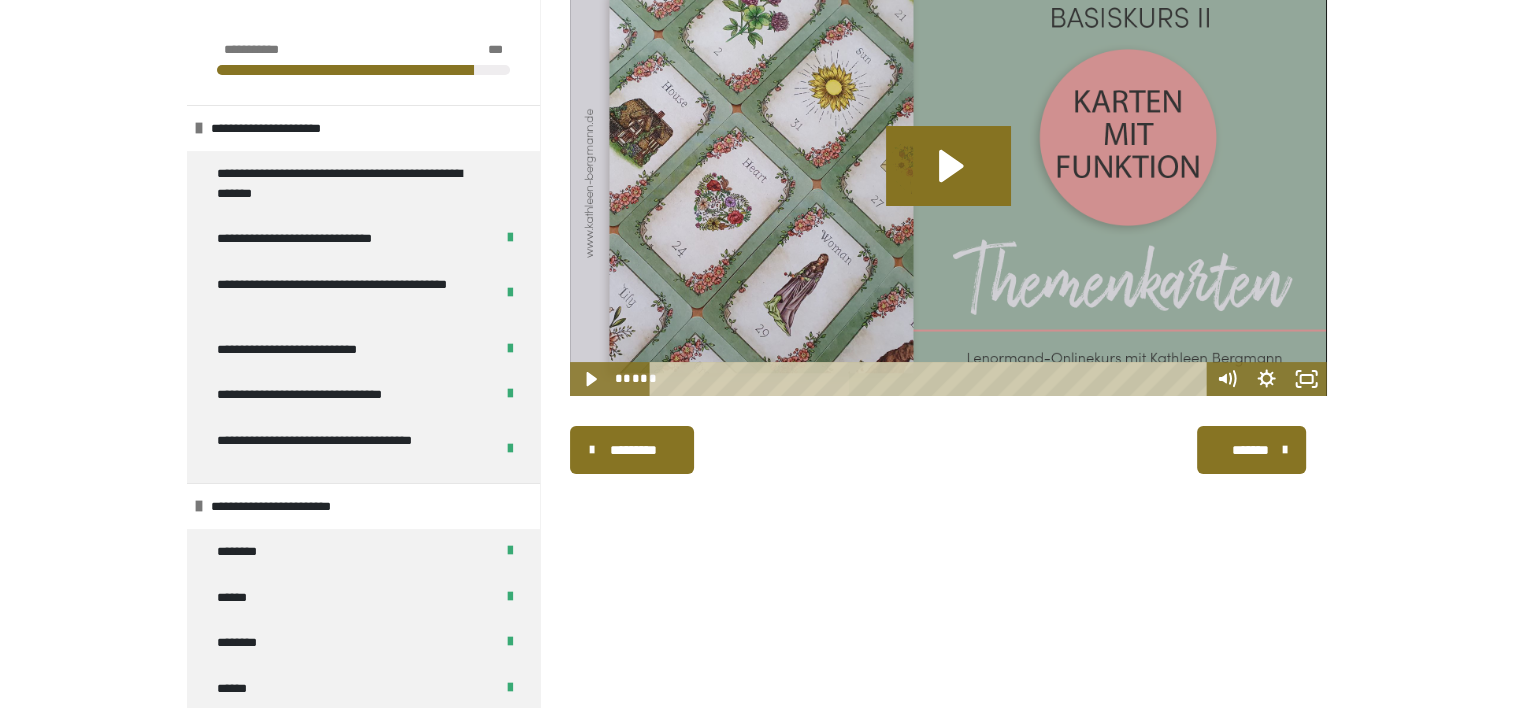 click on "*******" at bounding box center [1251, 450] 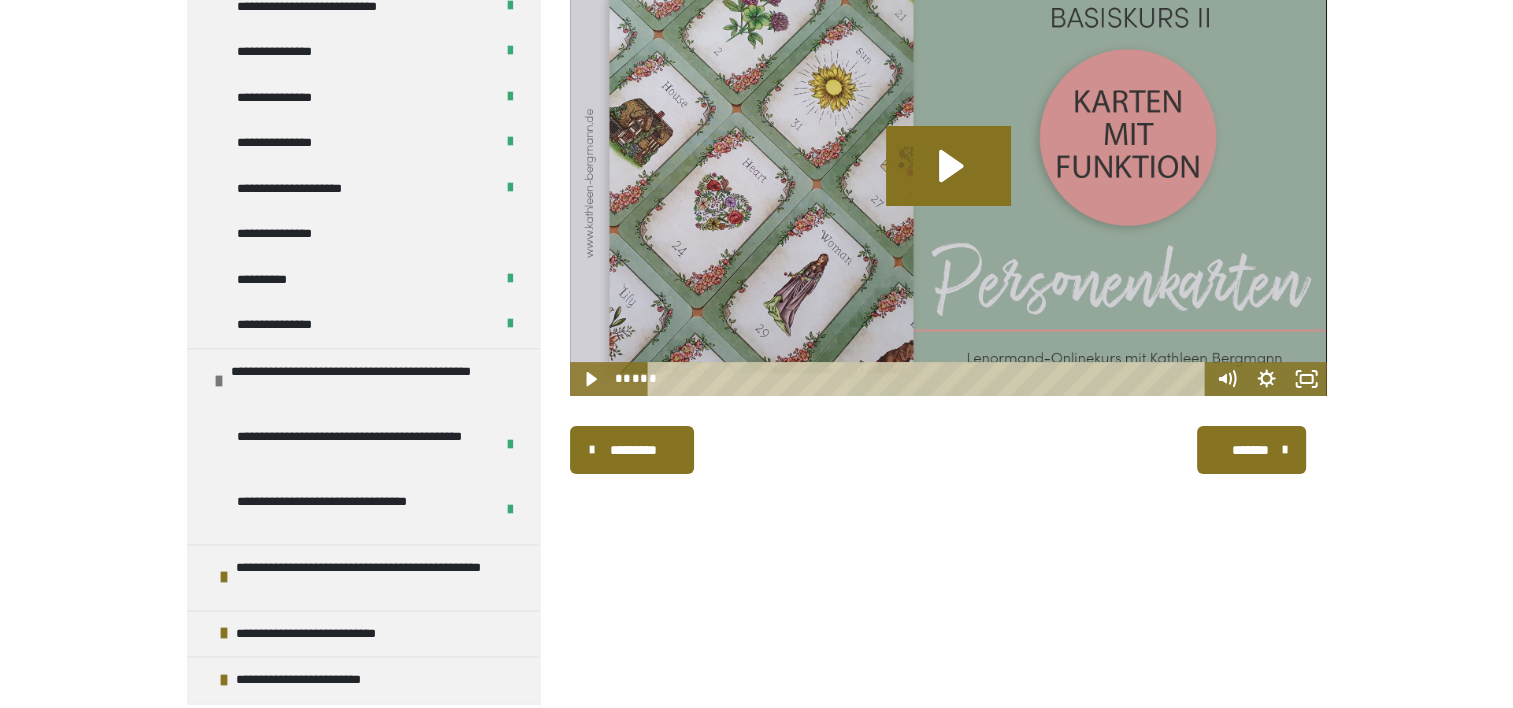 scroll, scrollTop: 2448, scrollLeft: 0, axis: vertical 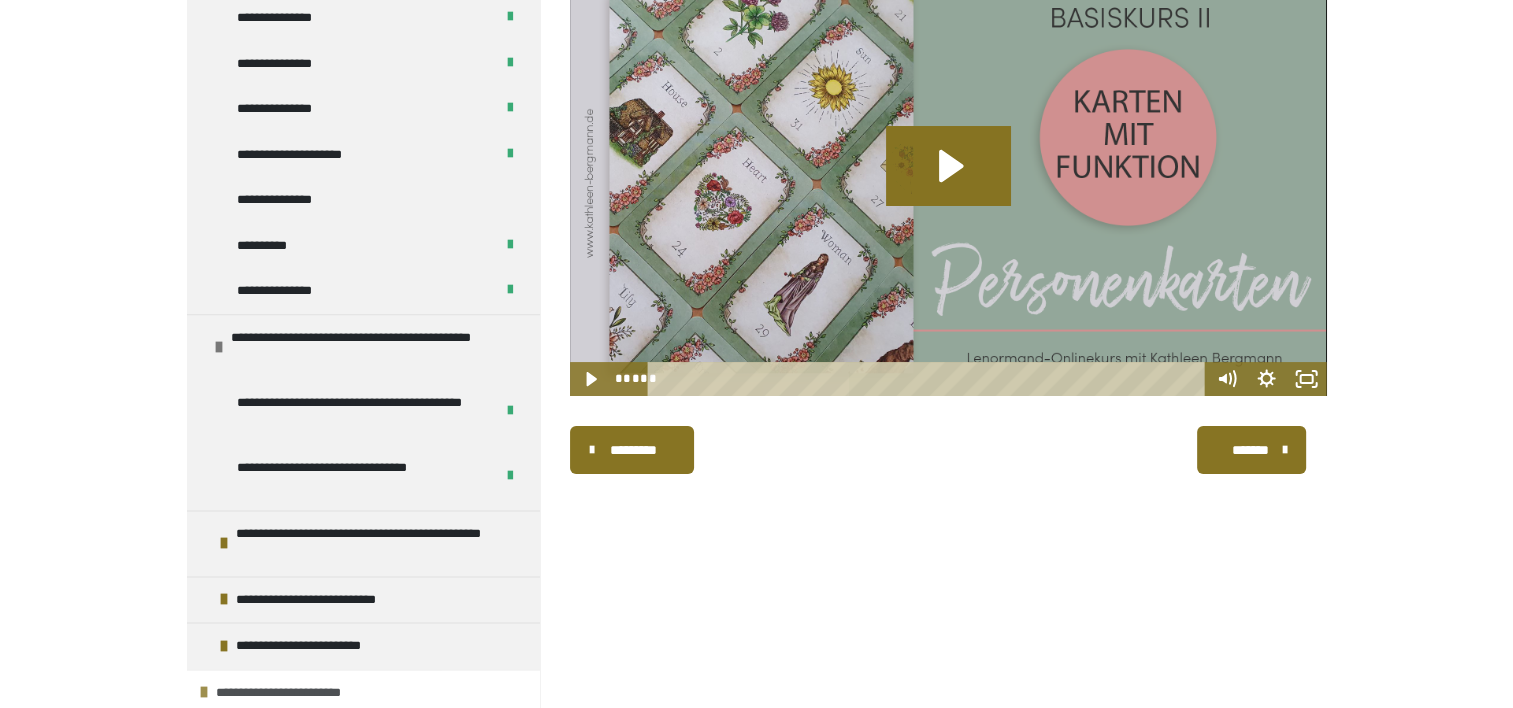 click on "**********" at bounding box center (297, 693) 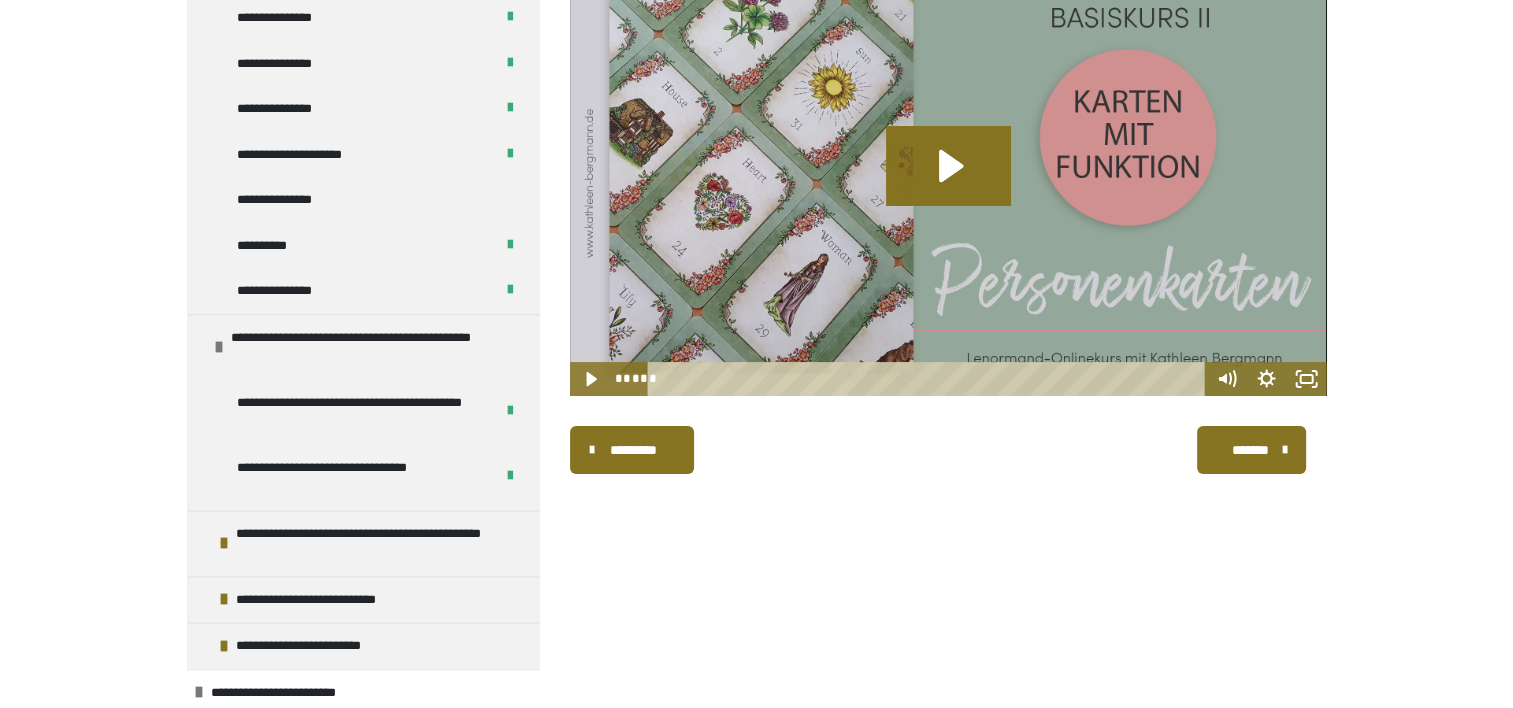 scroll, scrollTop: 2787, scrollLeft: 0, axis: vertical 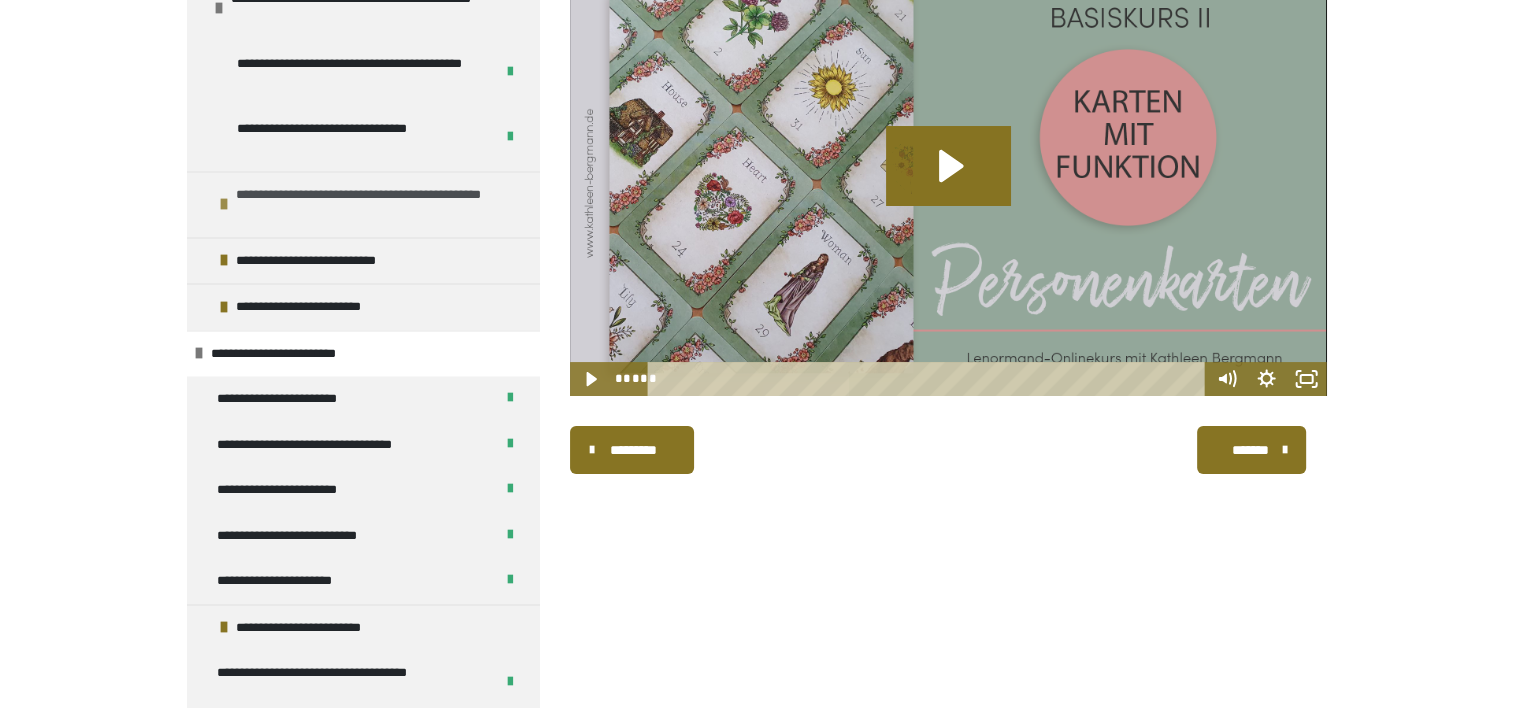 click on "**********" at bounding box center [363, 204] 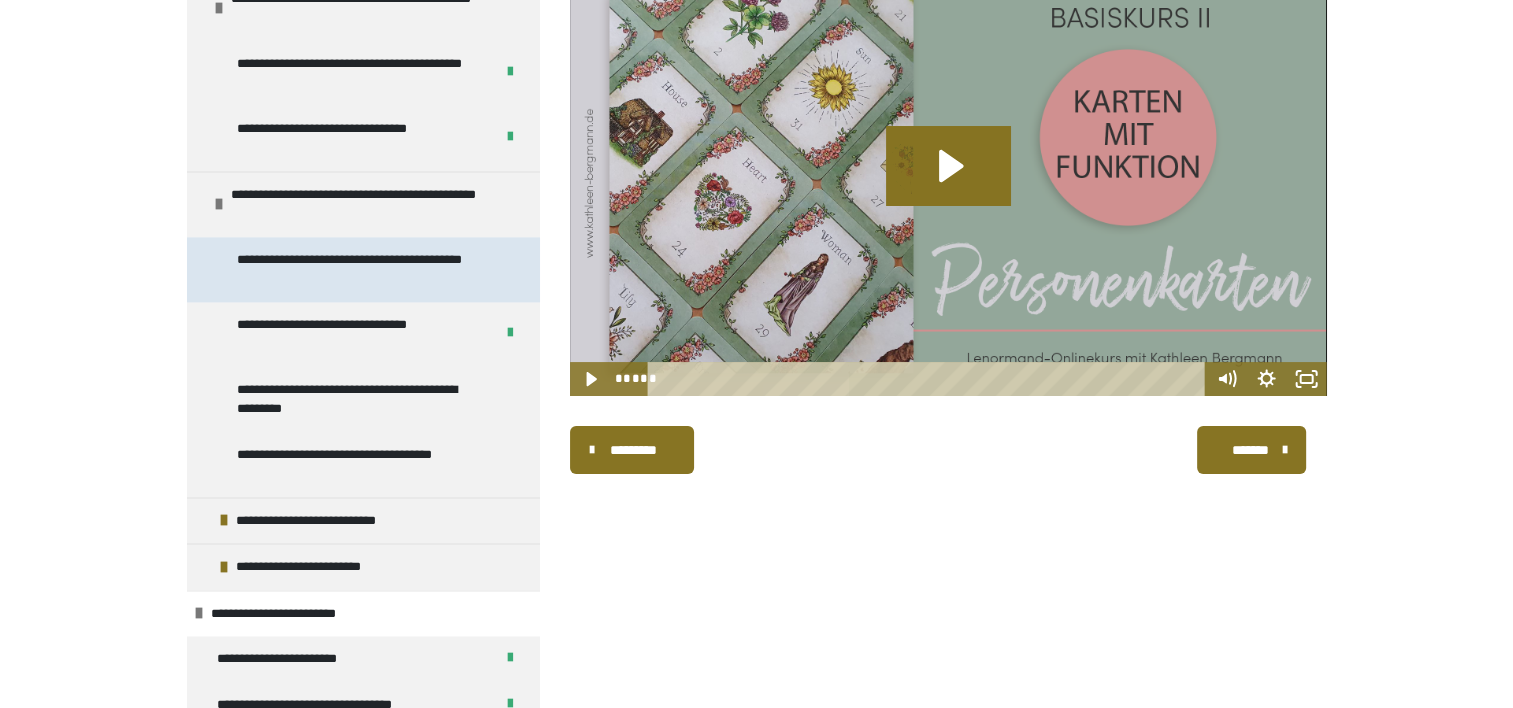 click on "**********" at bounding box center [358, 269] 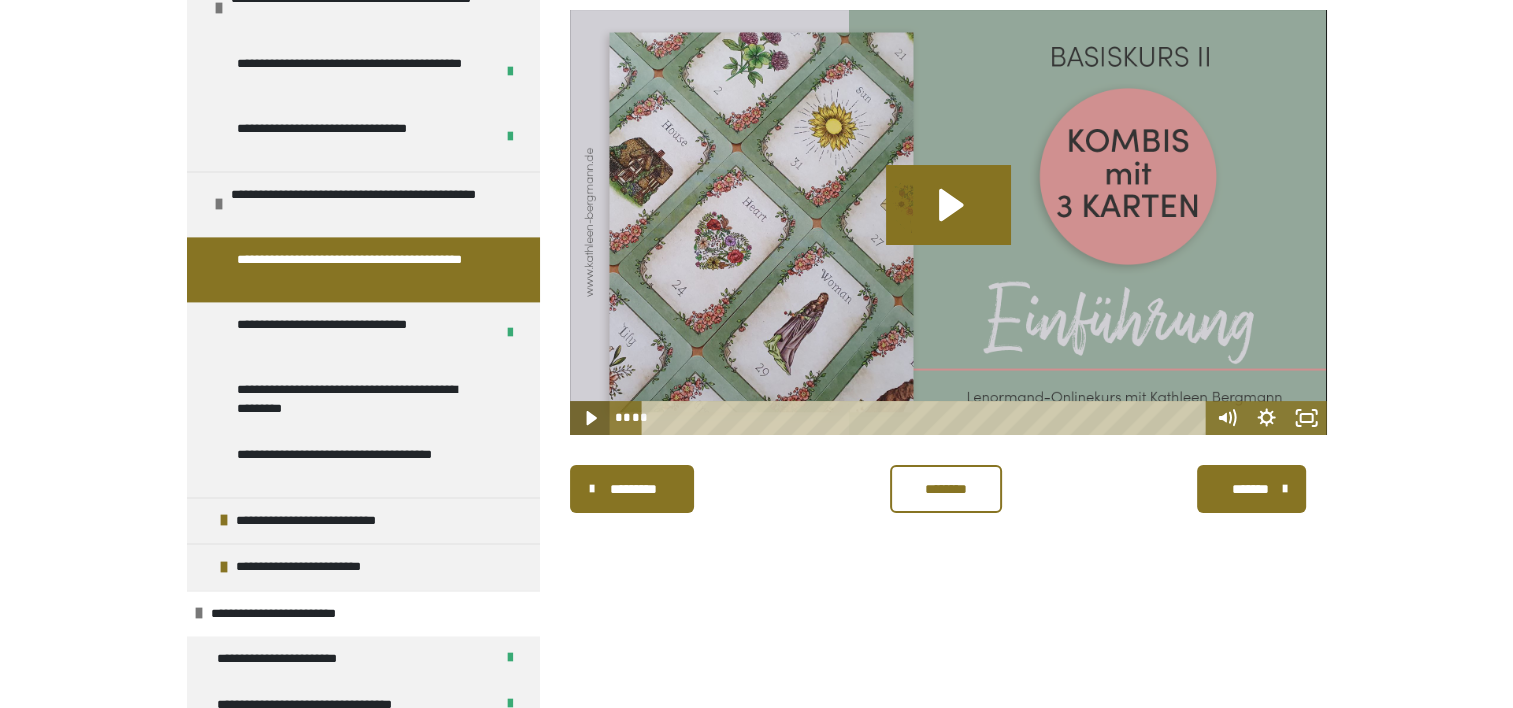 click 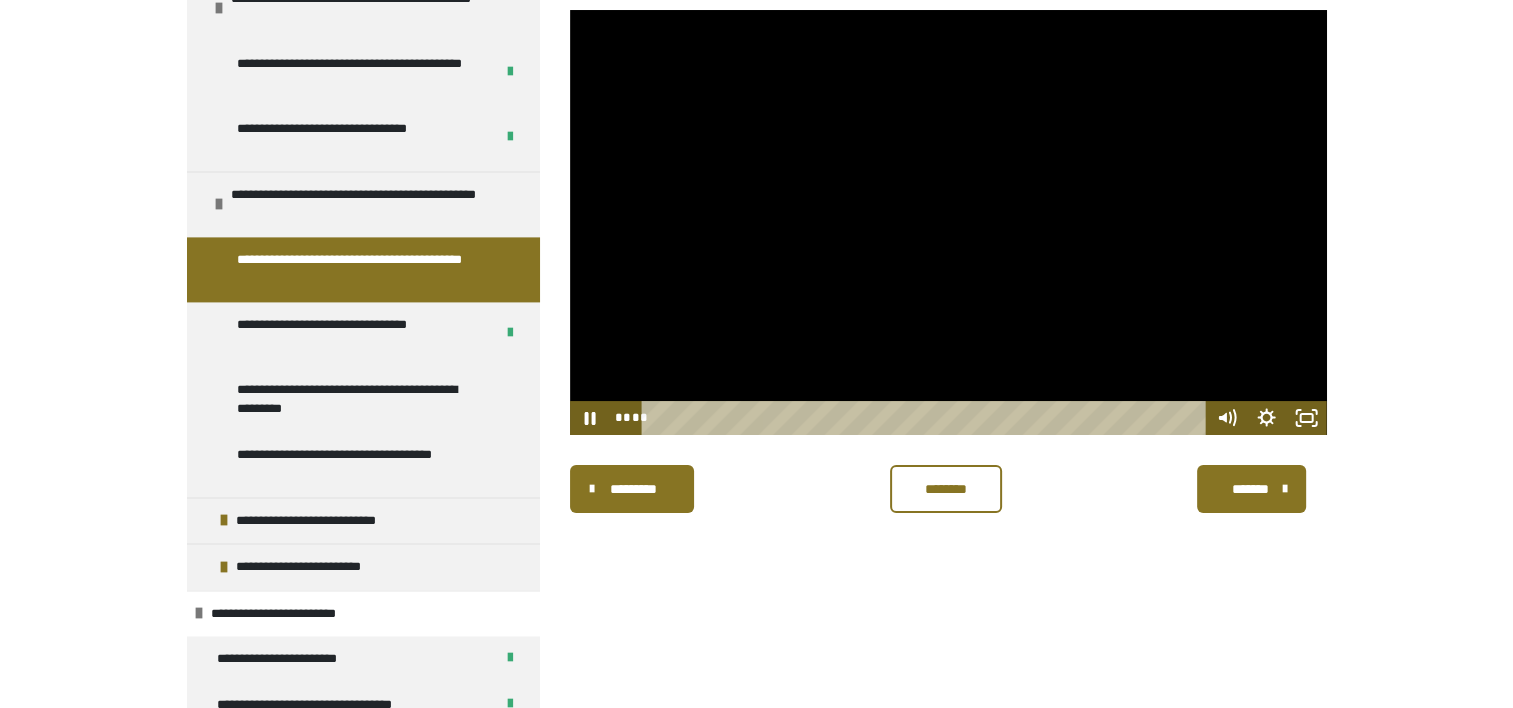 drag, startPoint x: 736, startPoint y: 421, endPoint x: 948, endPoint y: 436, distance: 212.53 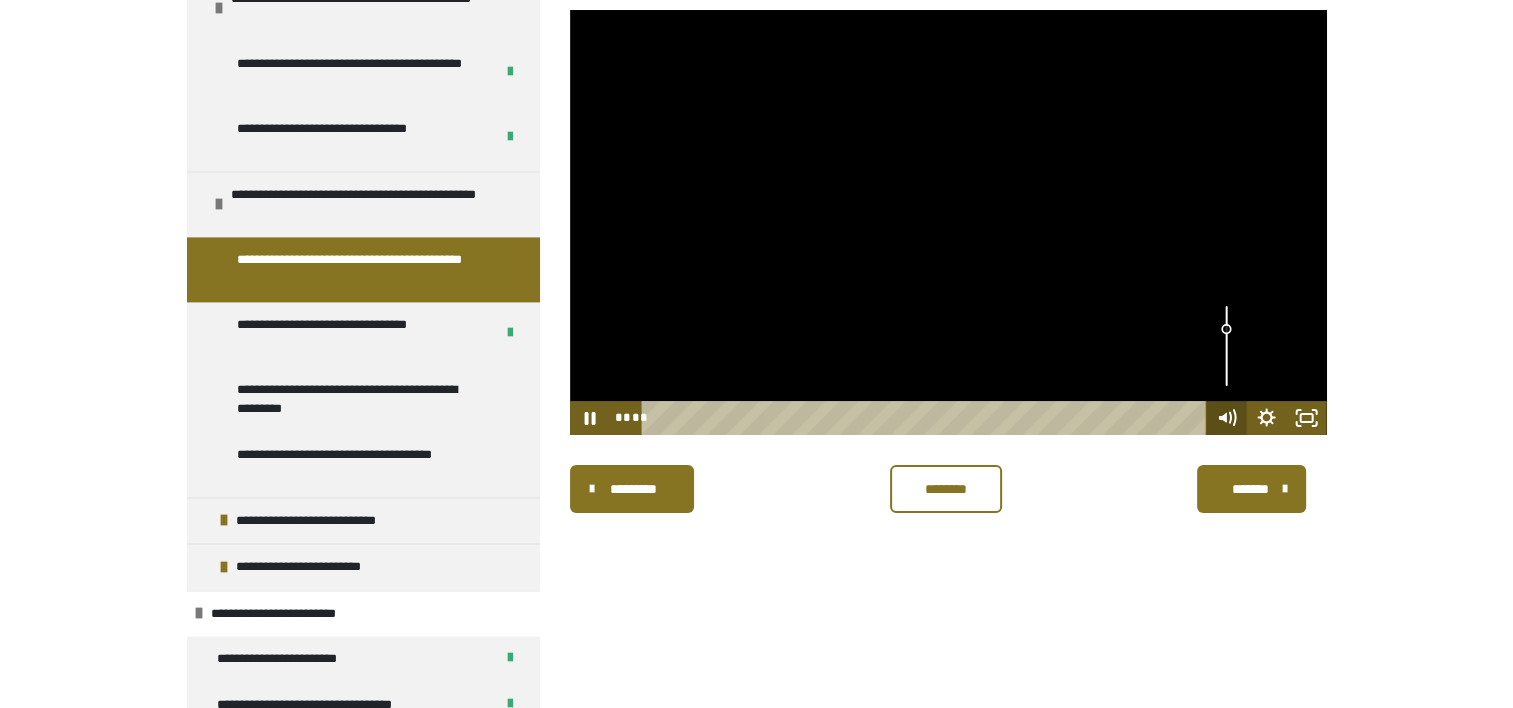 drag, startPoint x: 1178, startPoint y: 416, endPoint x: 1219, endPoint y: 414, distance: 41.04875 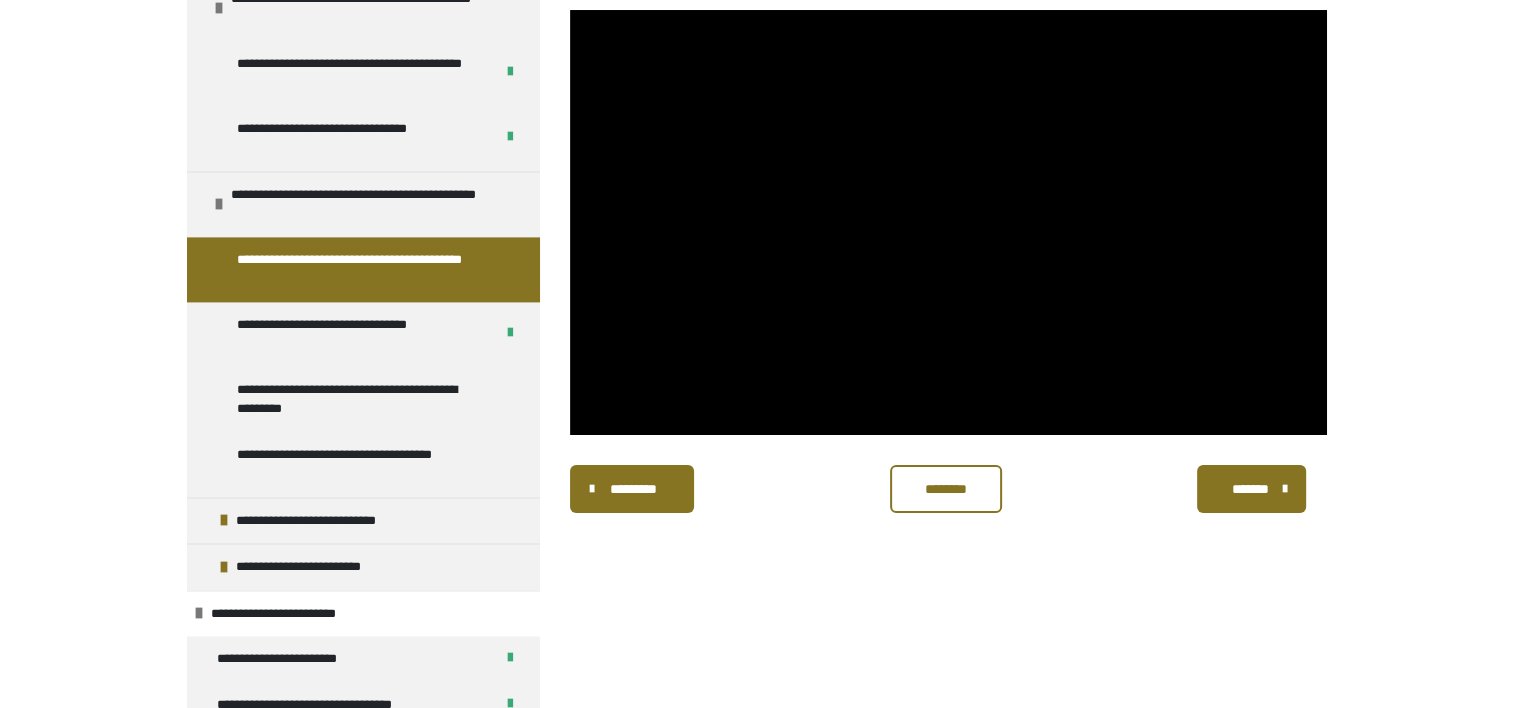 click on "********" at bounding box center (946, 489) 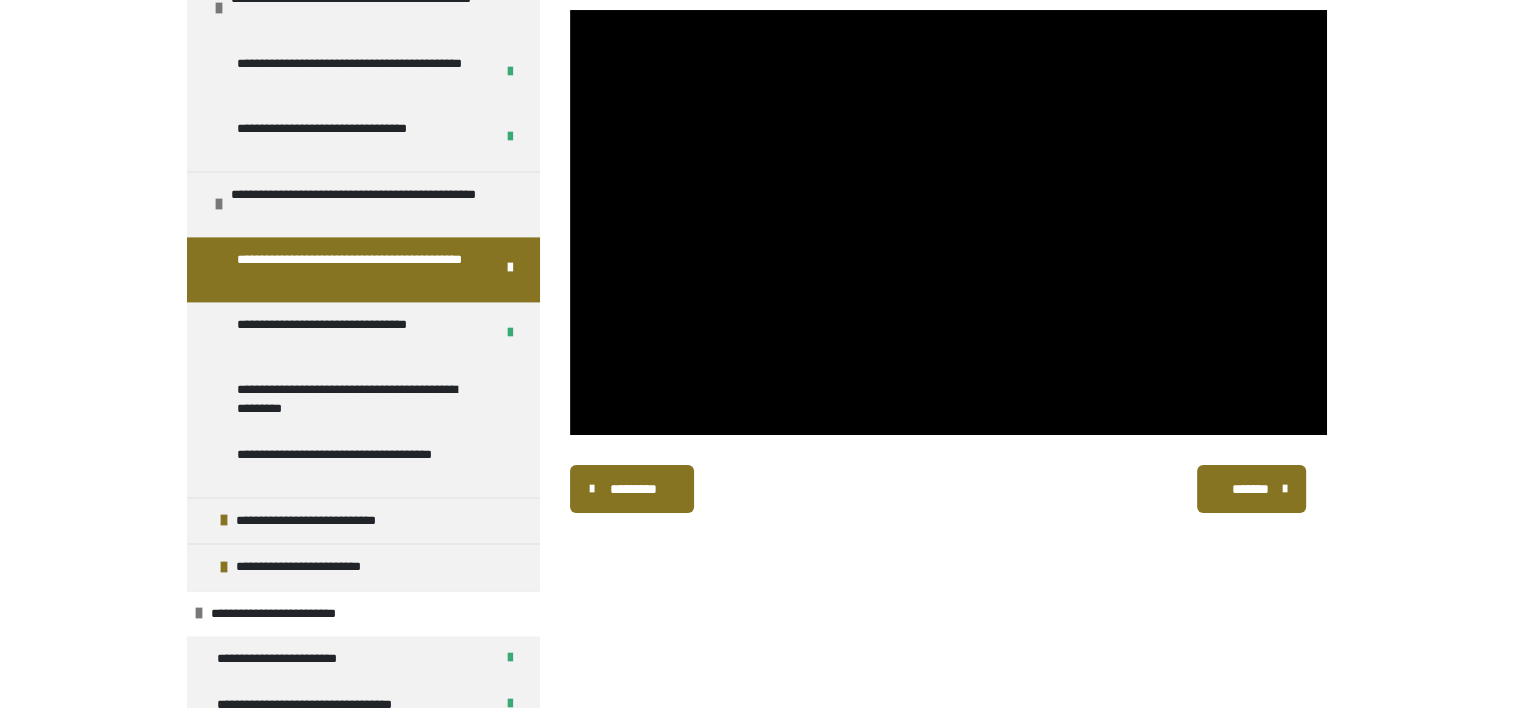 click on "*******" at bounding box center [1249, 489] 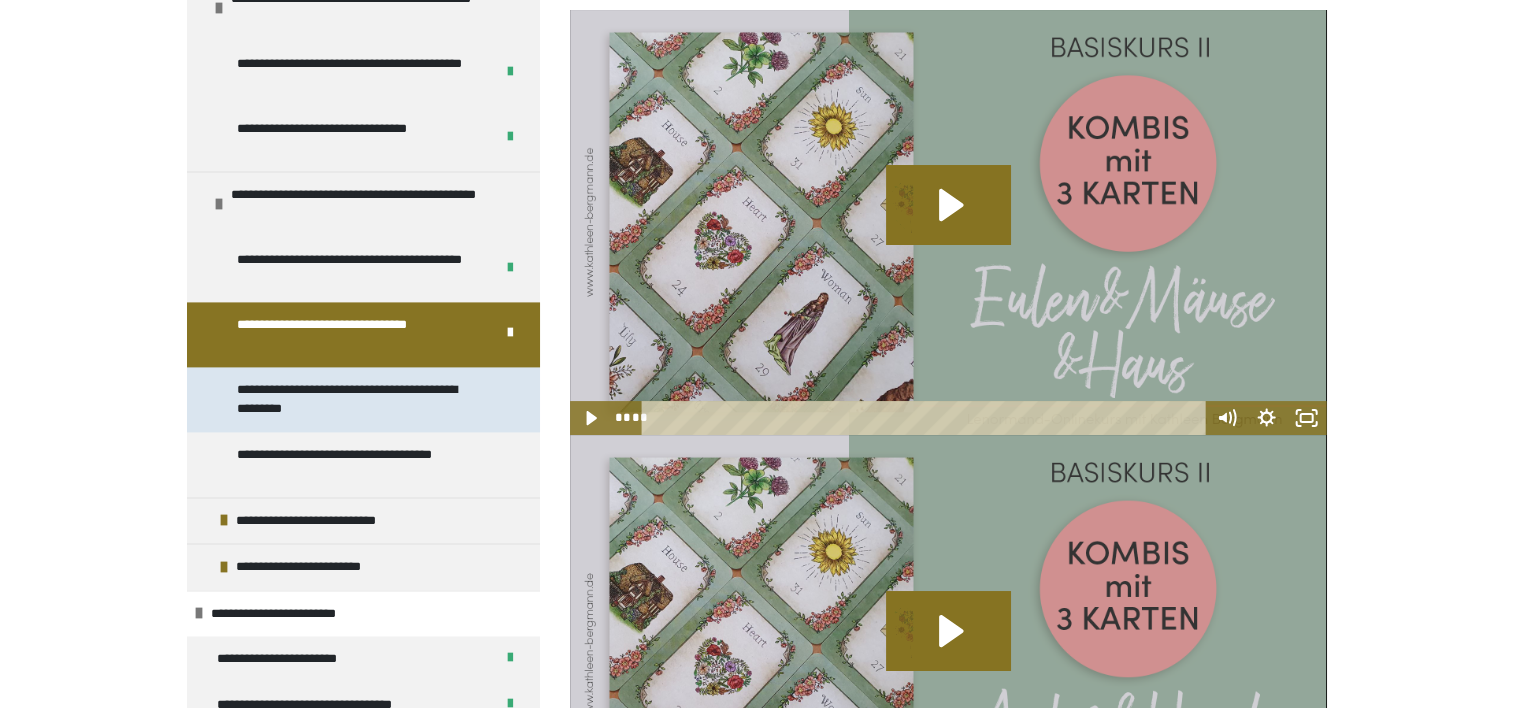 click on "**********" at bounding box center (358, 399) 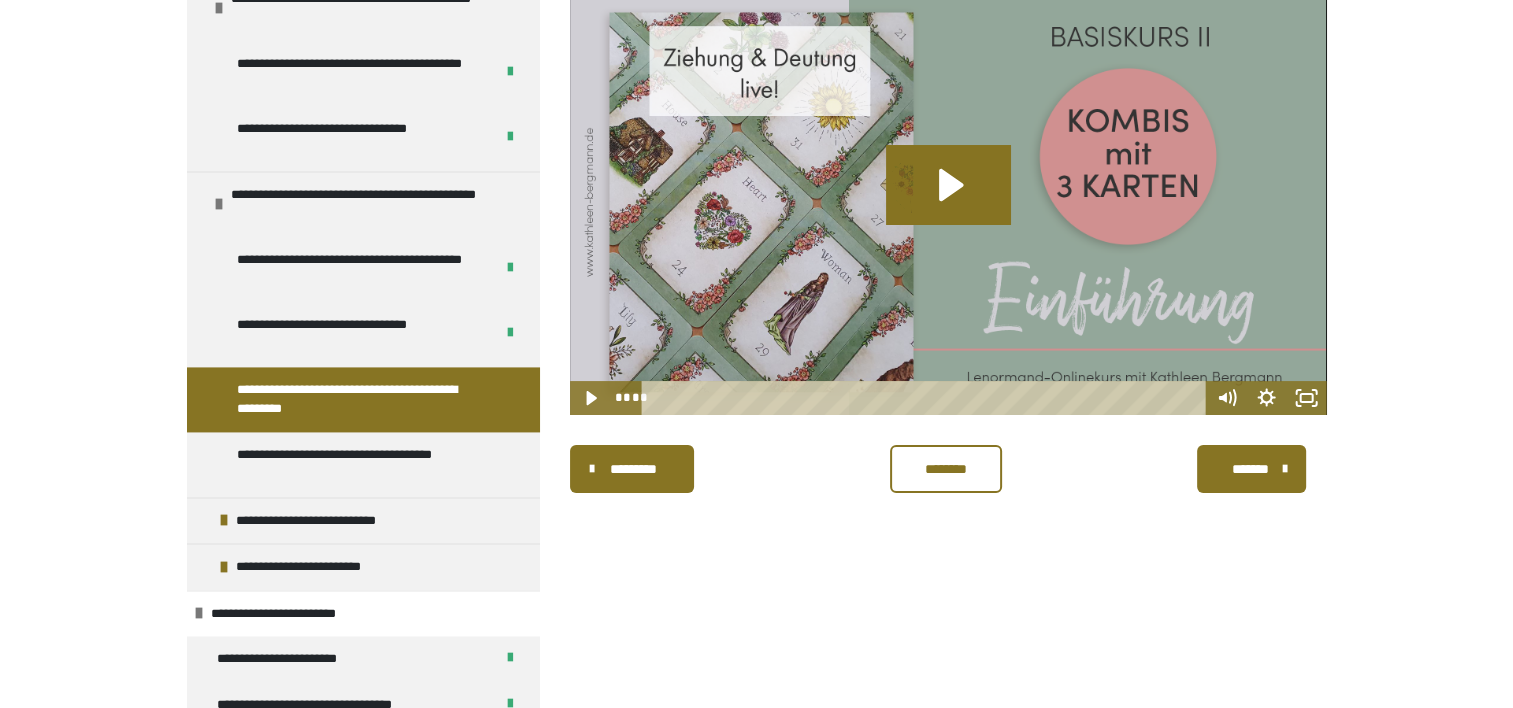 scroll, scrollTop: 262, scrollLeft: 0, axis: vertical 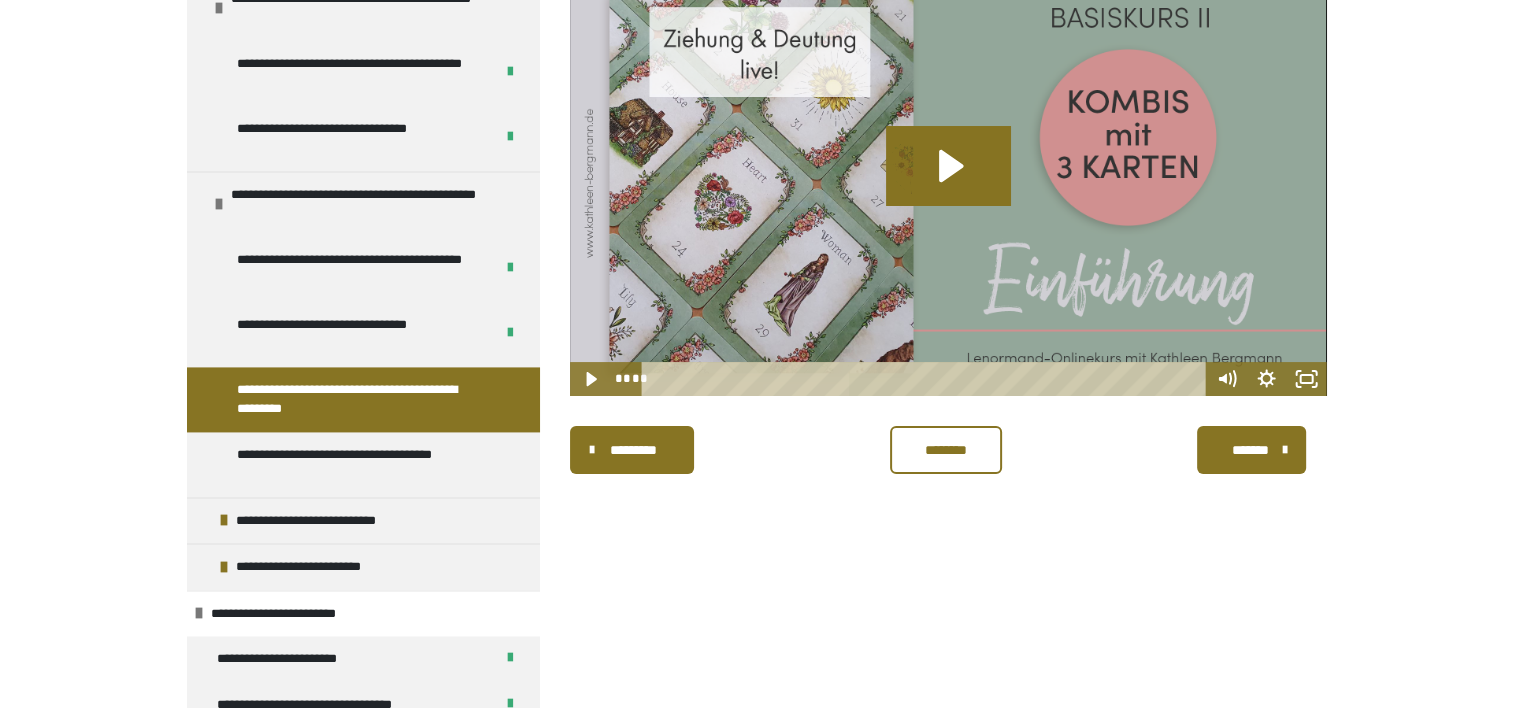 click on "********" at bounding box center (946, 450) 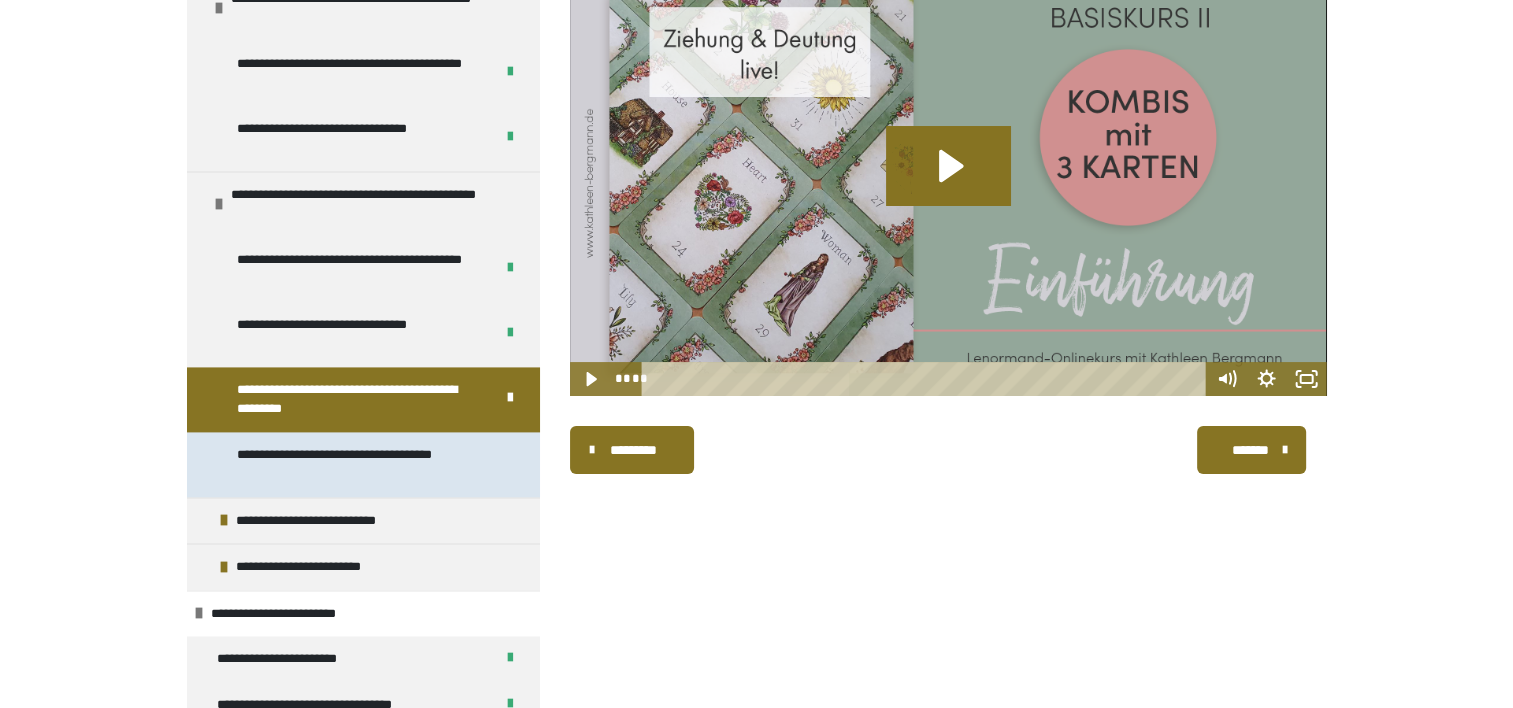 click on "**********" at bounding box center [358, 464] 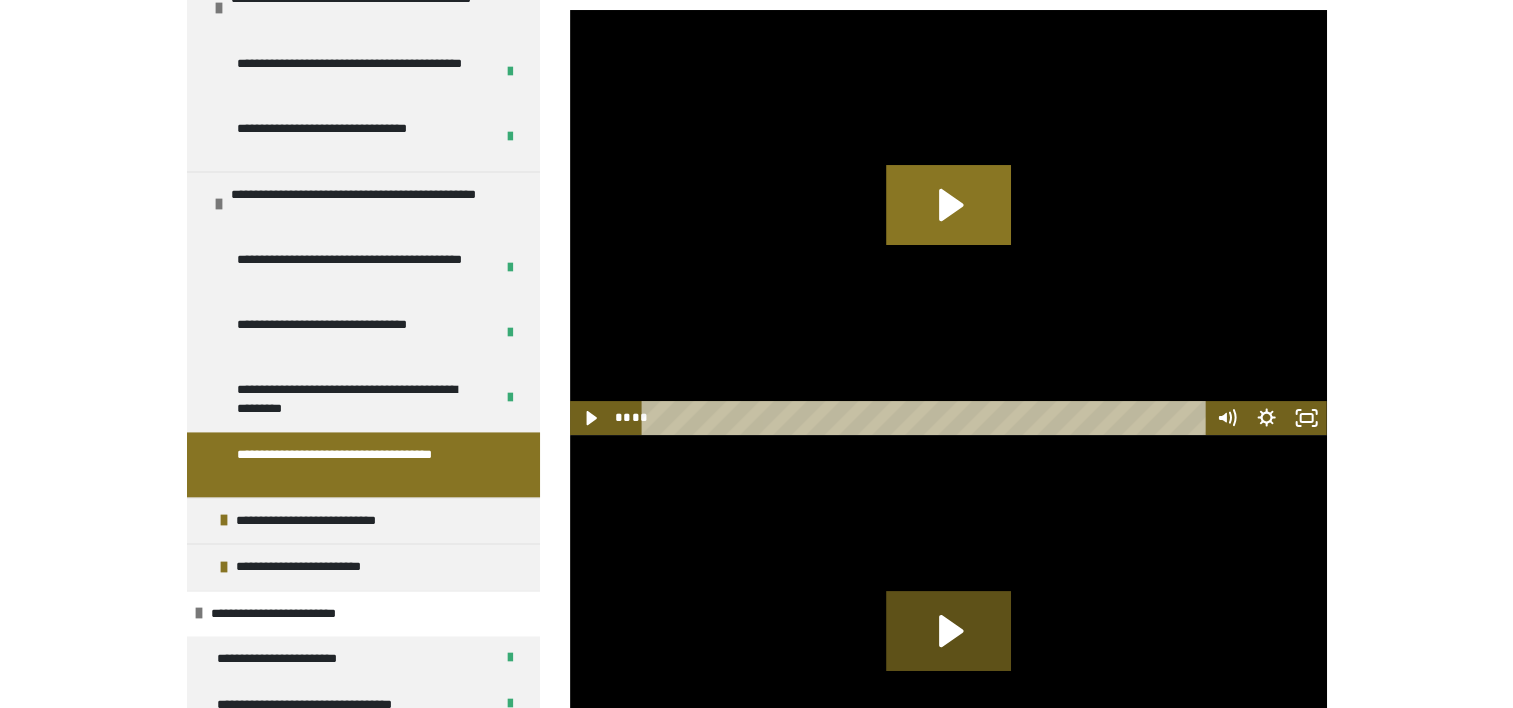 click 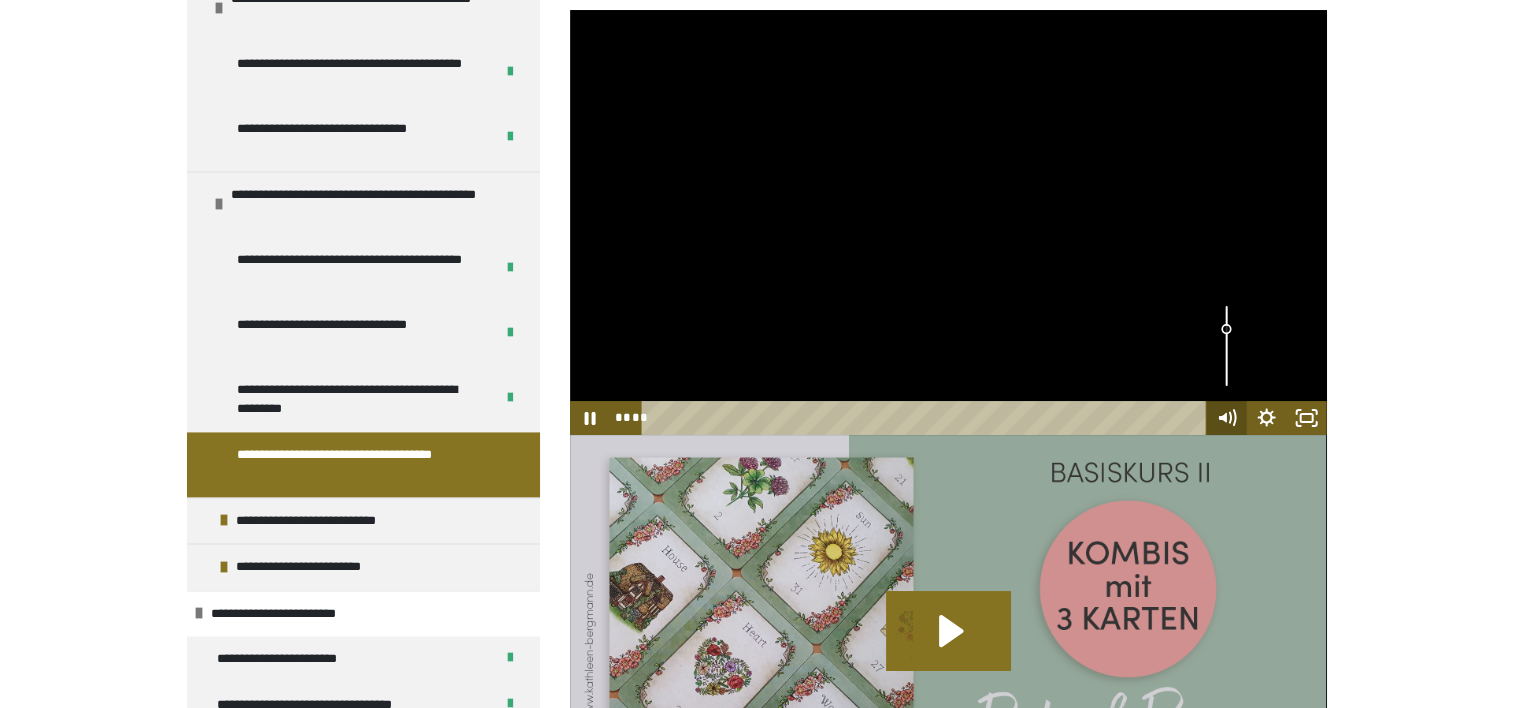 click on "**** ****" at bounding box center [948, 418] 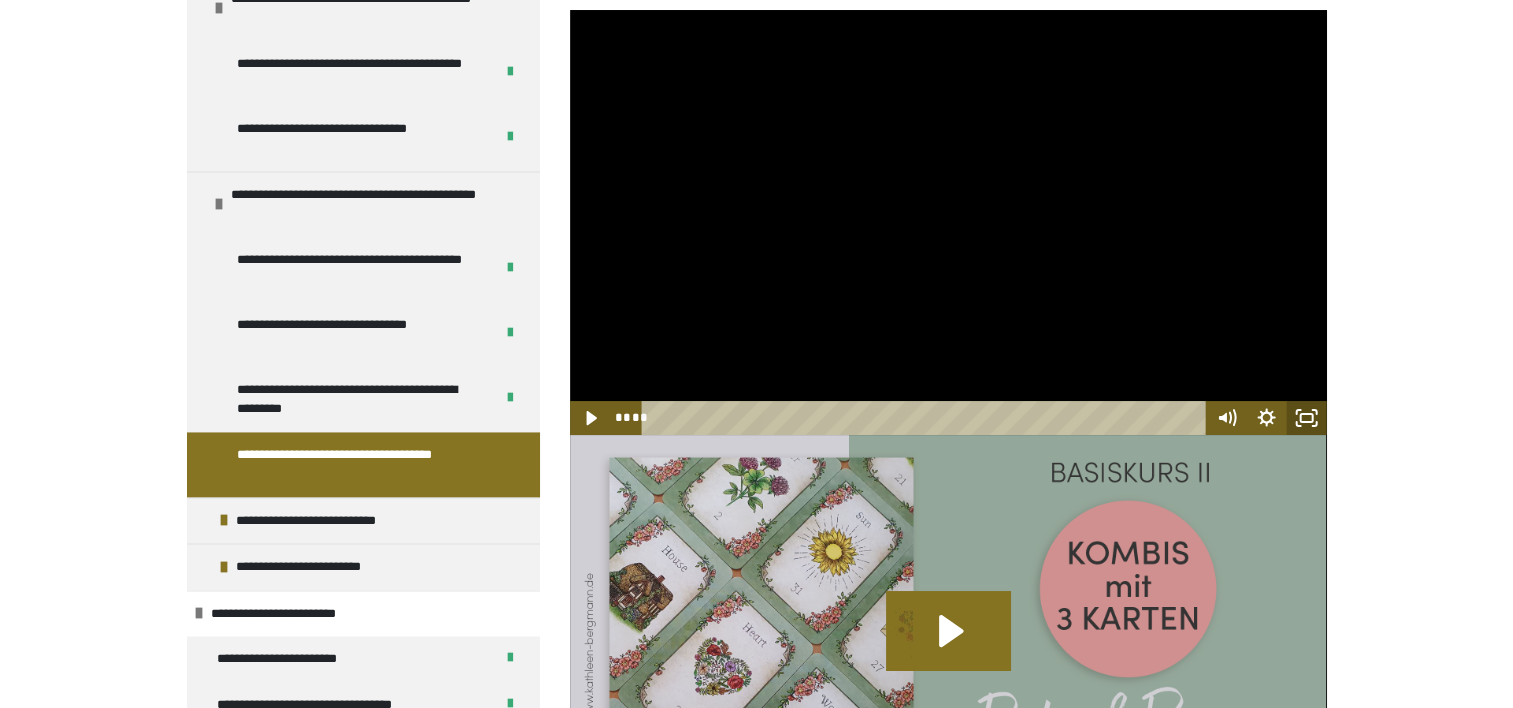 click 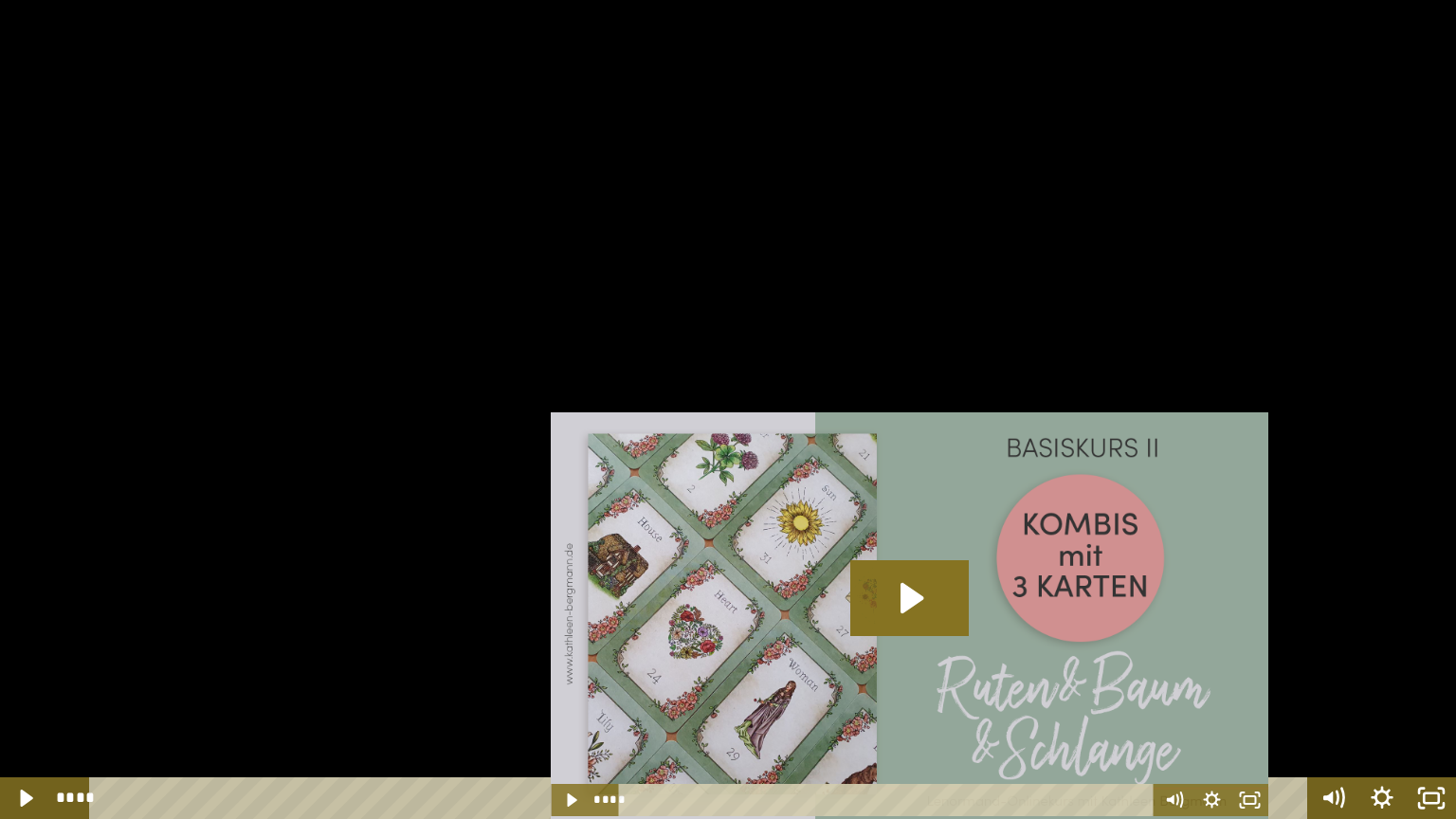 drag, startPoint x: 918, startPoint y: 334, endPoint x: 1005, endPoint y: 172, distance: 183.88312 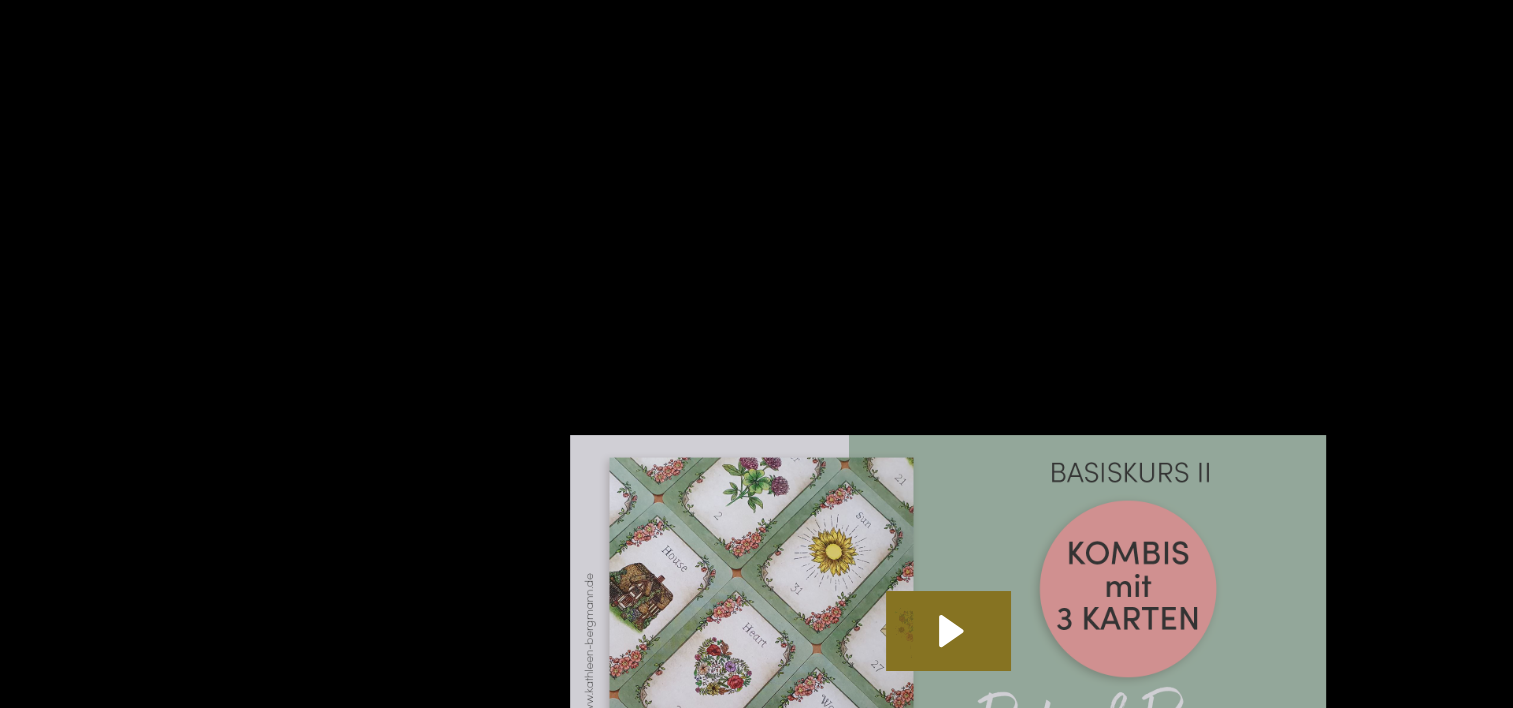 scroll, scrollTop: 3047, scrollLeft: 0, axis: vertical 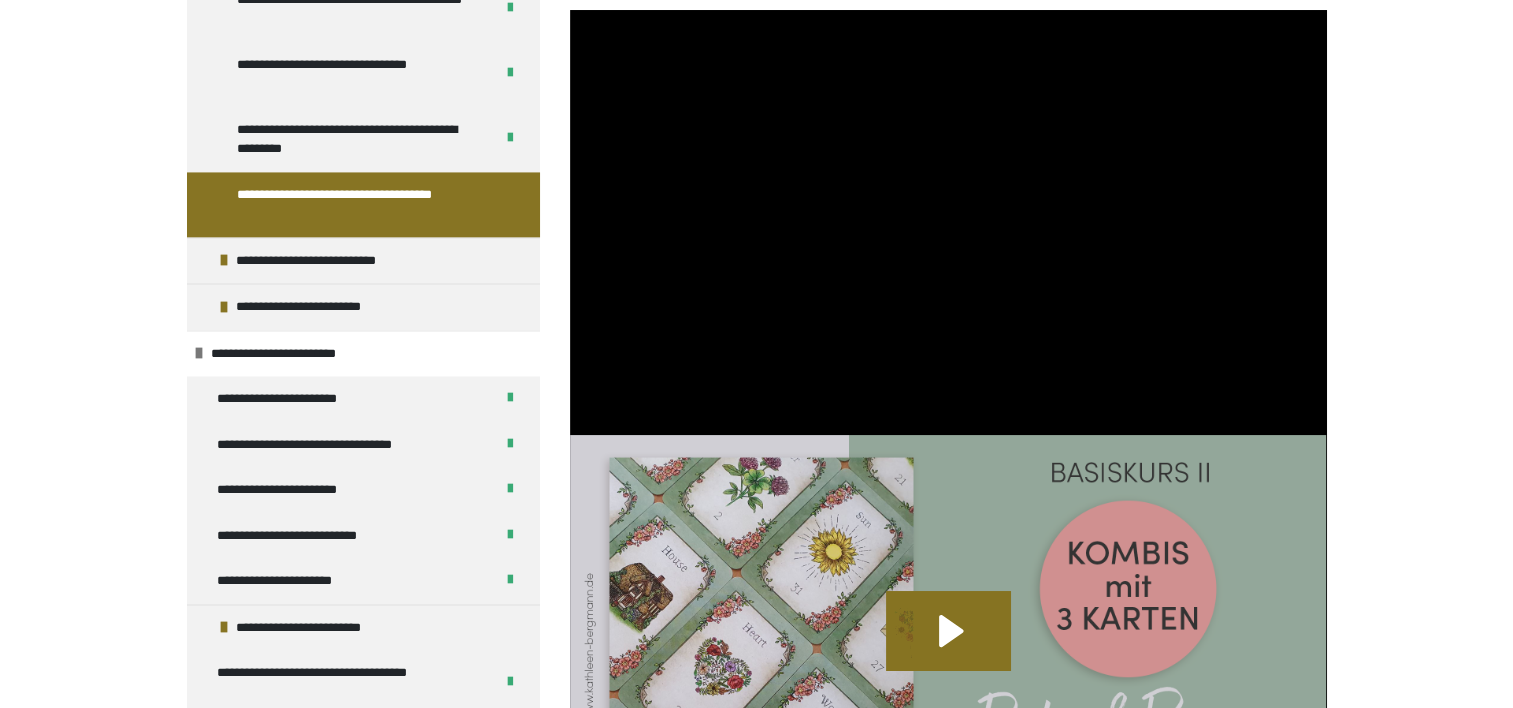 click on "**********" at bounding box center [756, 2517] 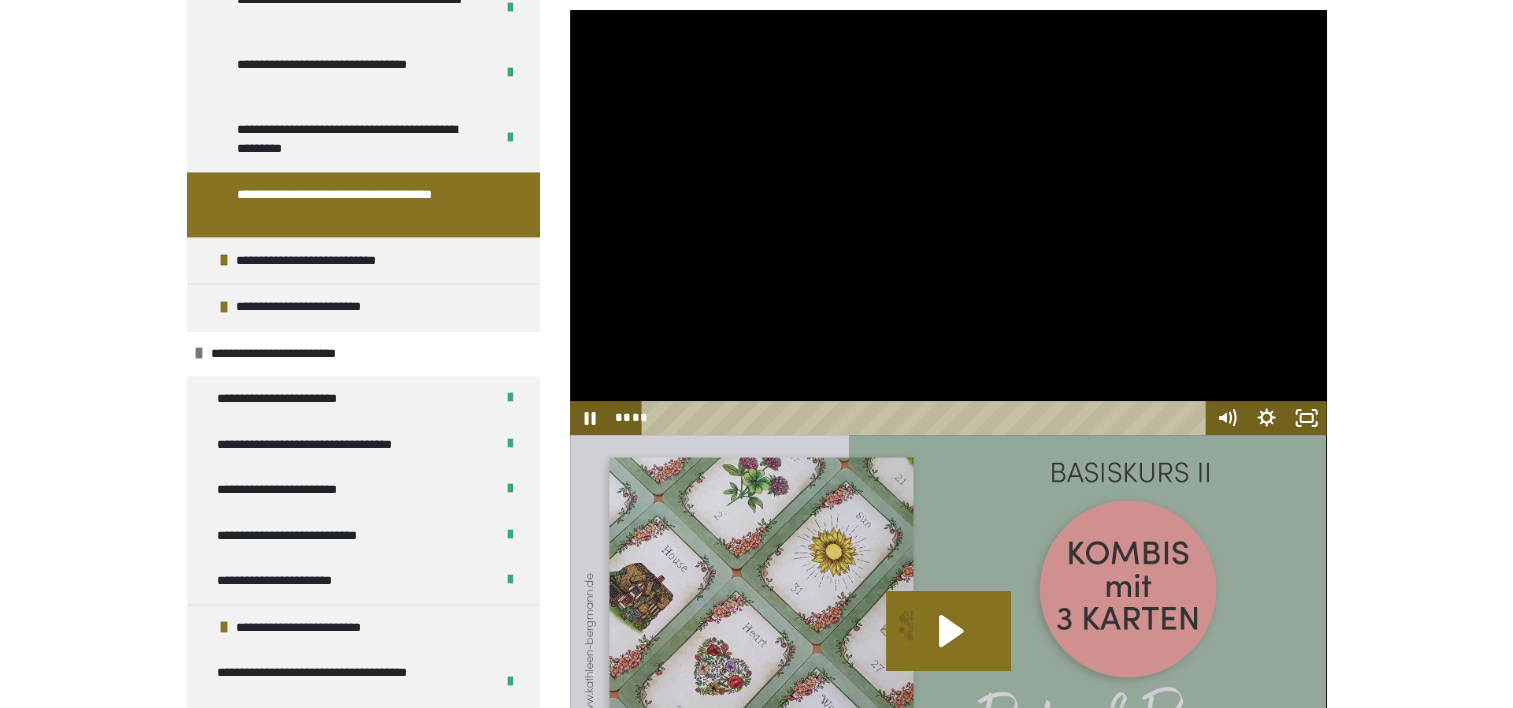 click at bounding box center [948, 223] 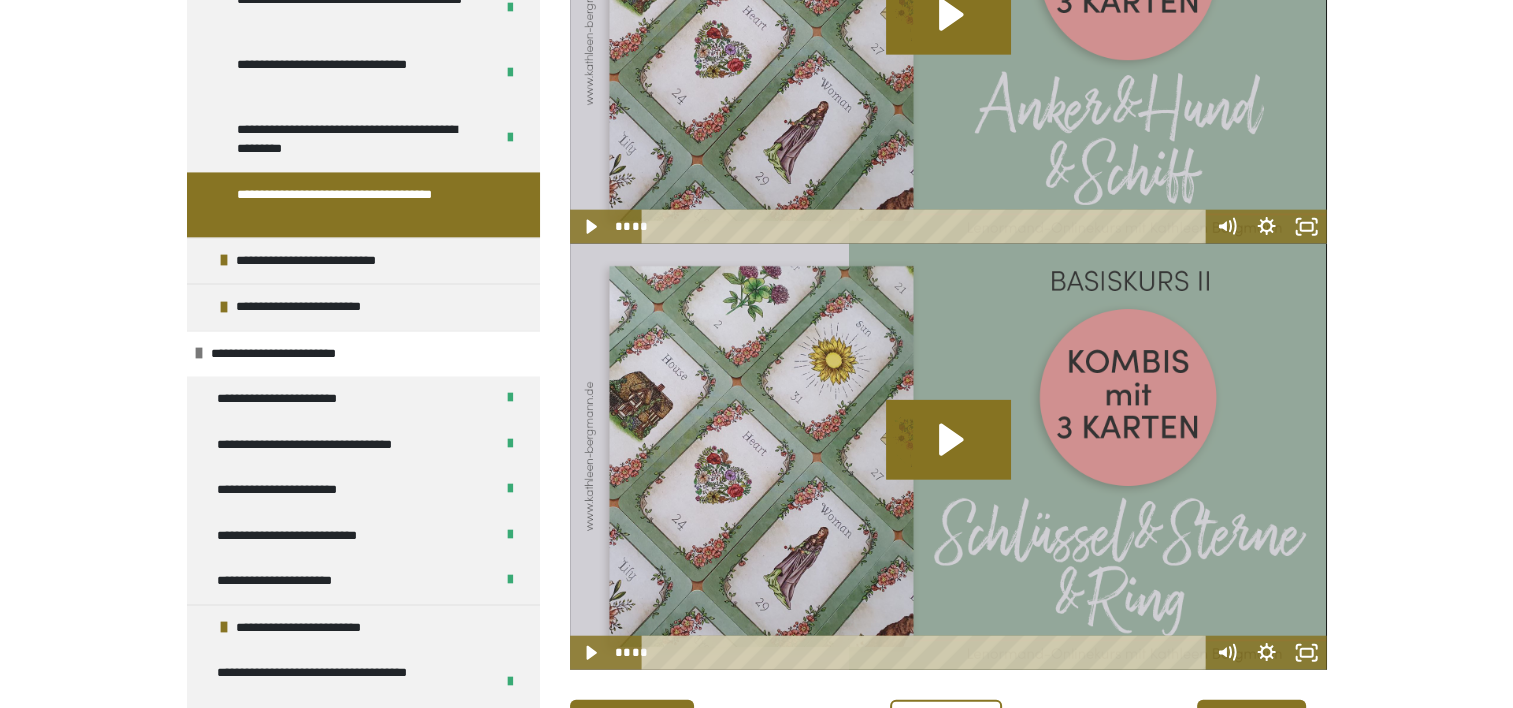 scroll, scrollTop: 4772, scrollLeft: 0, axis: vertical 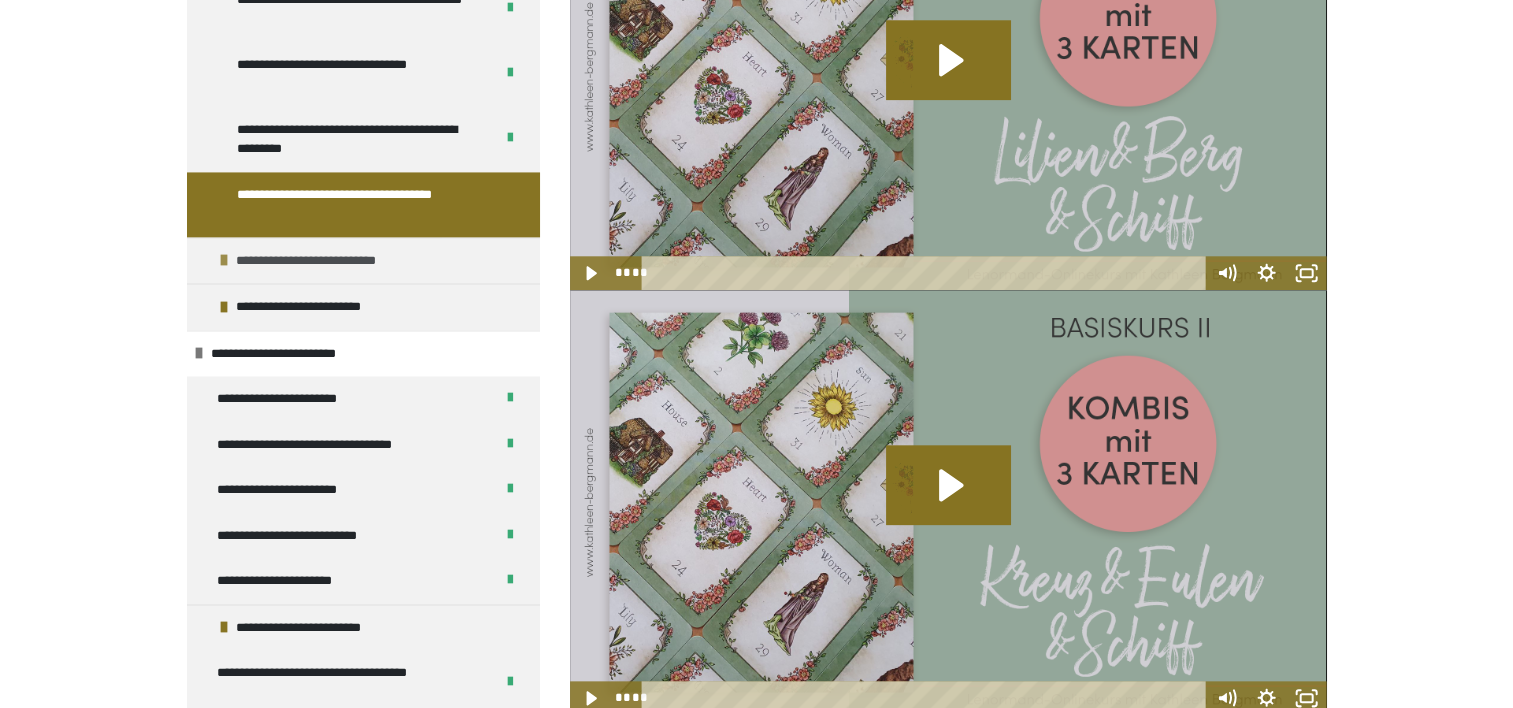 click on "**********" at bounding box center [321, 261] 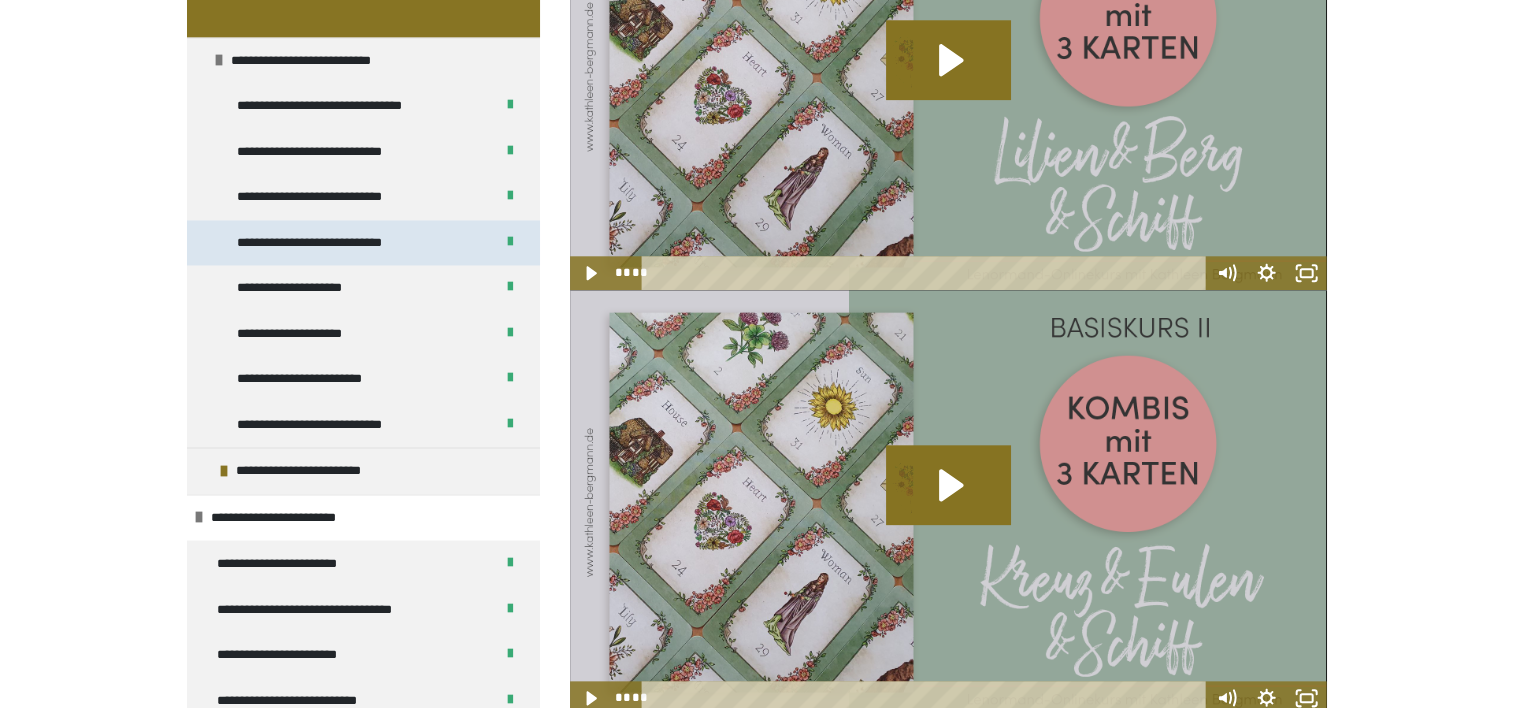 scroll, scrollTop: 3411, scrollLeft: 0, axis: vertical 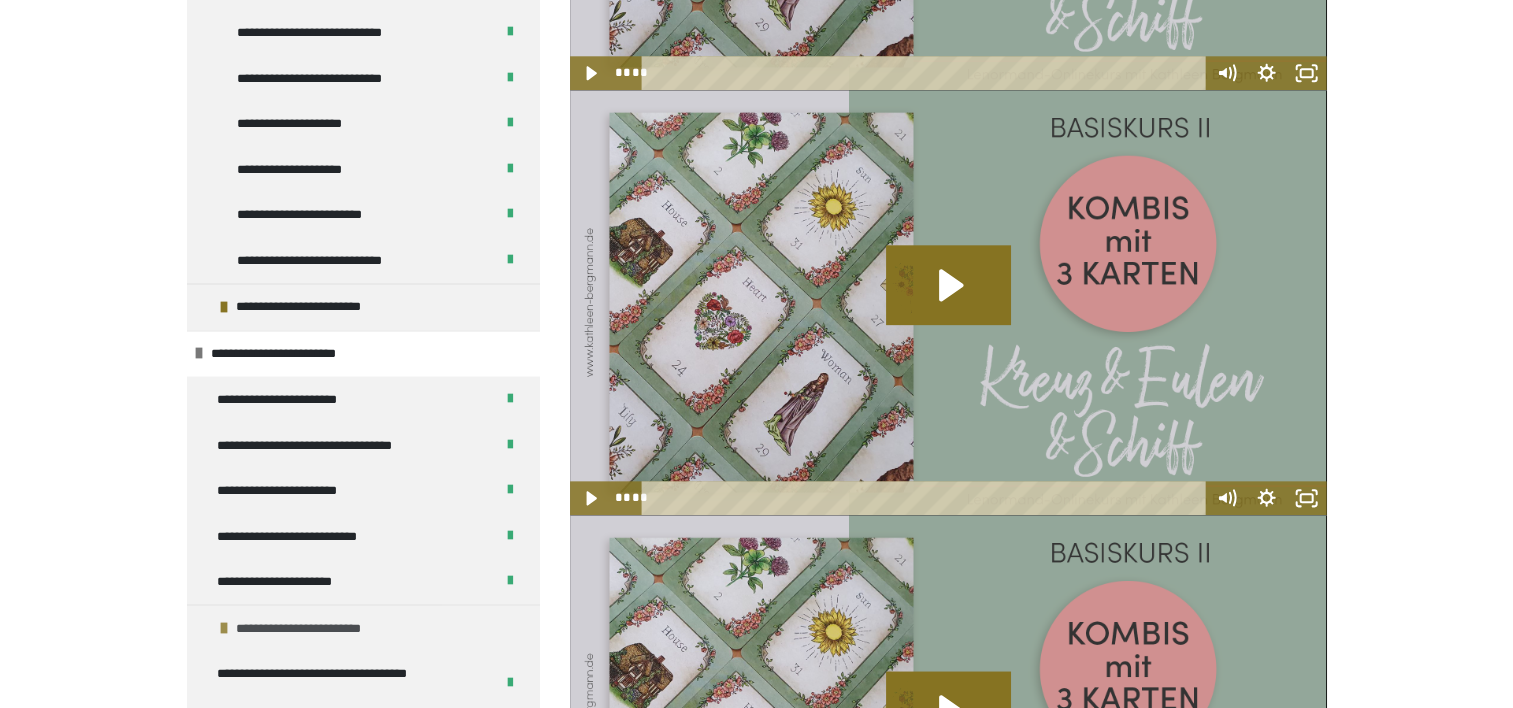 click at bounding box center [224, 627] 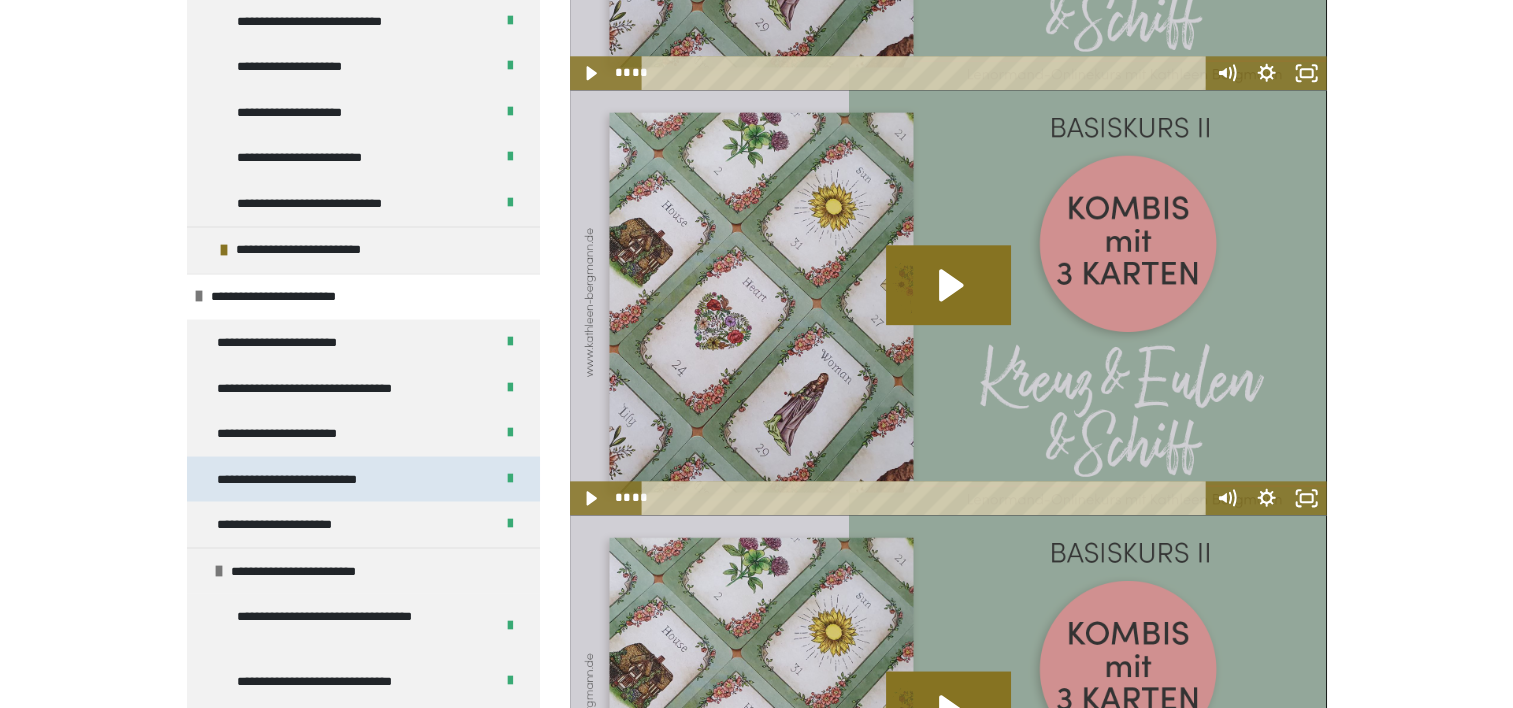 scroll, scrollTop: 3521, scrollLeft: 0, axis: vertical 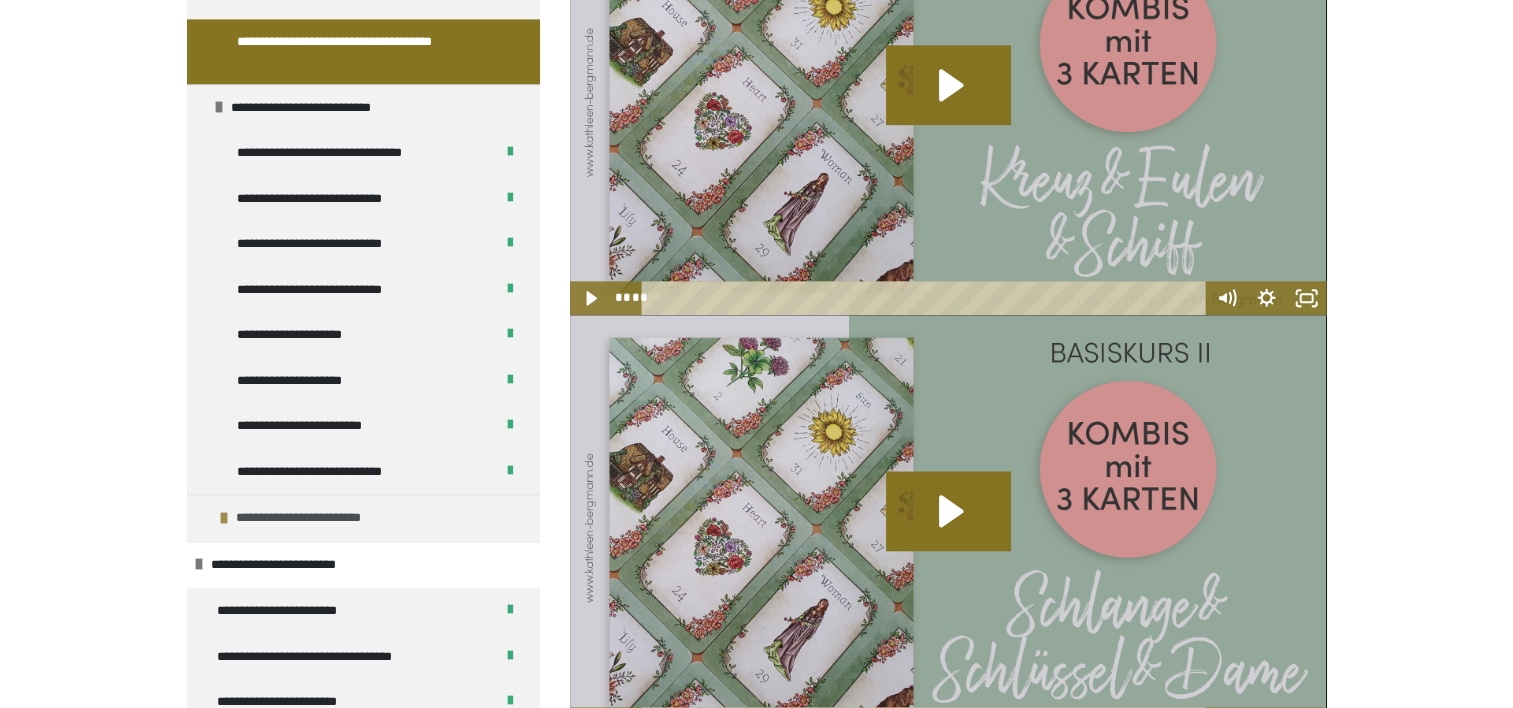 click at bounding box center (224, 518) 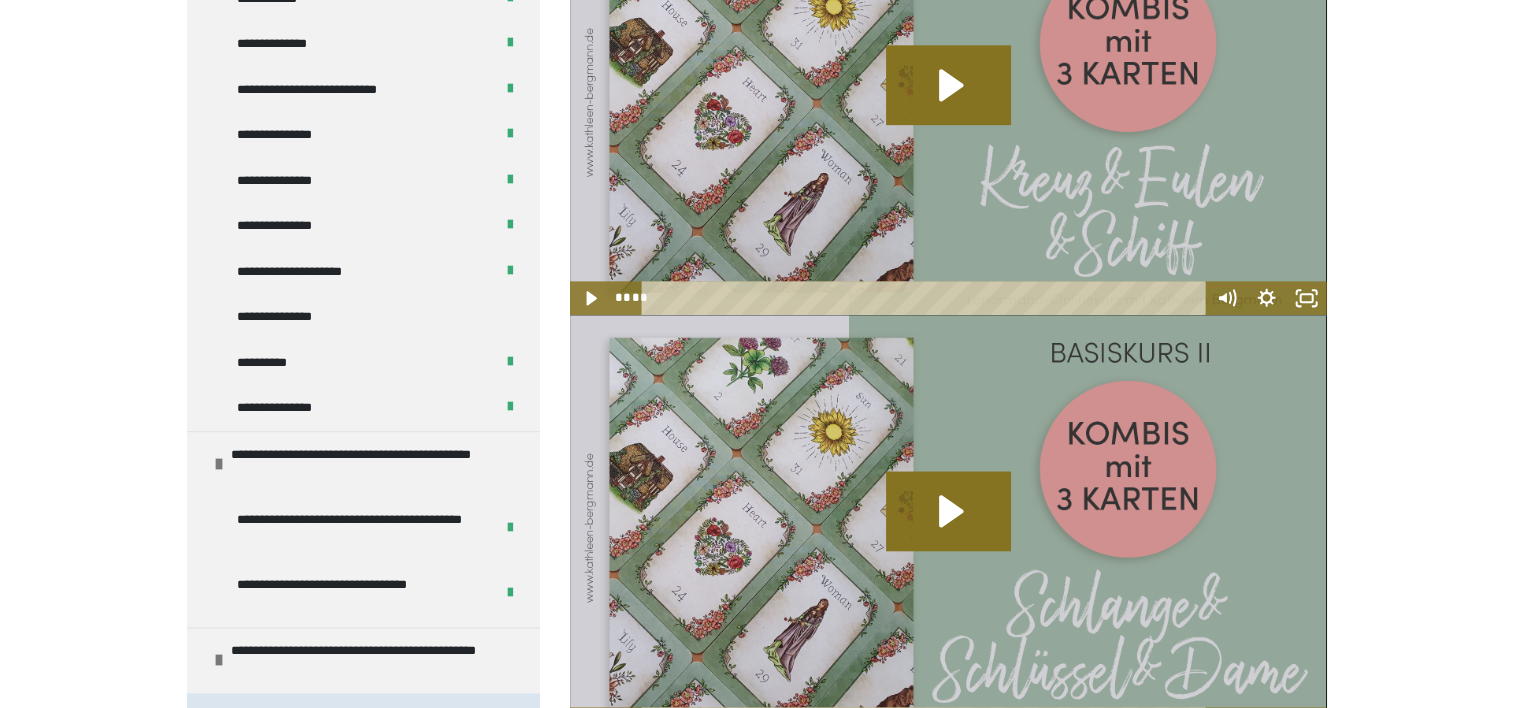 scroll, scrollTop: 2222, scrollLeft: 0, axis: vertical 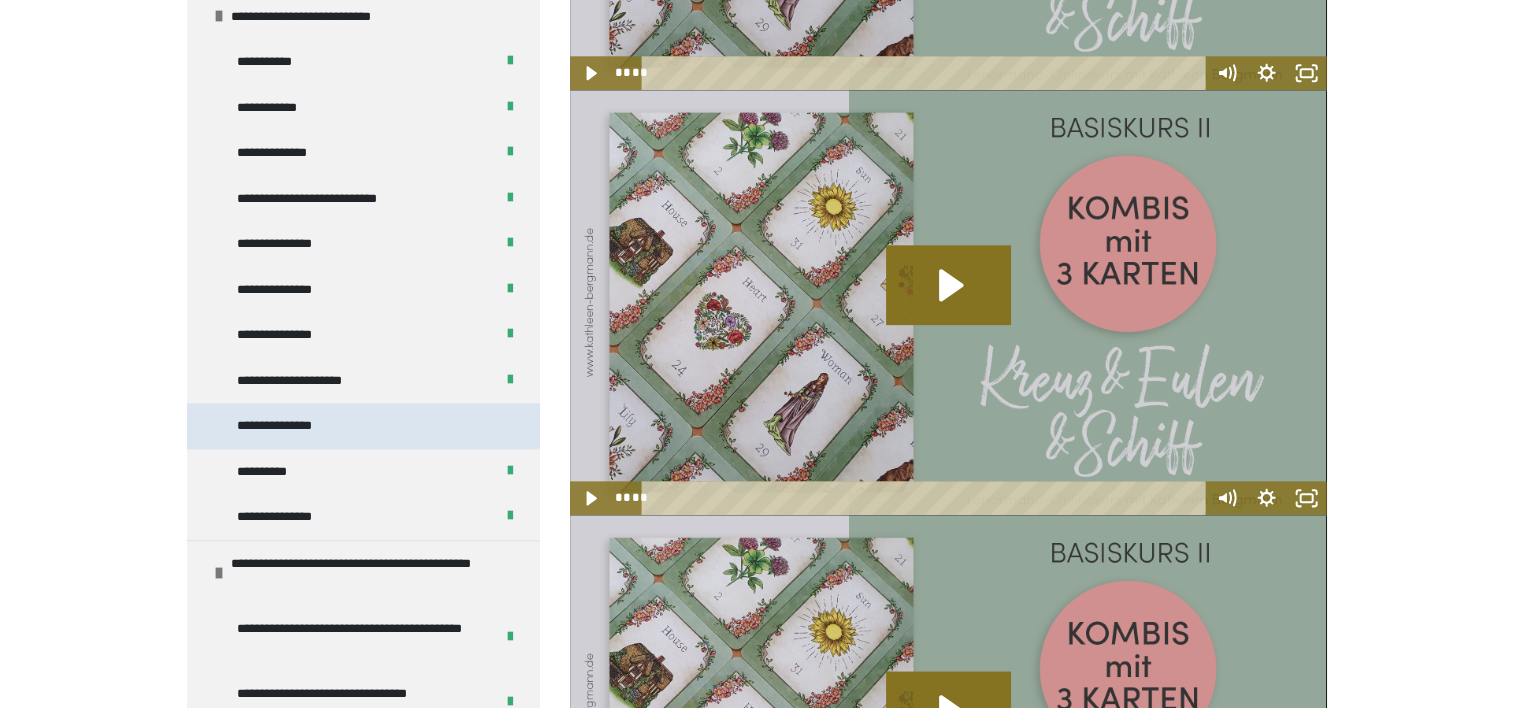 click on "**********" at bounding box center [285, 426] 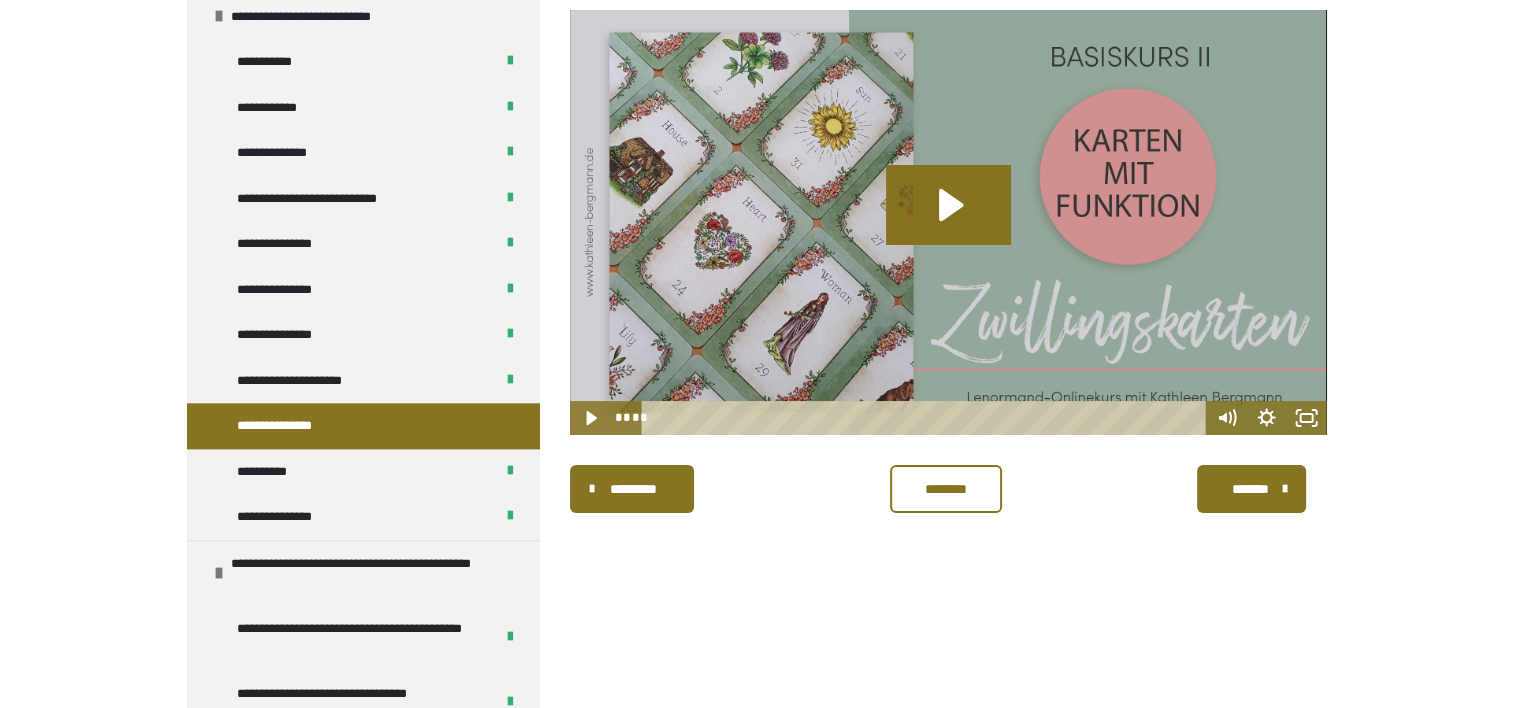 click on "********" at bounding box center (946, 489) 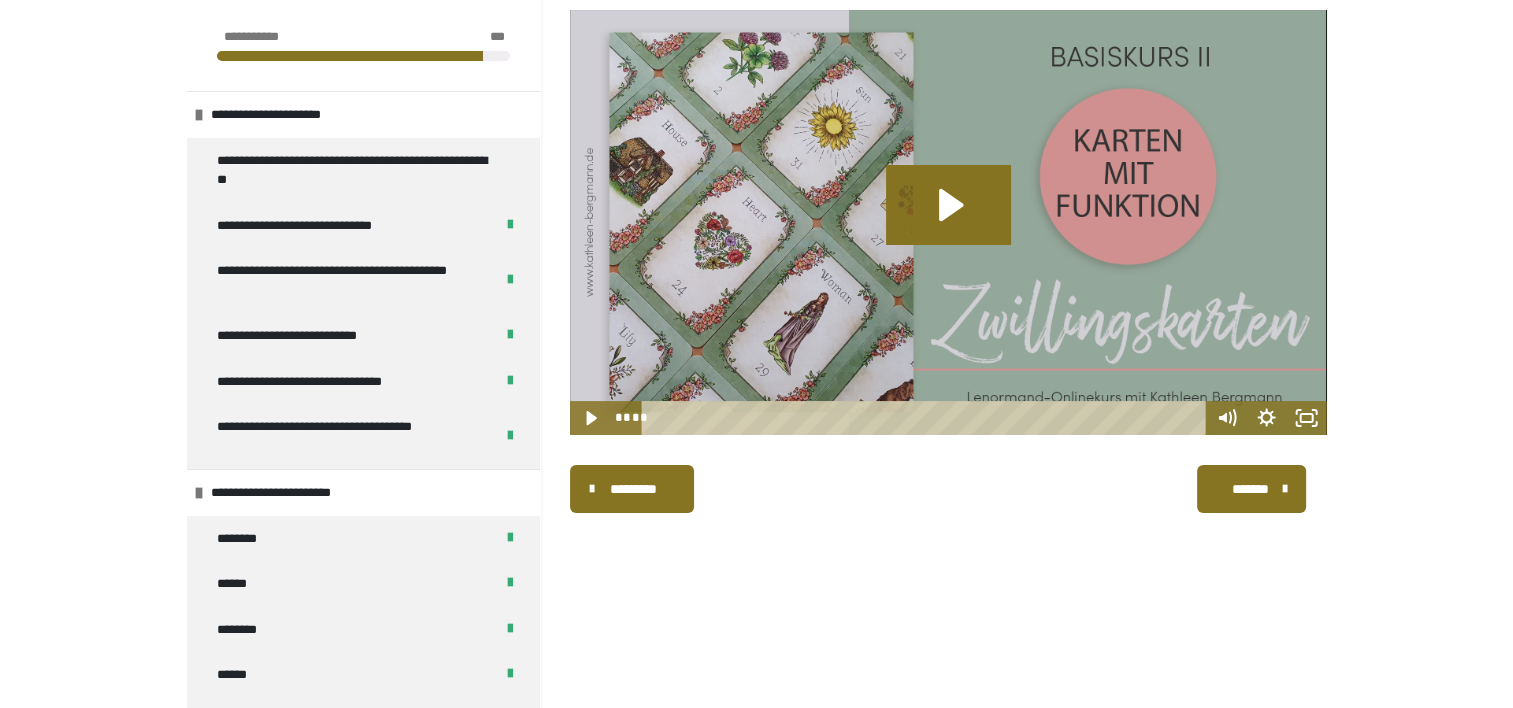 scroll, scrollTop: 23, scrollLeft: 0, axis: vertical 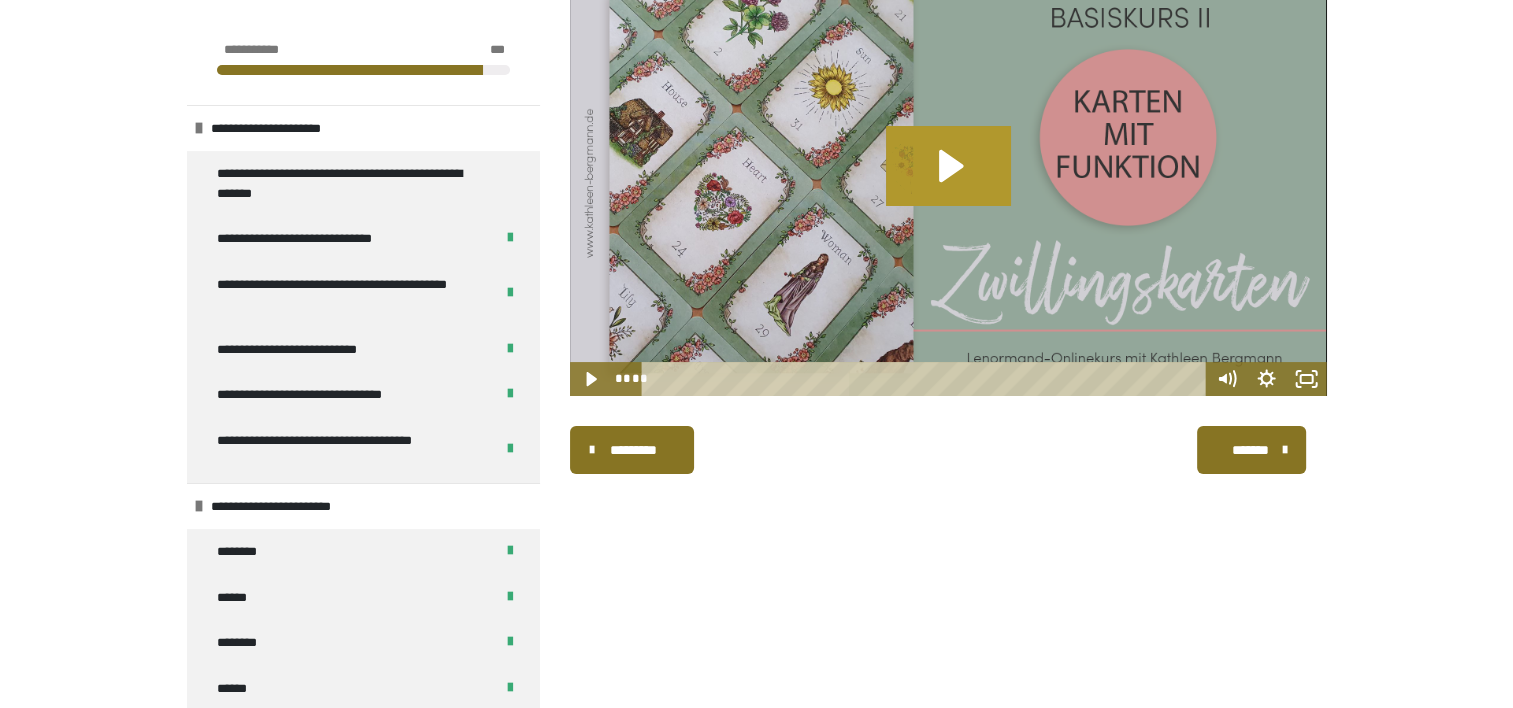 click 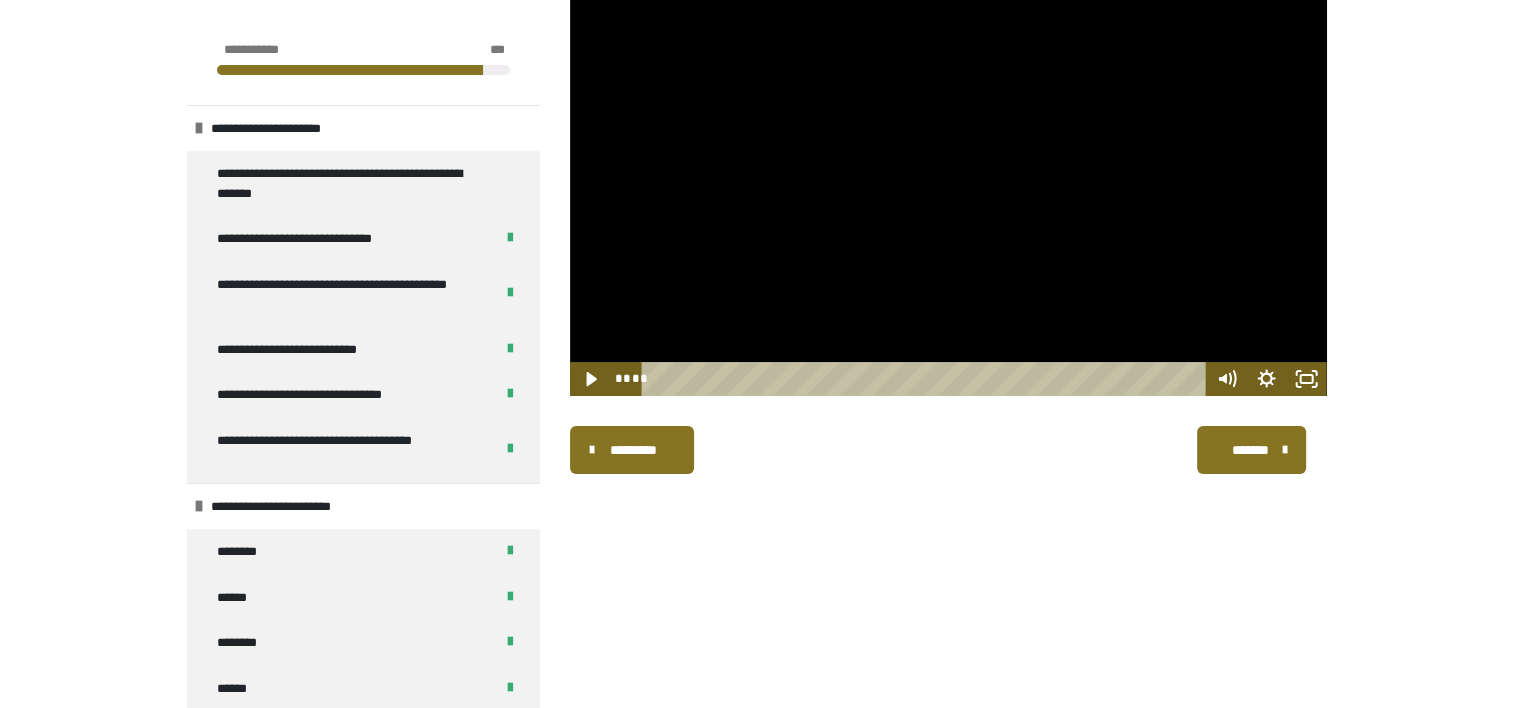 drag, startPoint x: 1196, startPoint y: 378, endPoint x: 636, endPoint y: 392, distance: 560.175 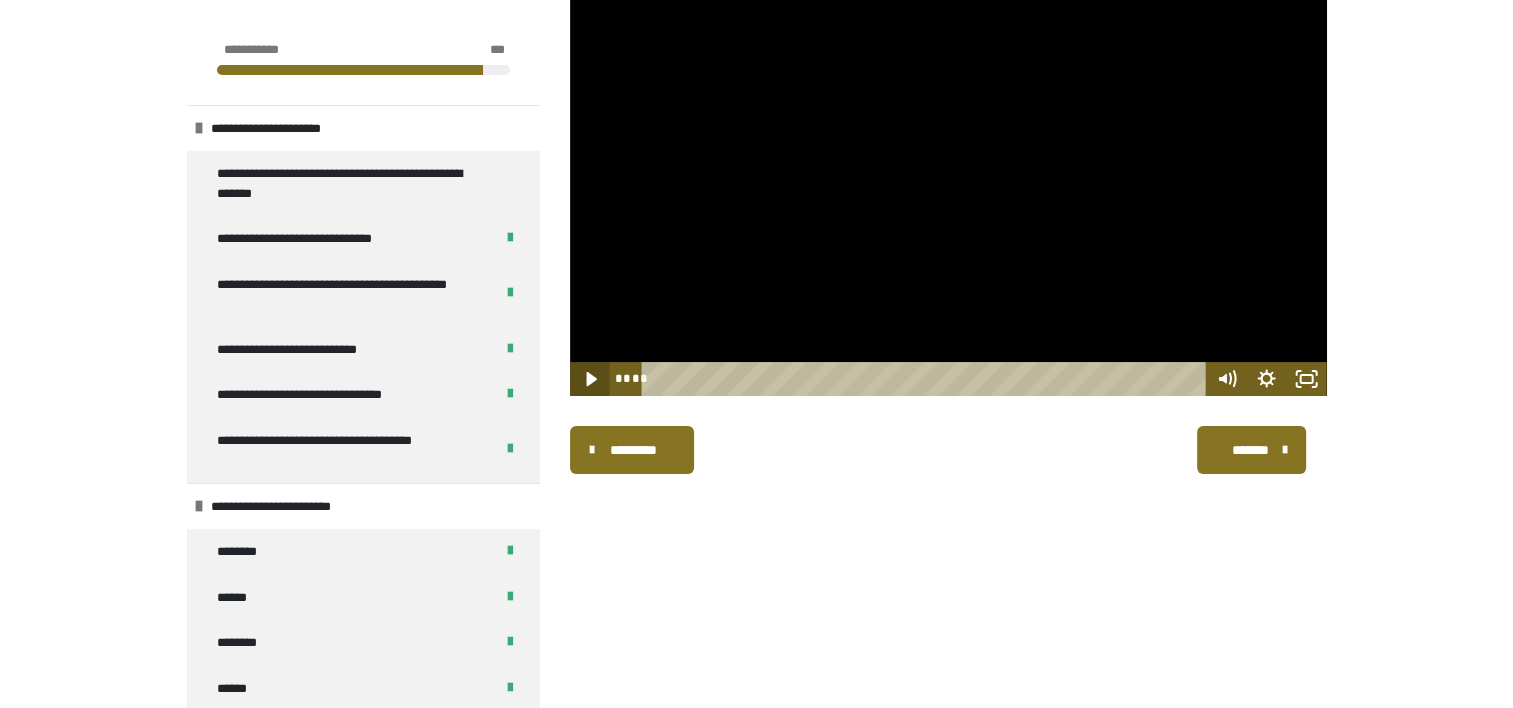 click 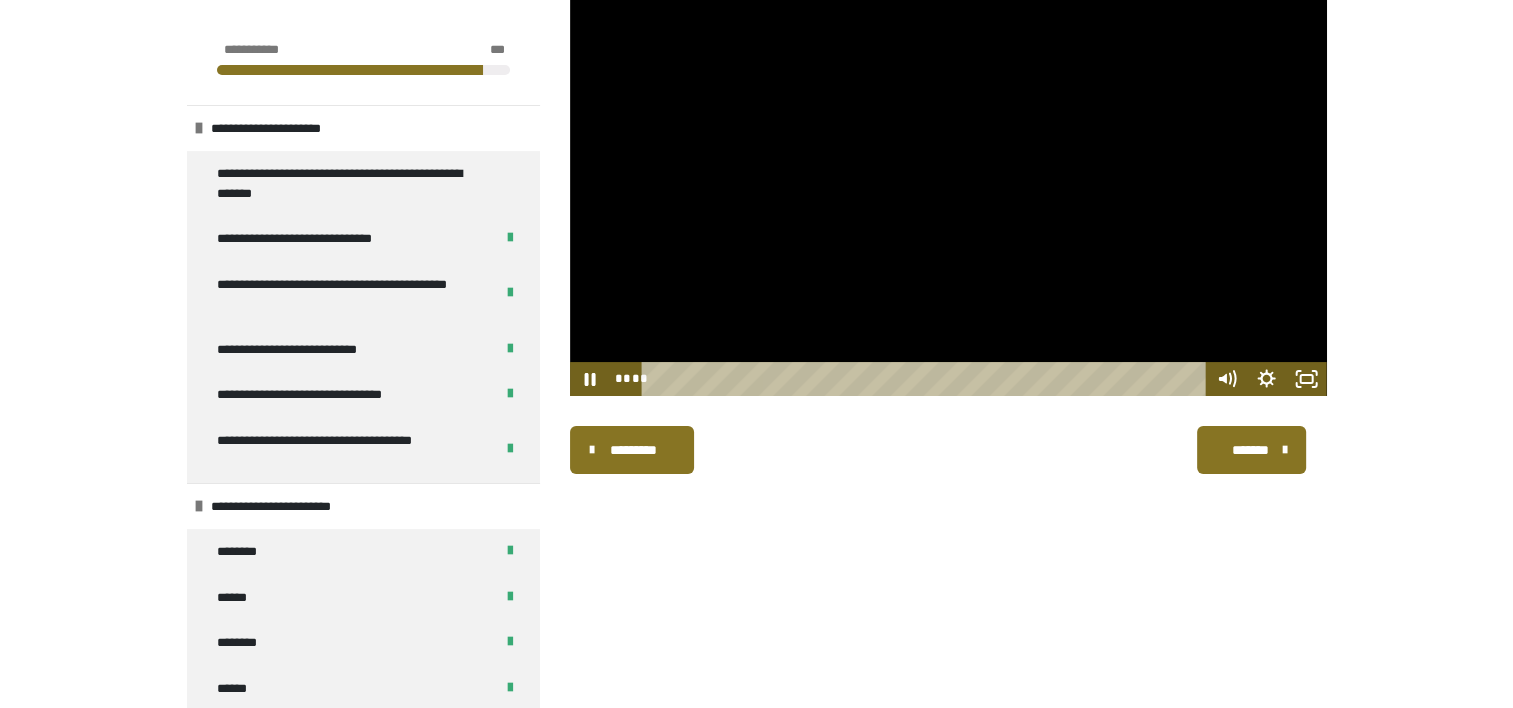 click on "**********" at bounding box center [948, 325] 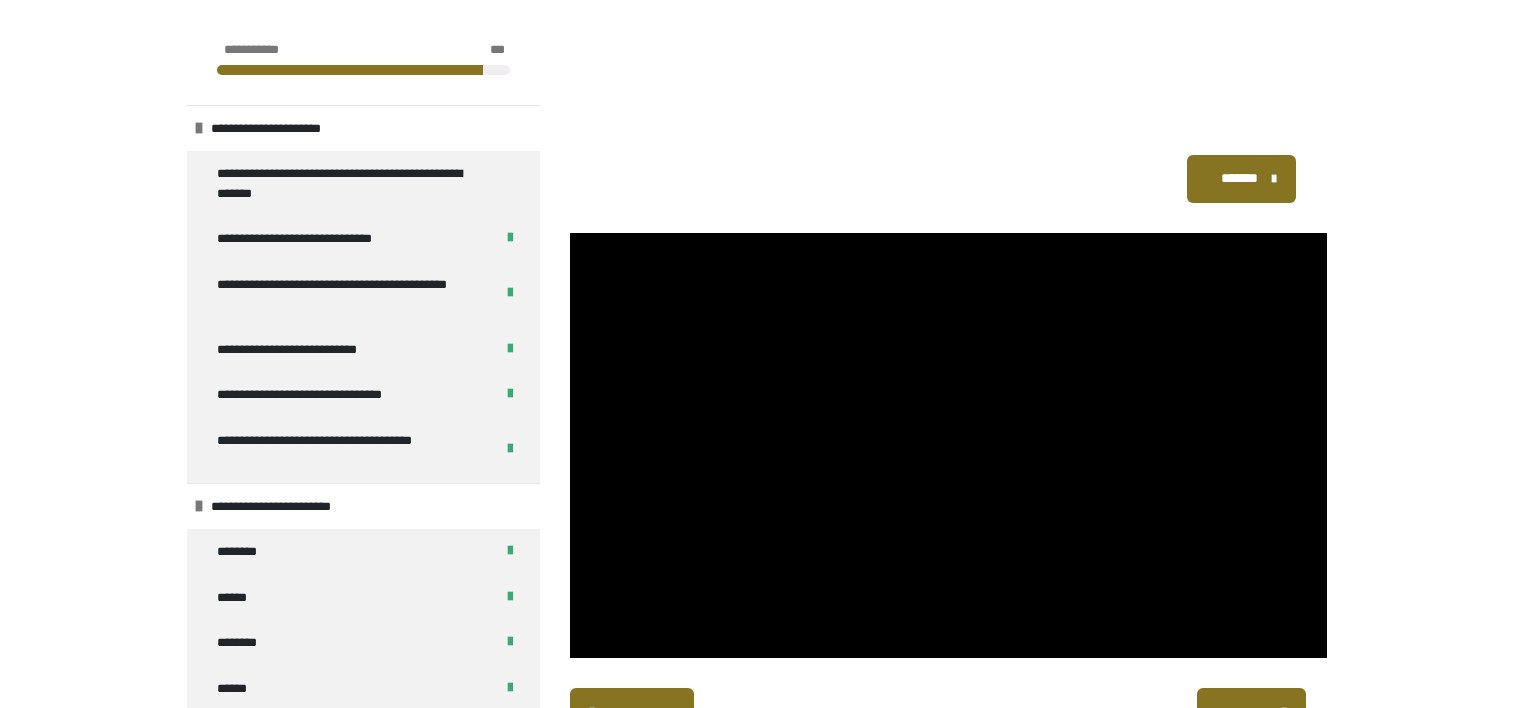 scroll, scrollTop: 262, scrollLeft: 0, axis: vertical 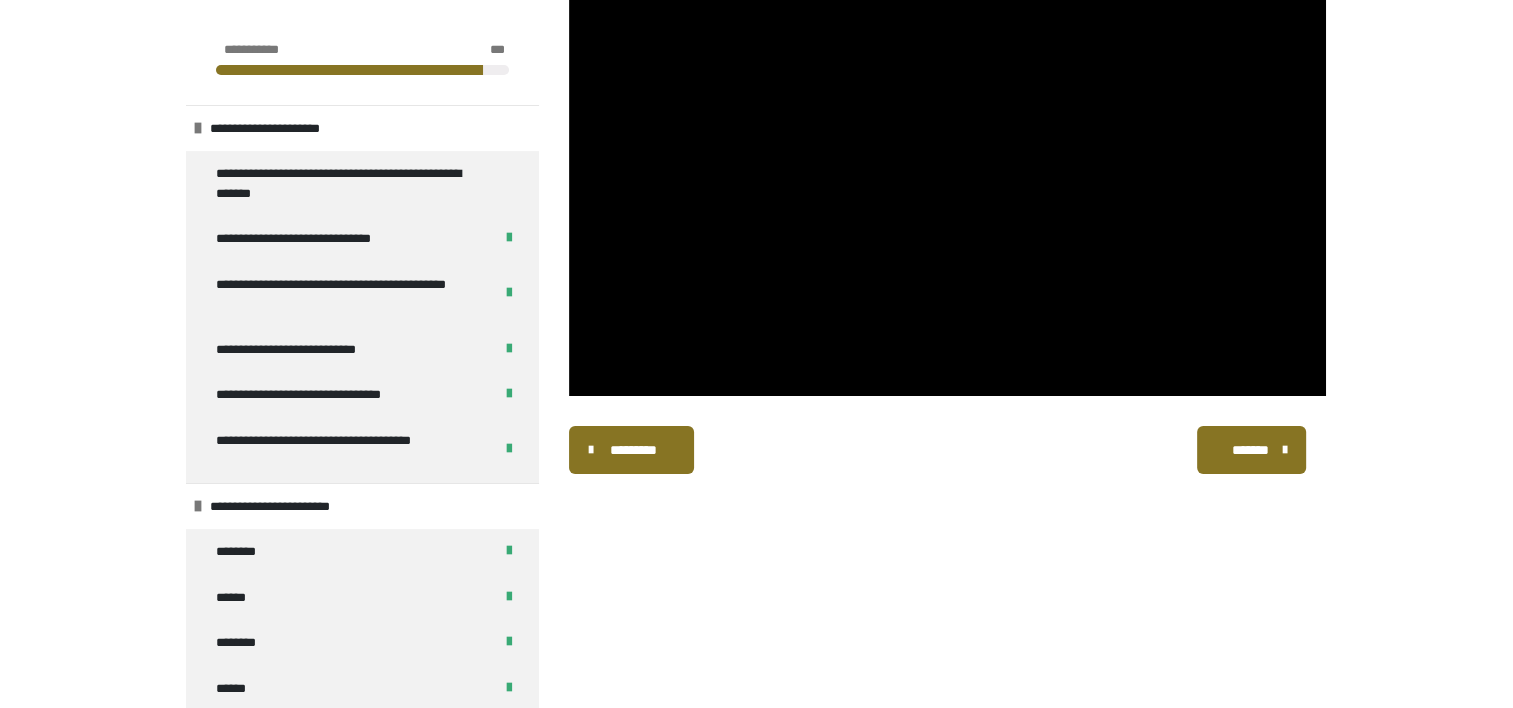 click on "*******" at bounding box center [1249, 450] 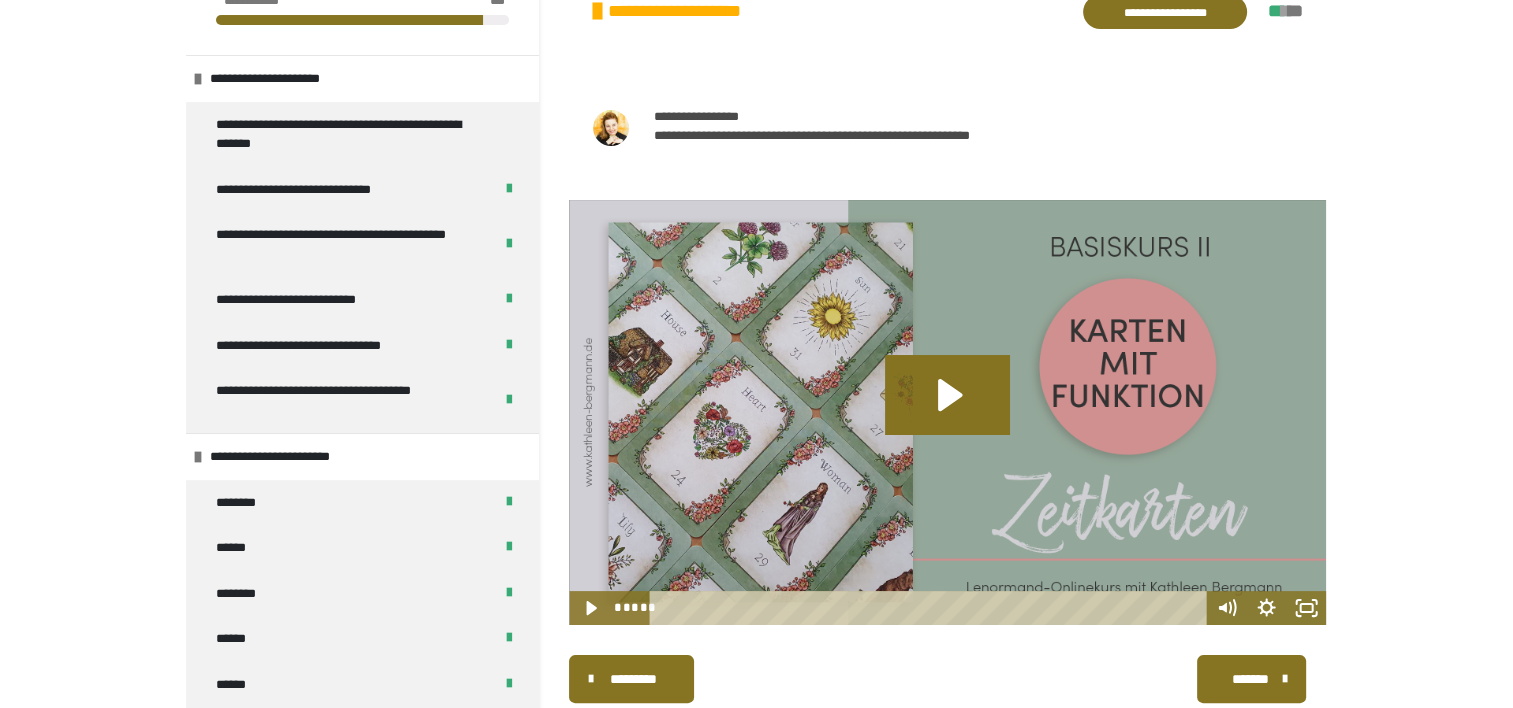 scroll, scrollTop: 0, scrollLeft: 0, axis: both 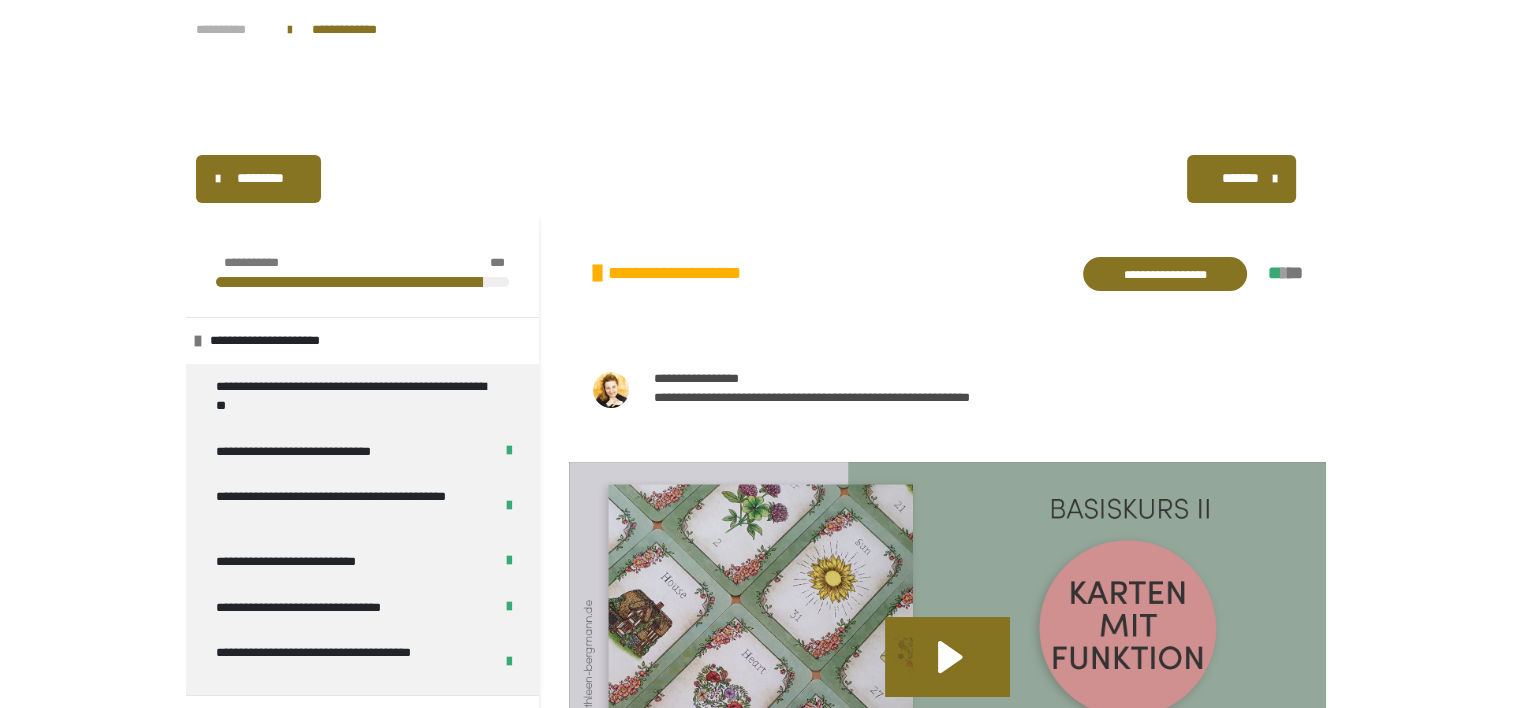 click on "**********" at bounding box center [231, 30] 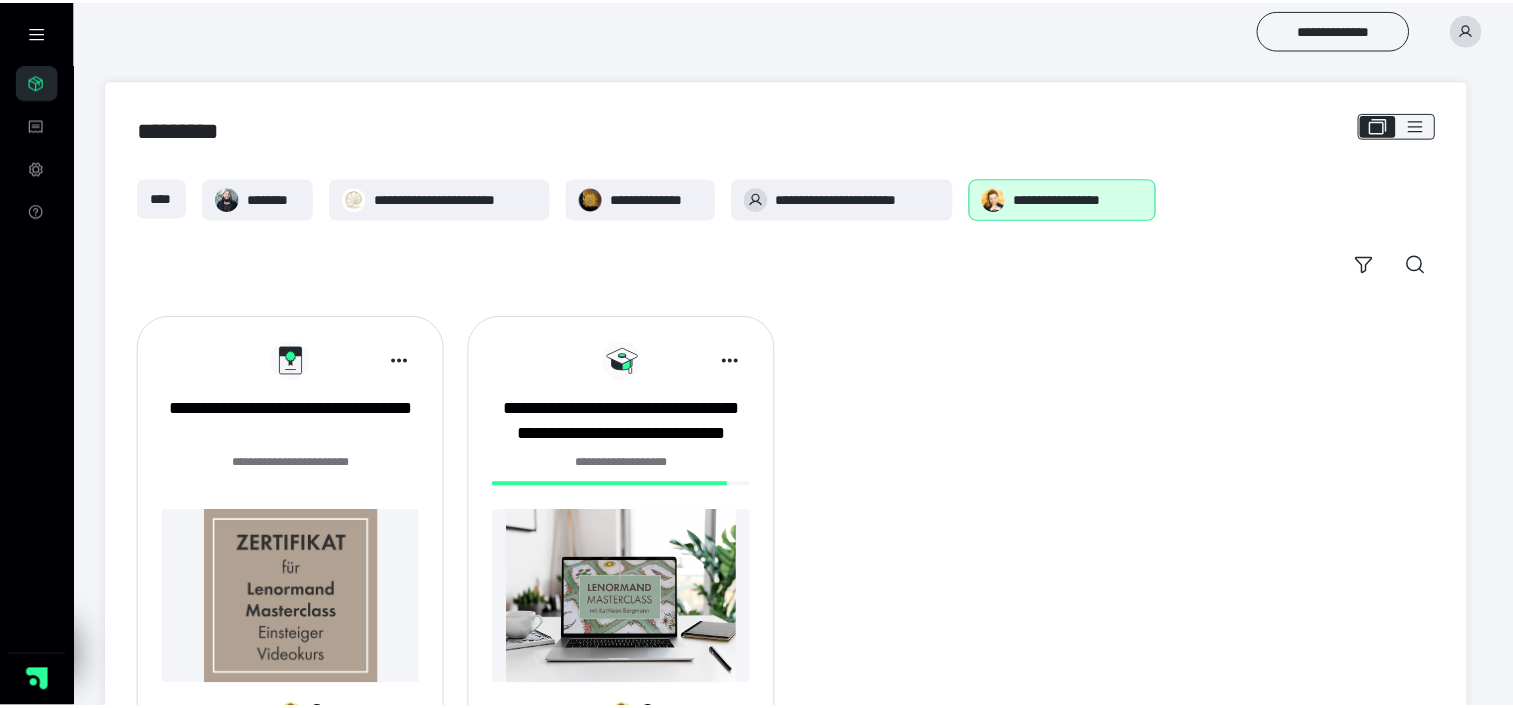 scroll, scrollTop: 0, scrollLeft: 0, axis: both 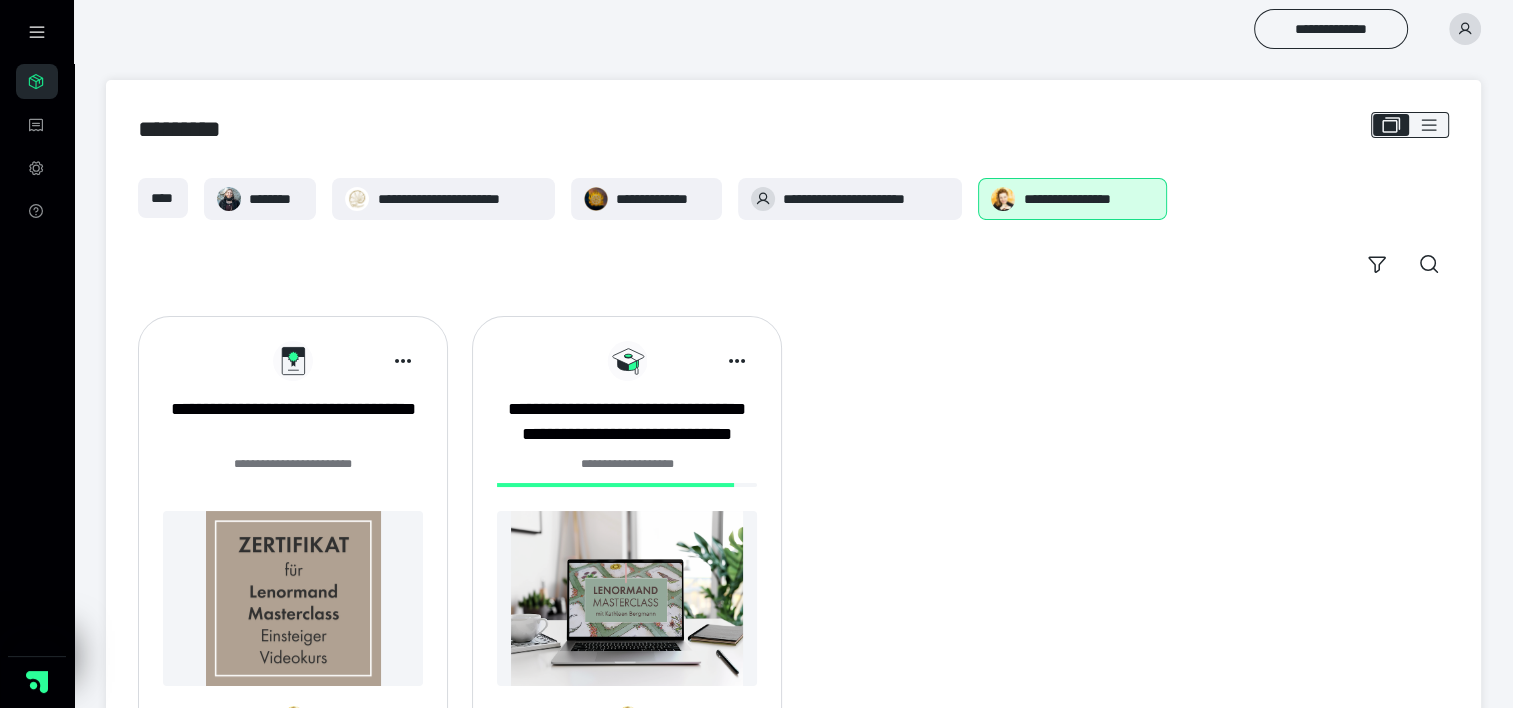 click 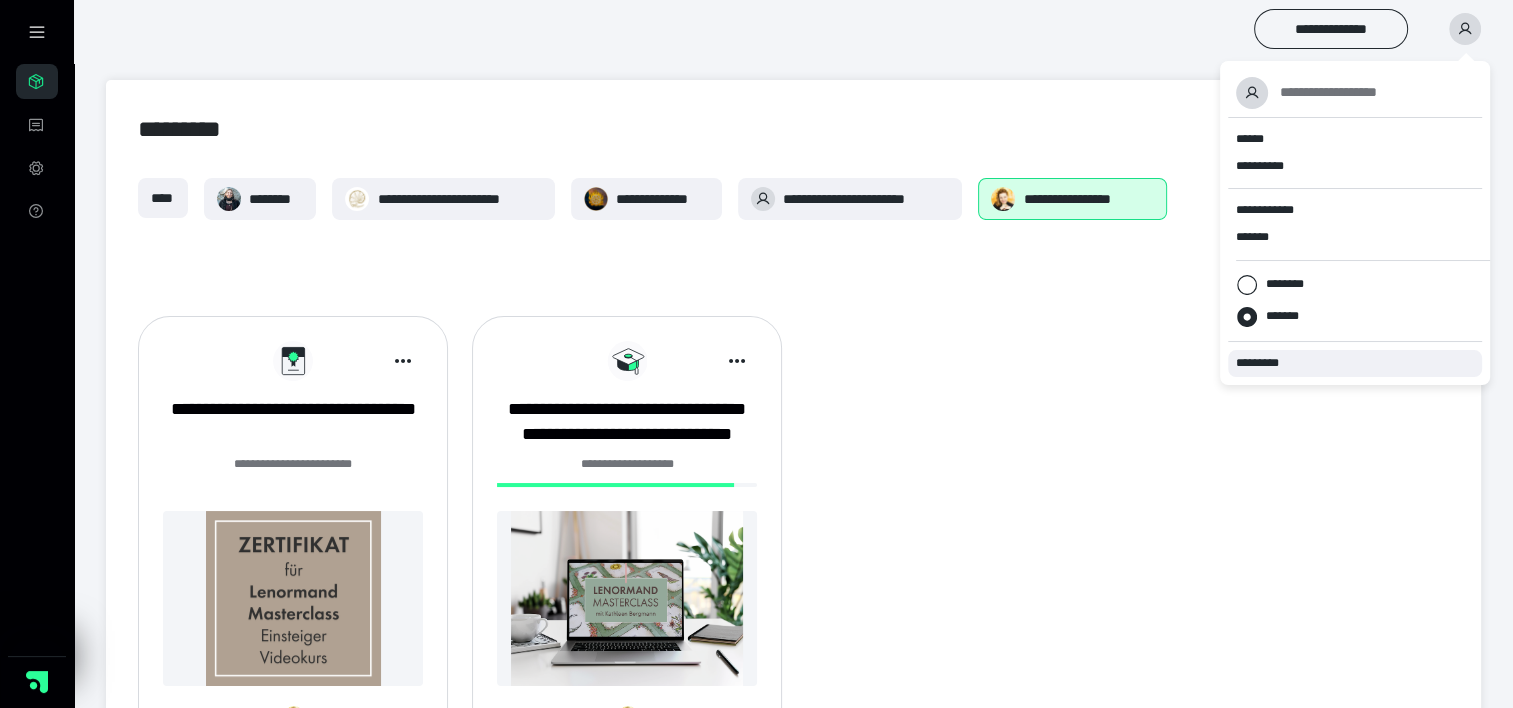 click on "*********" at bounding box center (1266, 363) 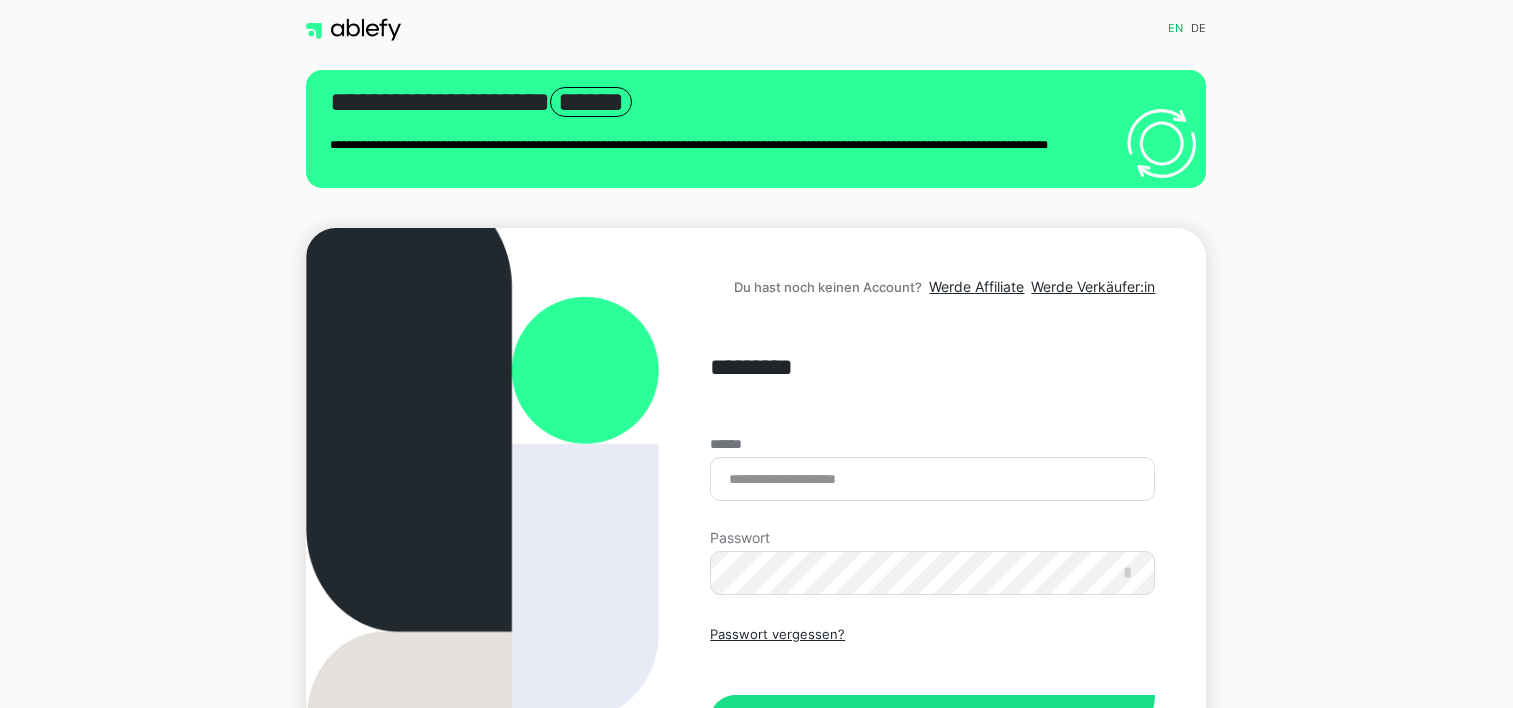 scroll, scrollTop: 0, scrollLeft: 0, axis: both 